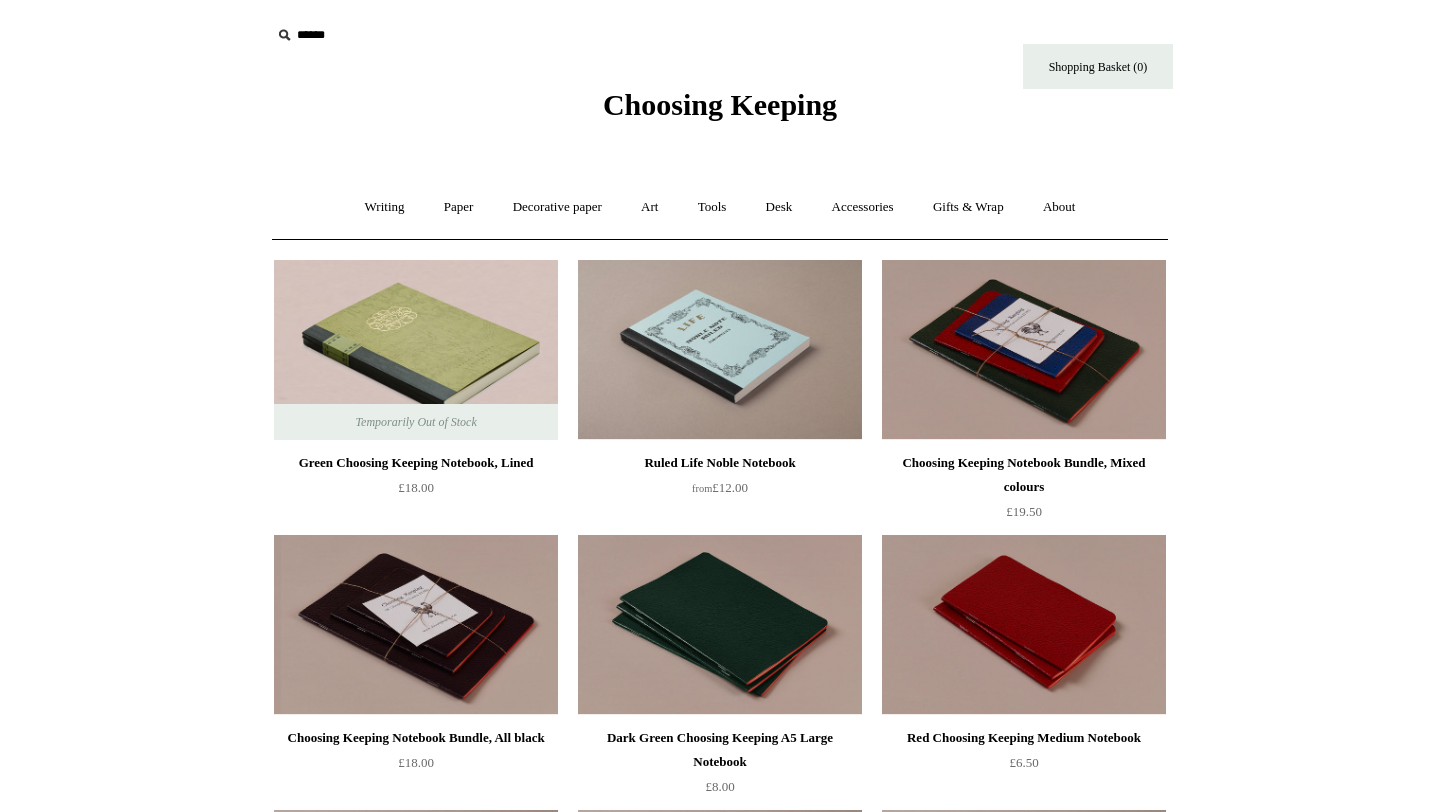 scroll, scrollTop: 0, scrollLeft: 0, axis: both 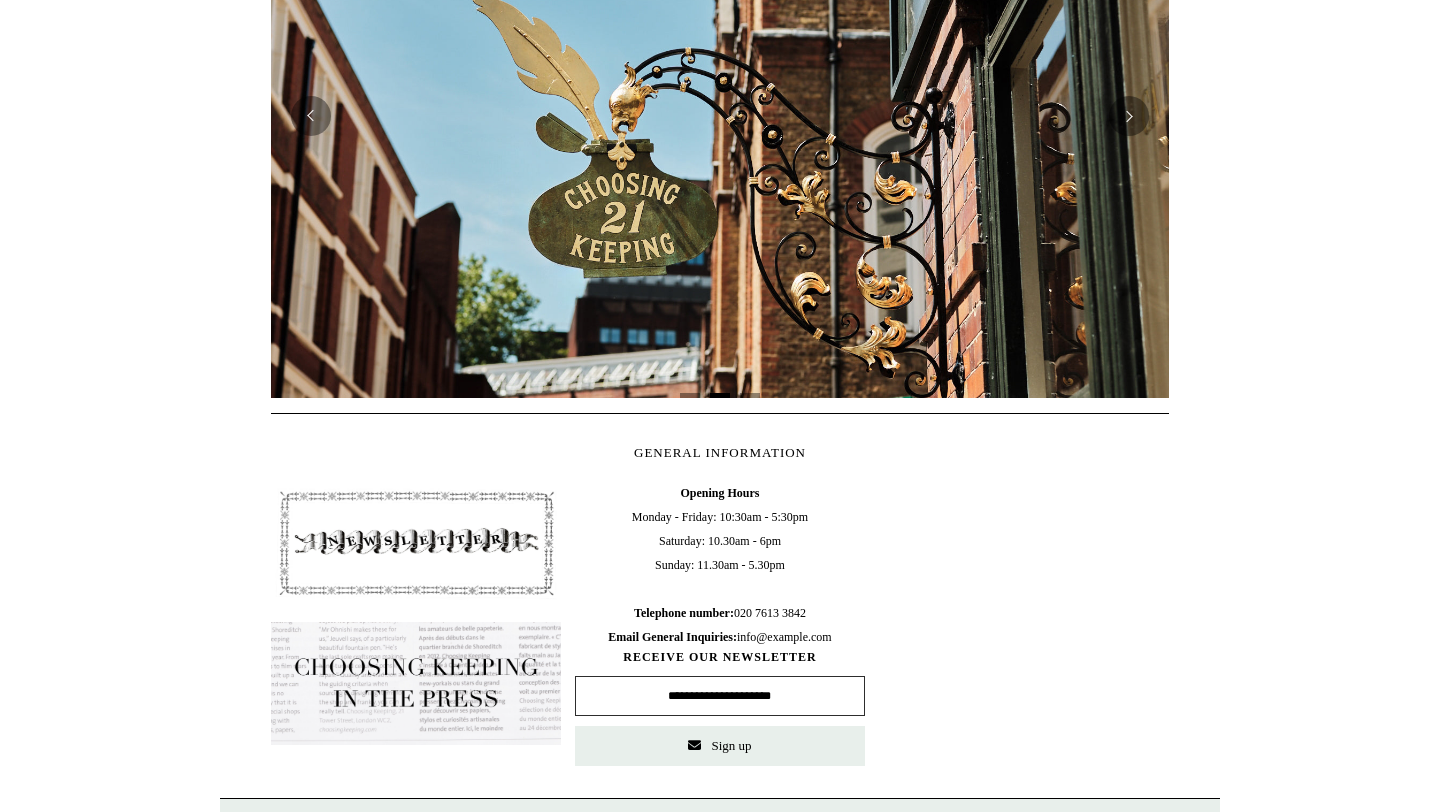 click at bounding box center [416, 684] 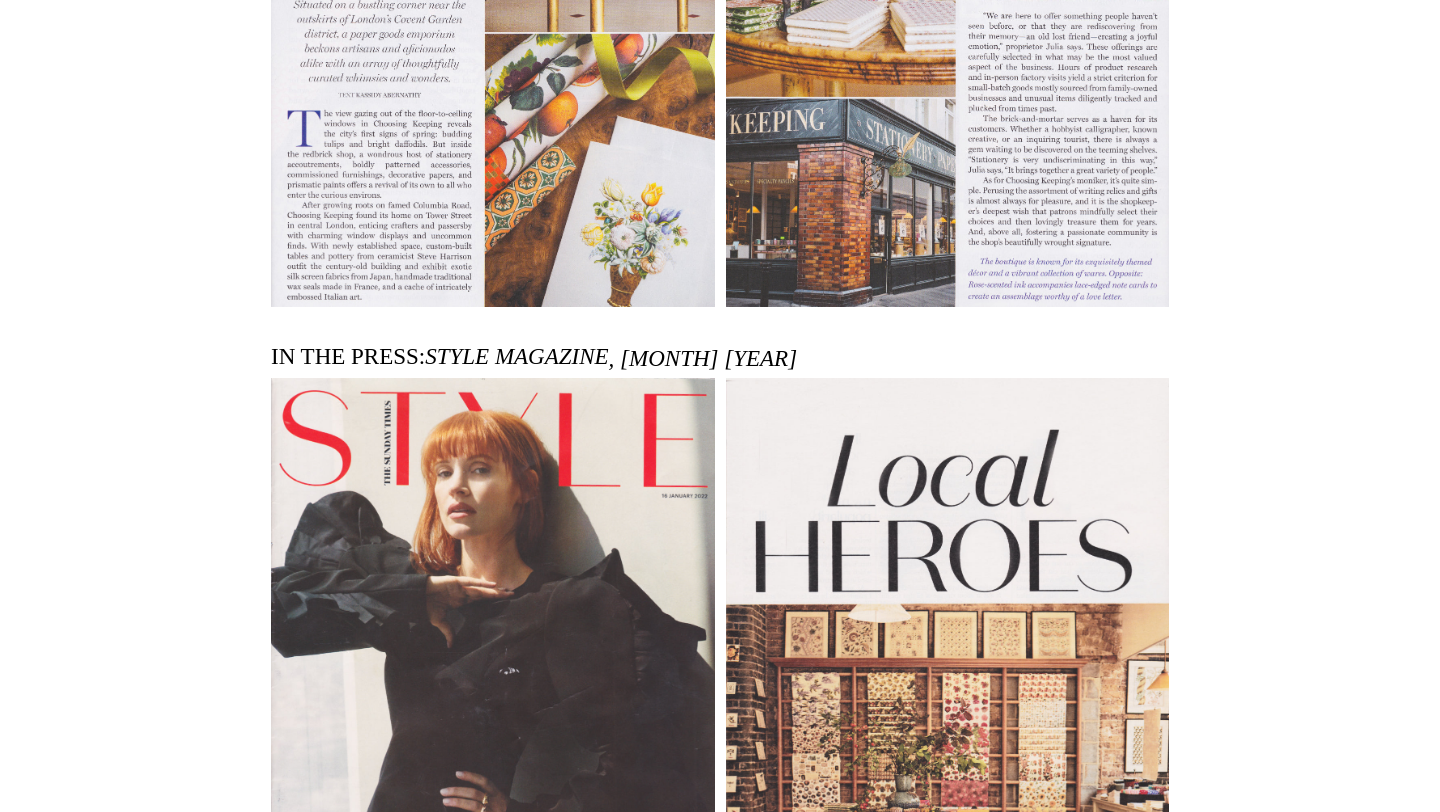 scroll, scrollTop: 0, scrollLeft: 0, axis: both 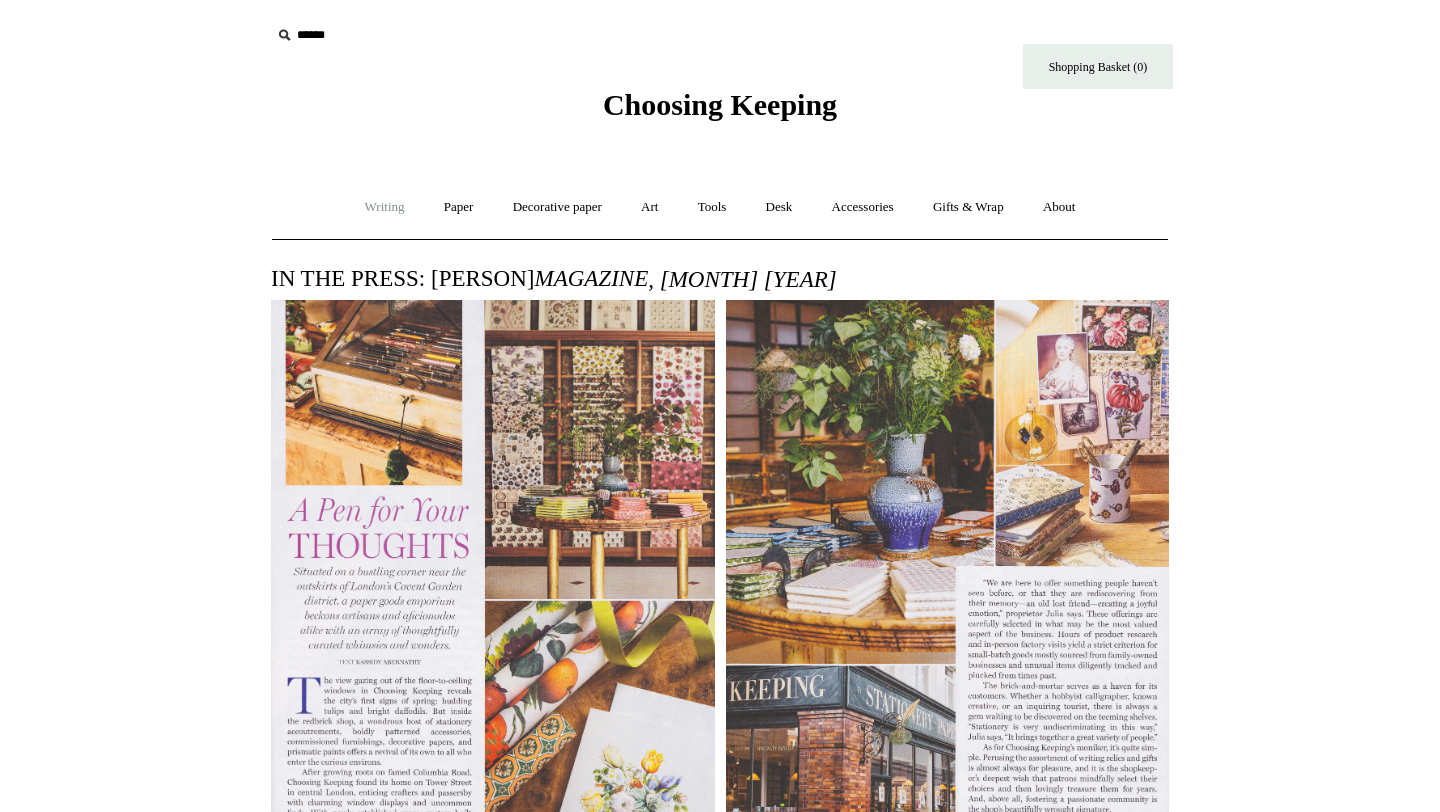 click on "Writing +" at bounding box center (385, 207) 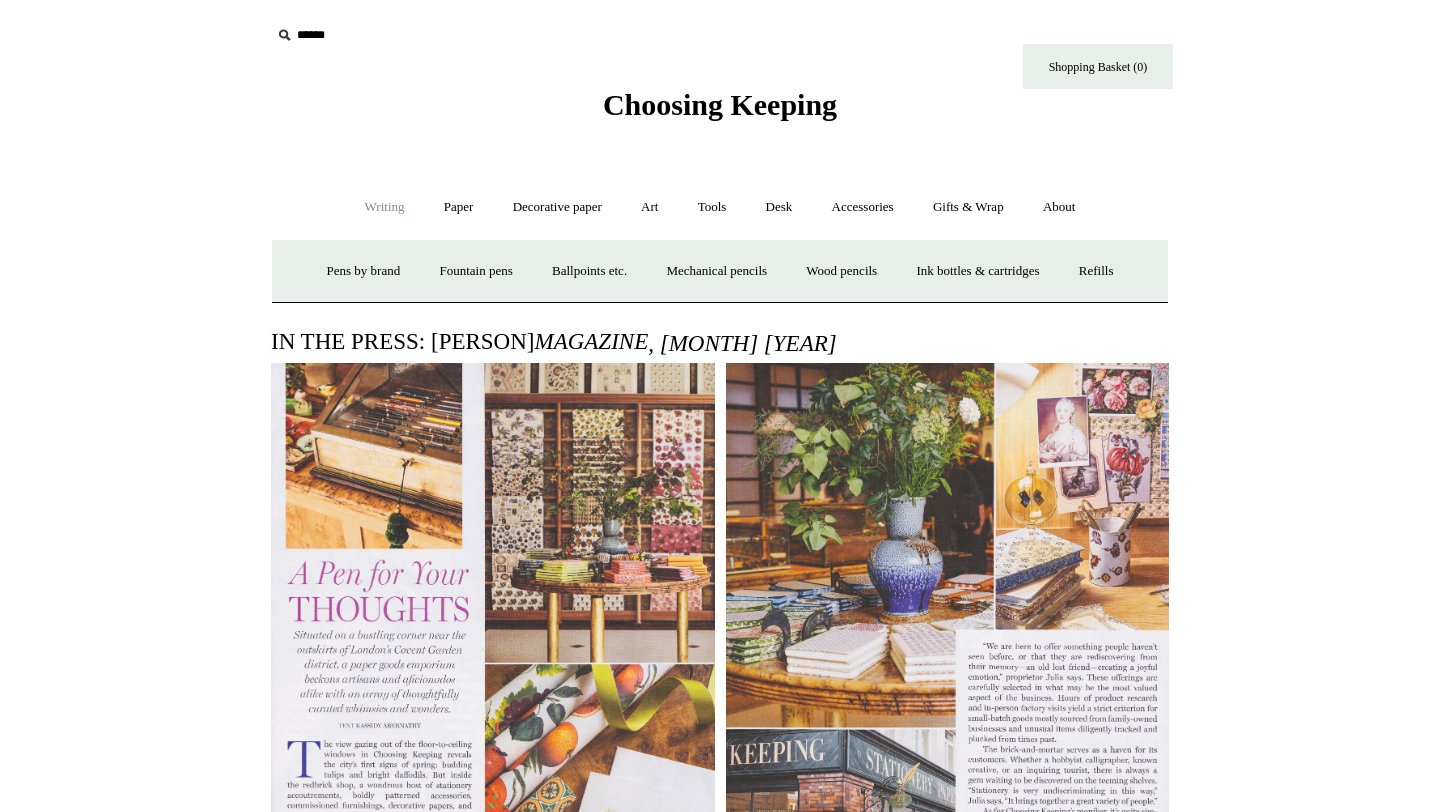 click on "Writing -" at bounding box center [385, 207] 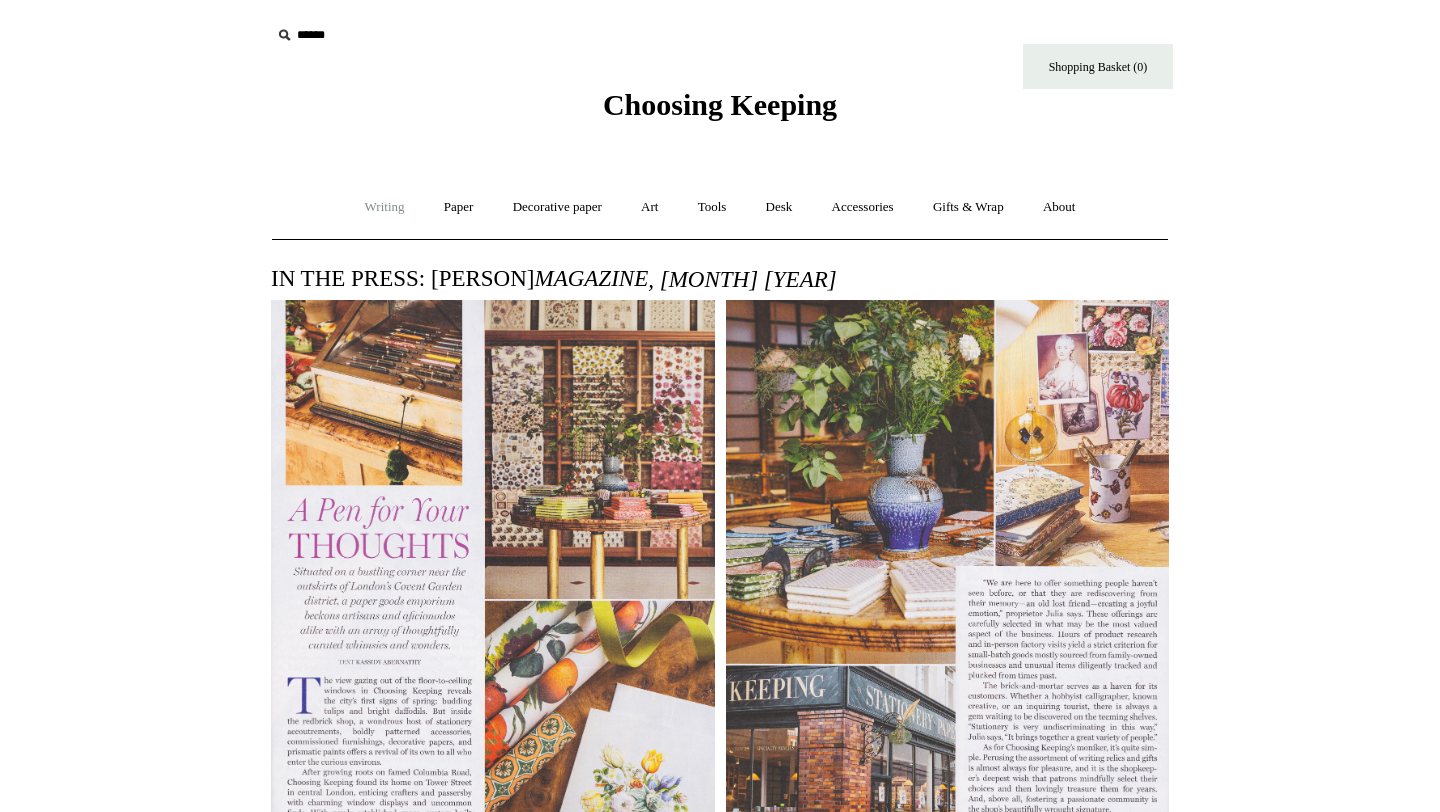 click on "Writing +" at bounding box center (385, 207) 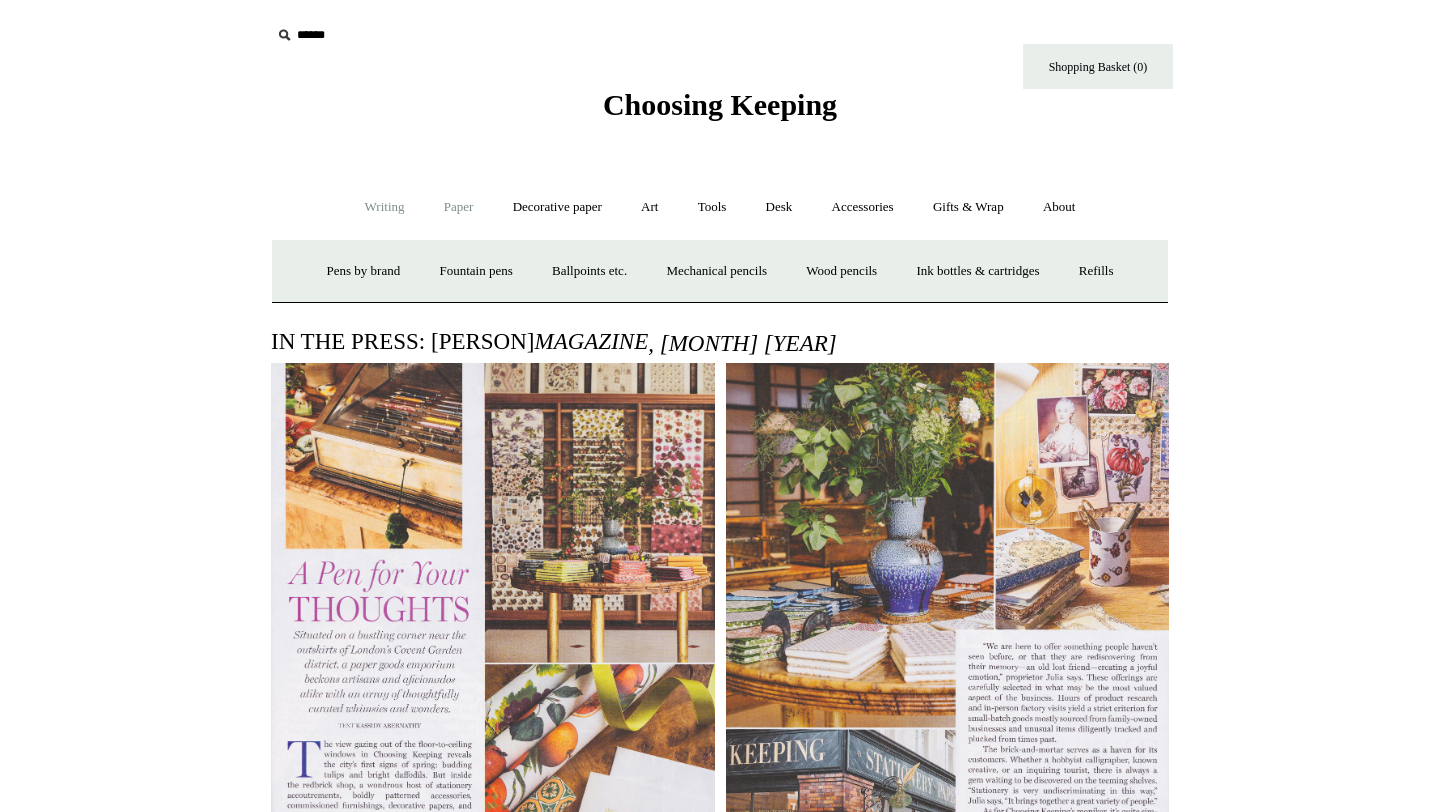 click on "Paper +" at bounding box center [459, 207] 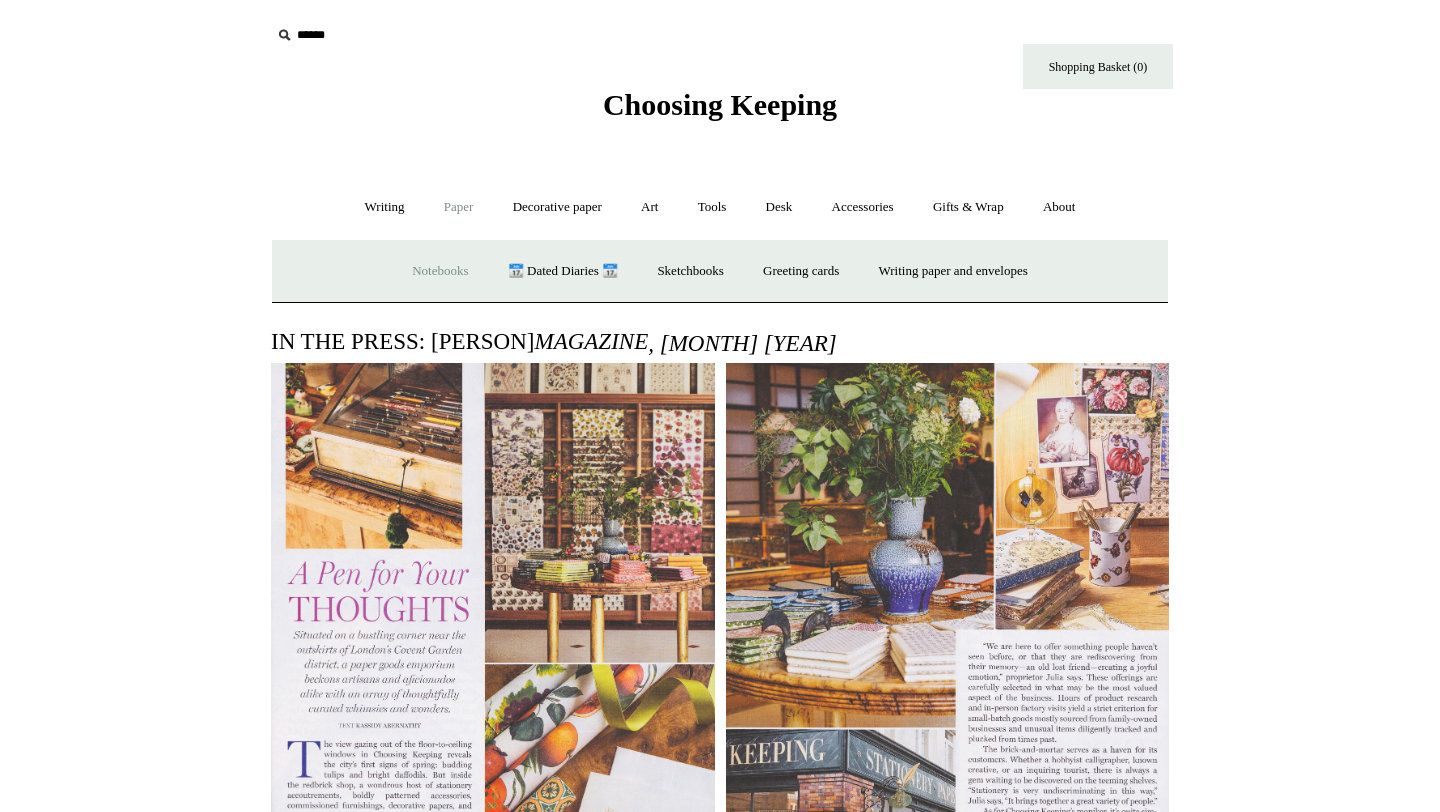 click on "Notebooks +" at bounding box center (440, 271) 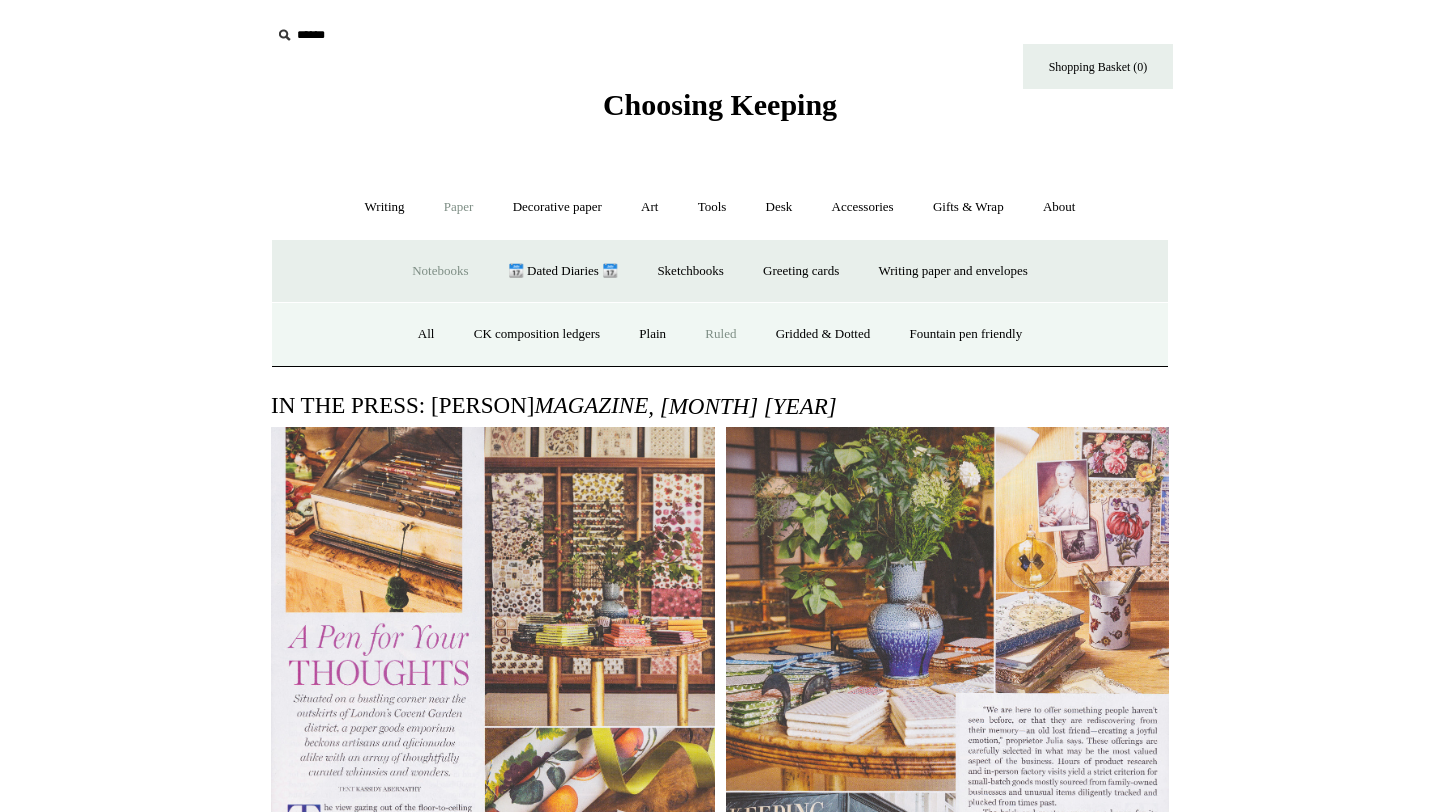 click on "Ruled" at bounding box center (720, 334) 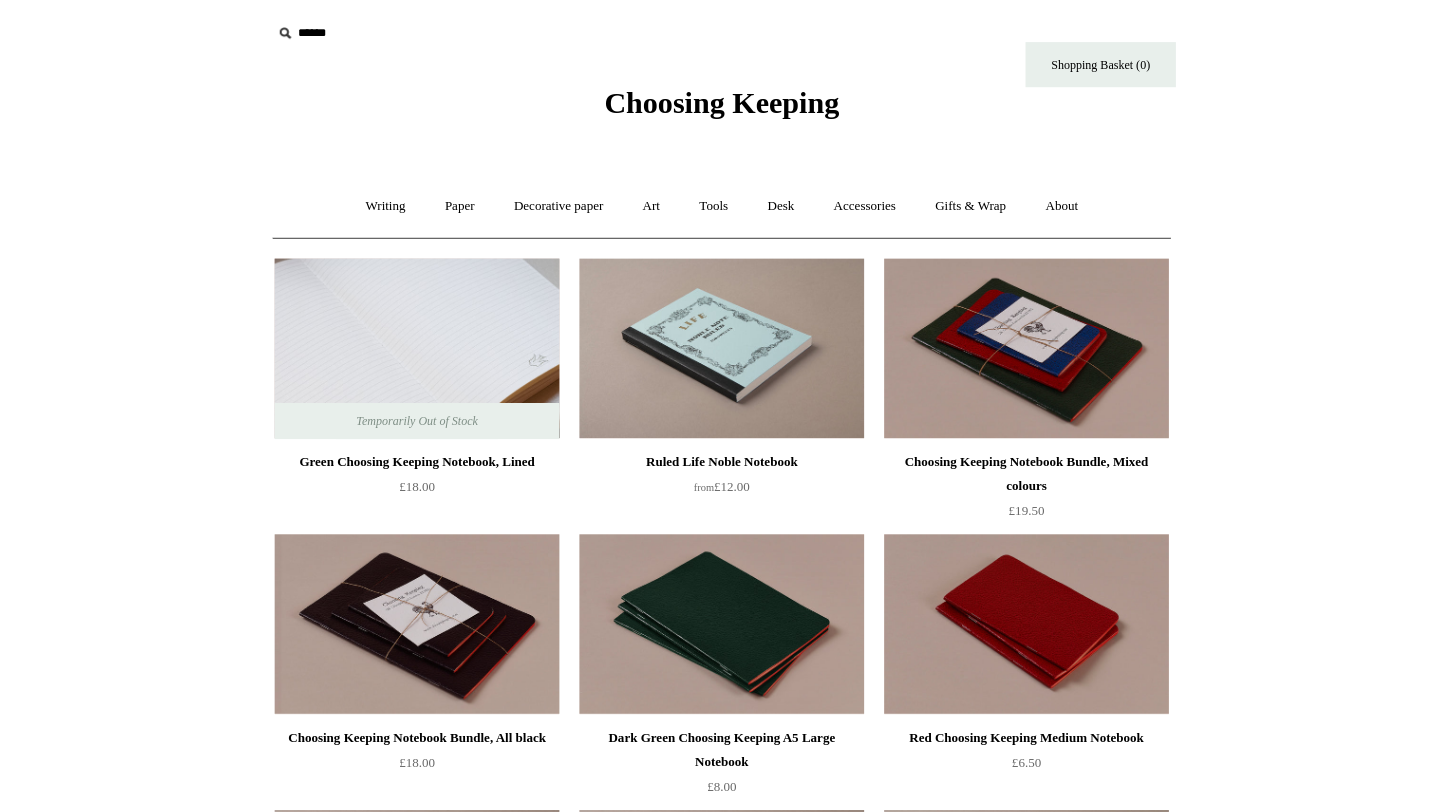 scroll, scrollTop: 2, scrollLeft: 0, axis: vertical 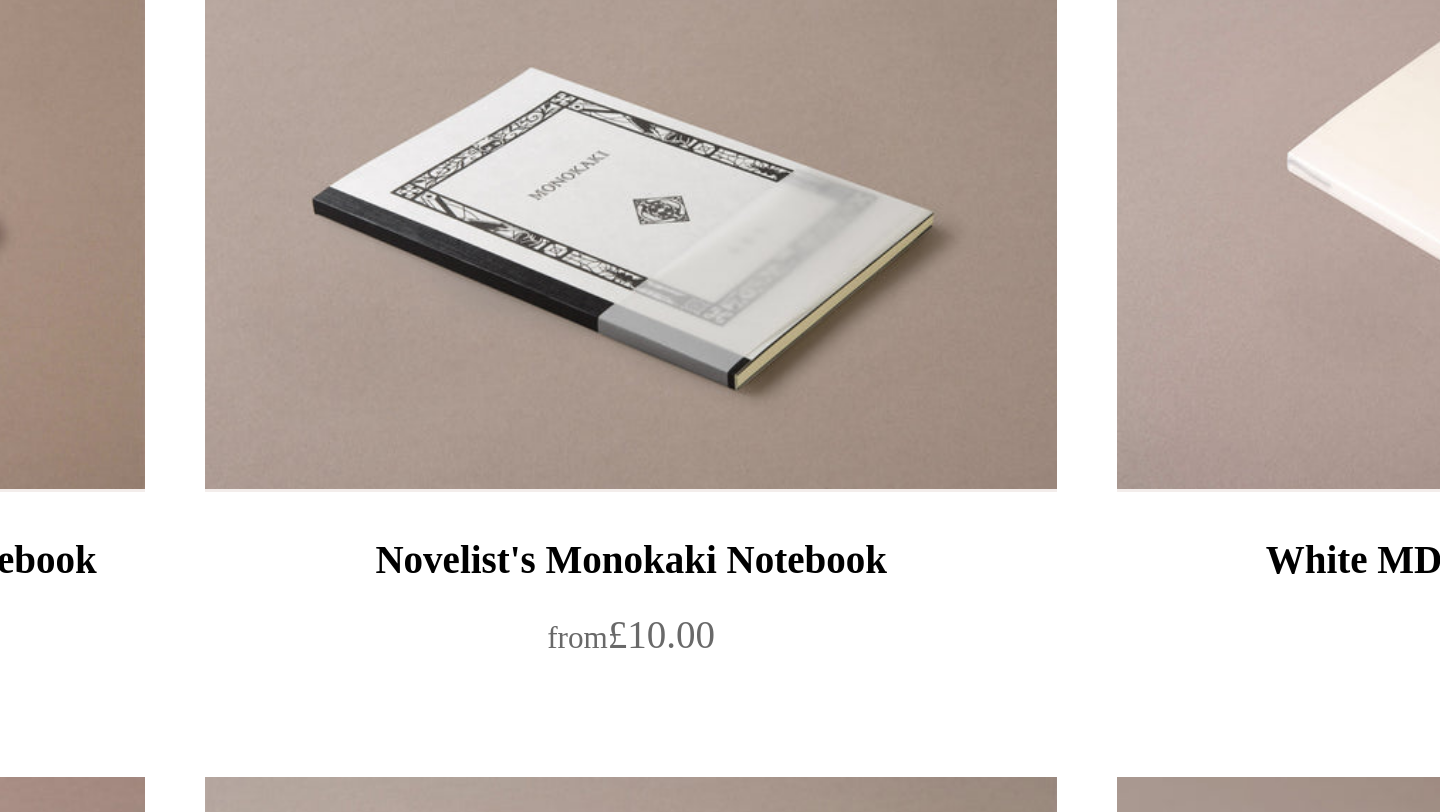 click on "Novelist's Monokaki Notebook
from
£10.00" at bounding box center [720, 694] 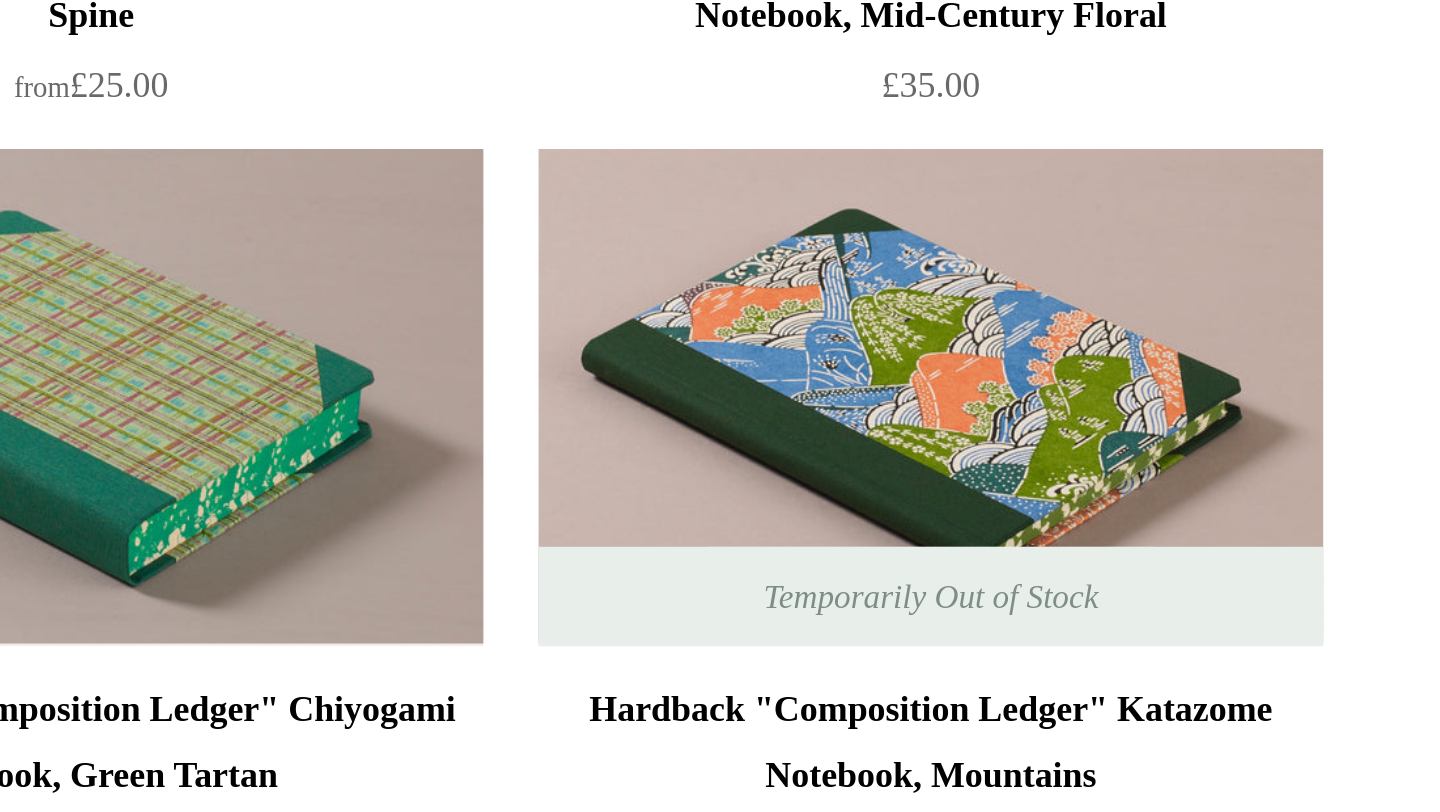 scroll, scrollTop: 1889, scrollLeft: 0, axis: vertical 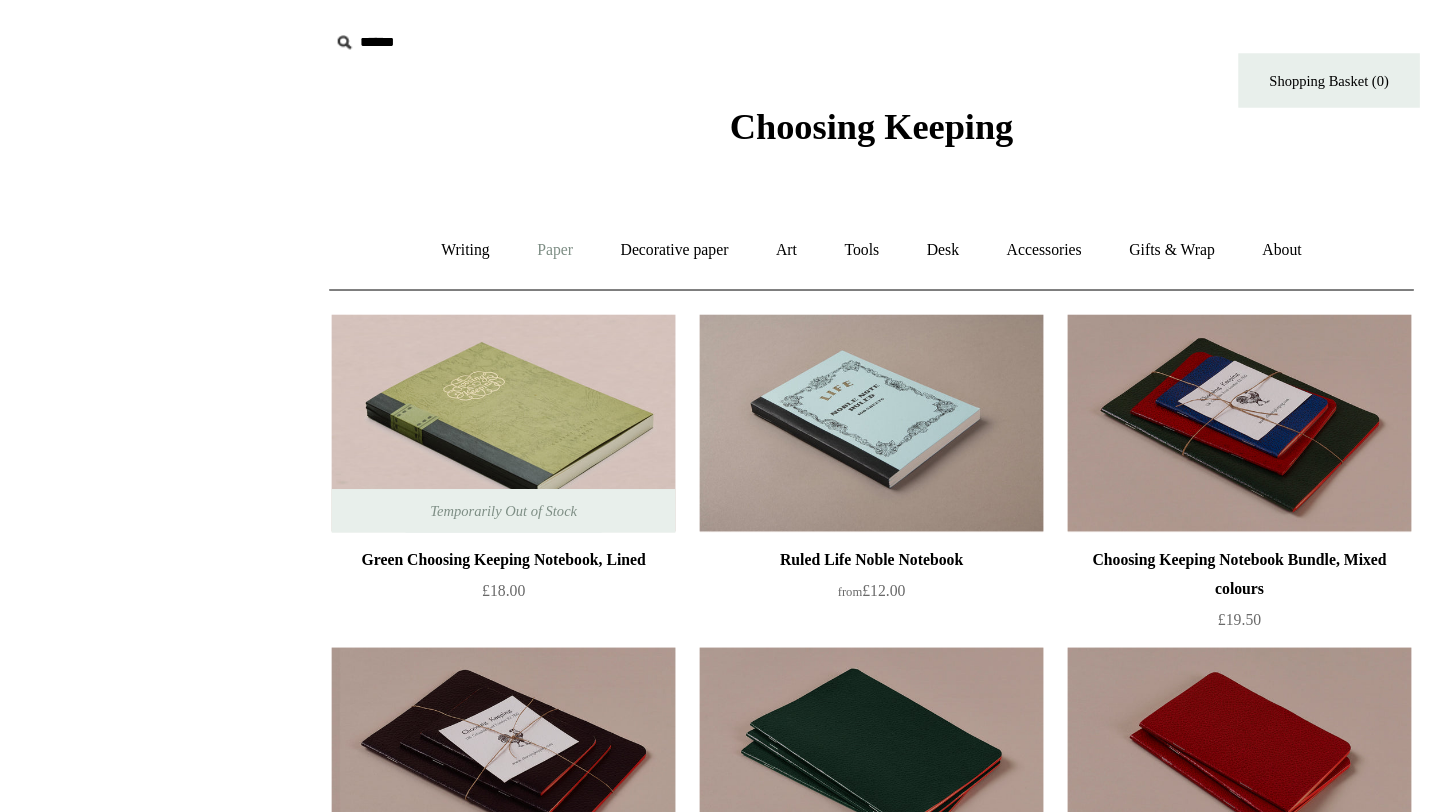 click on "Paper +" at bounding box center (459, 207) 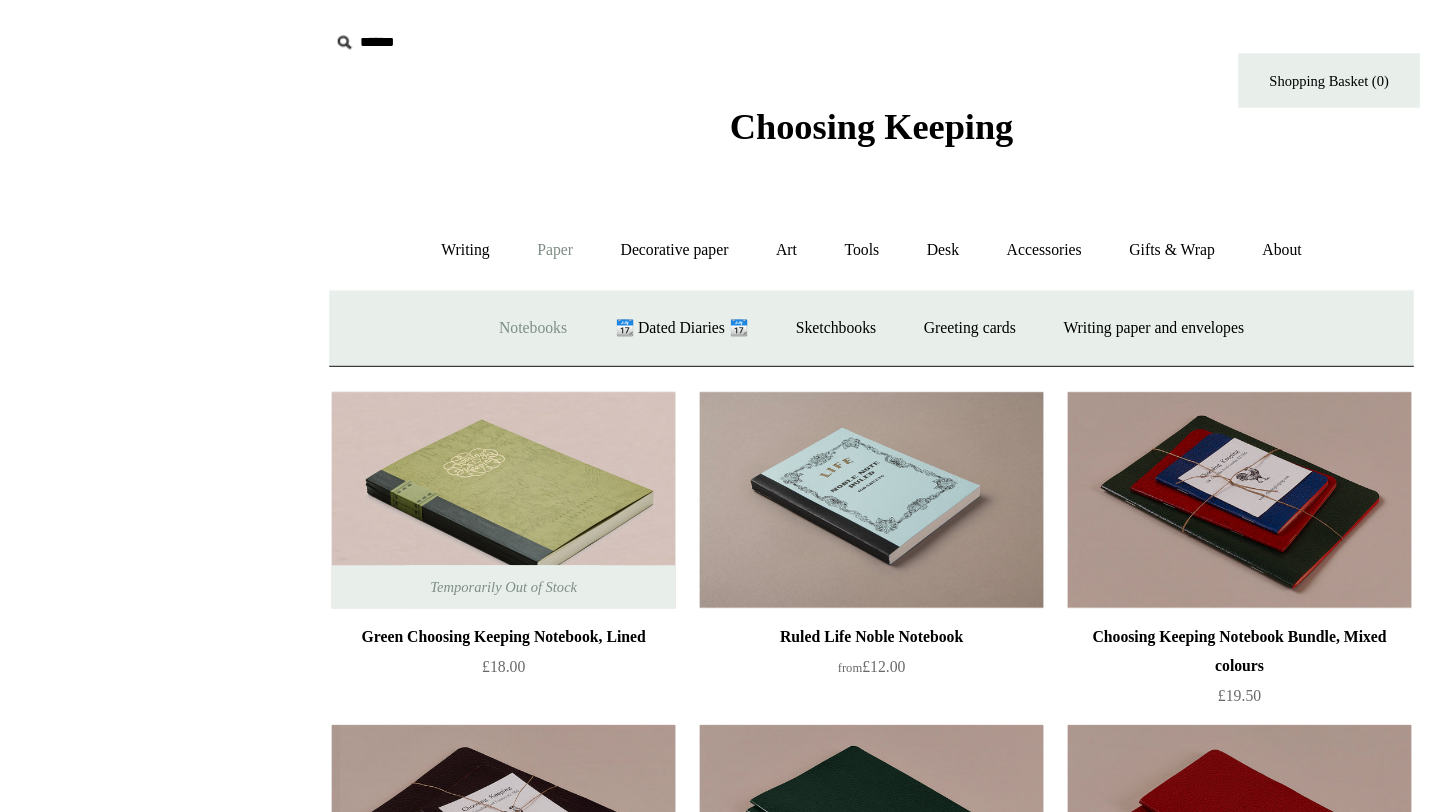 click on "Notebooks +" at bounding box center (440, 271) 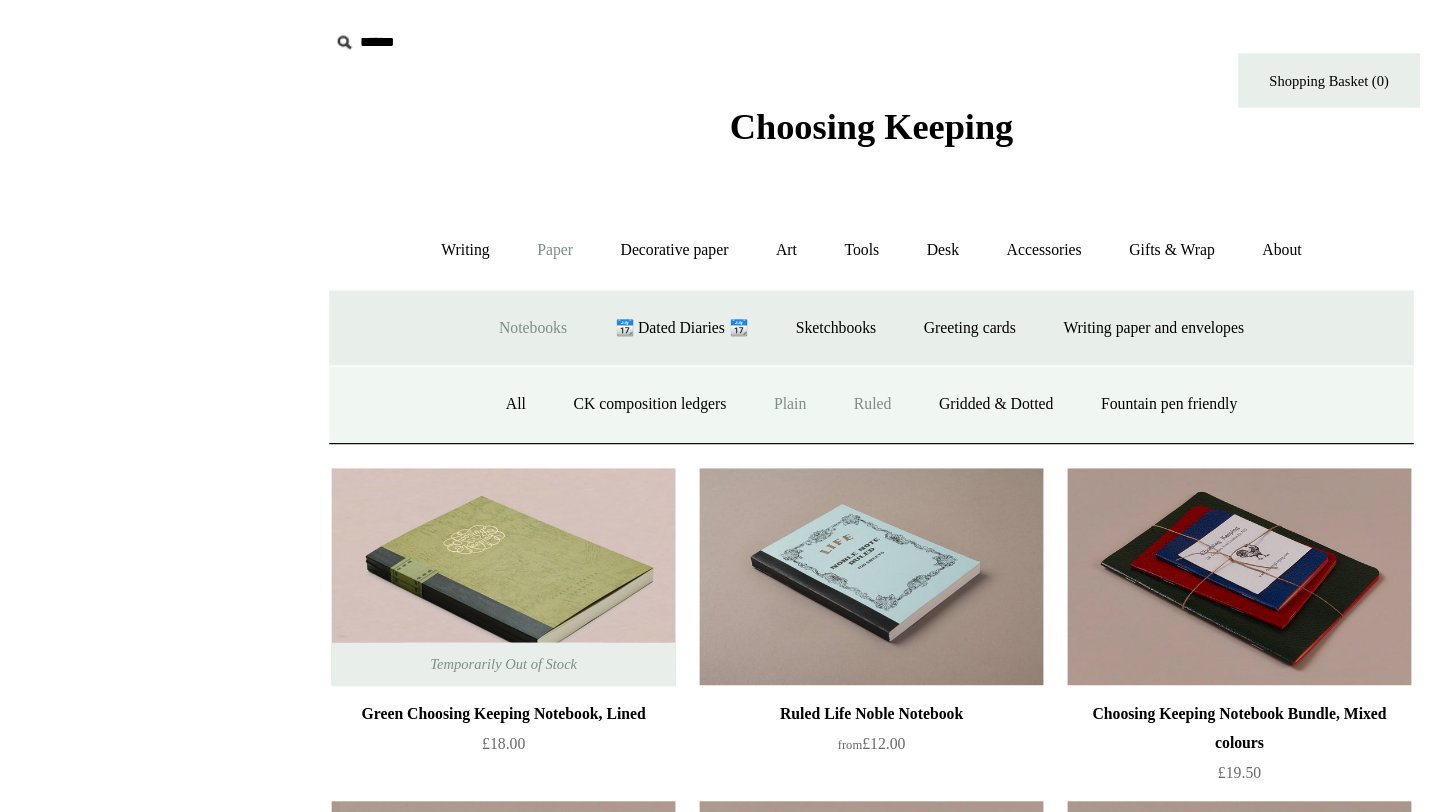 click on "Plain" at bounding box center (652, 334) 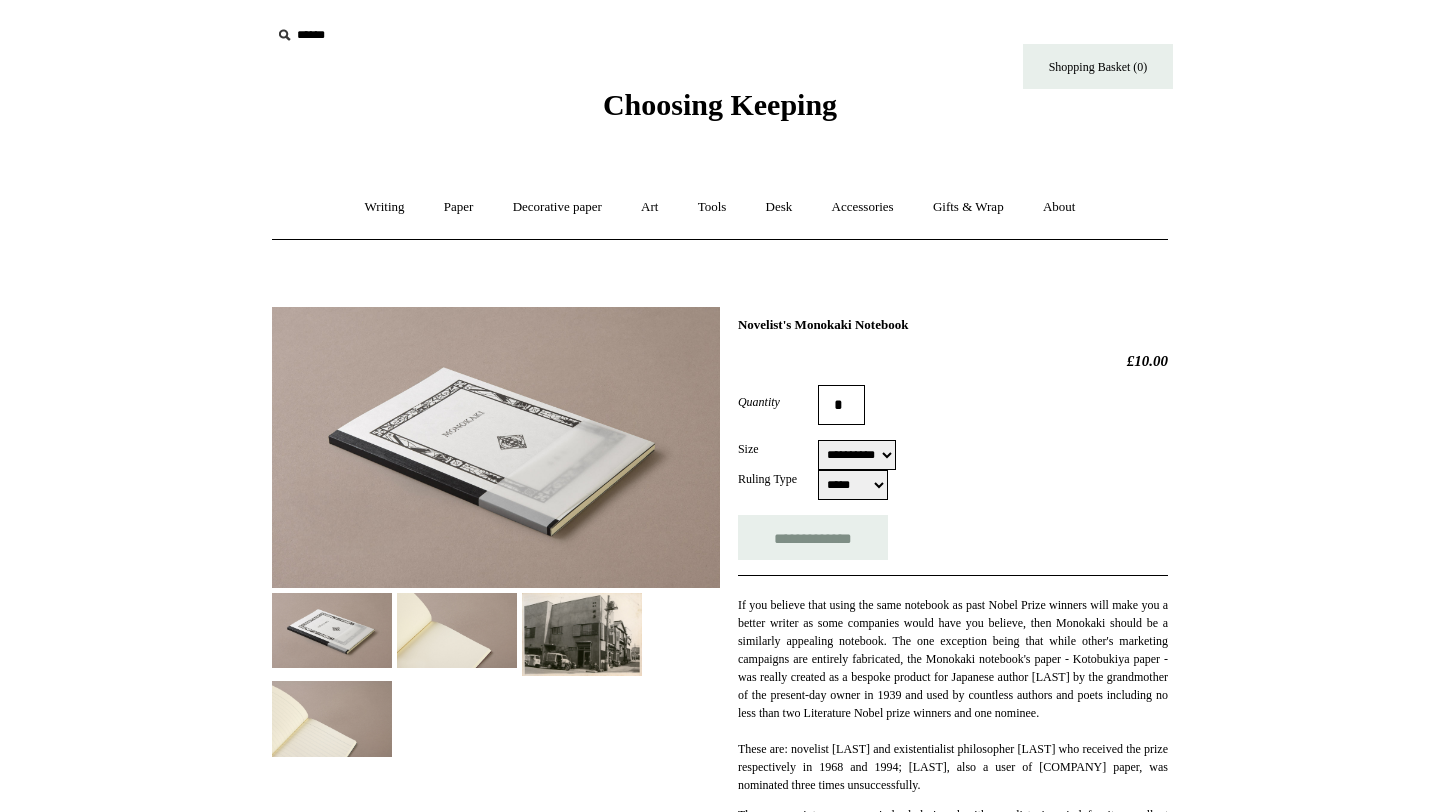 scroll, scrollTop: 0, scrollLeft: 0, axis: both 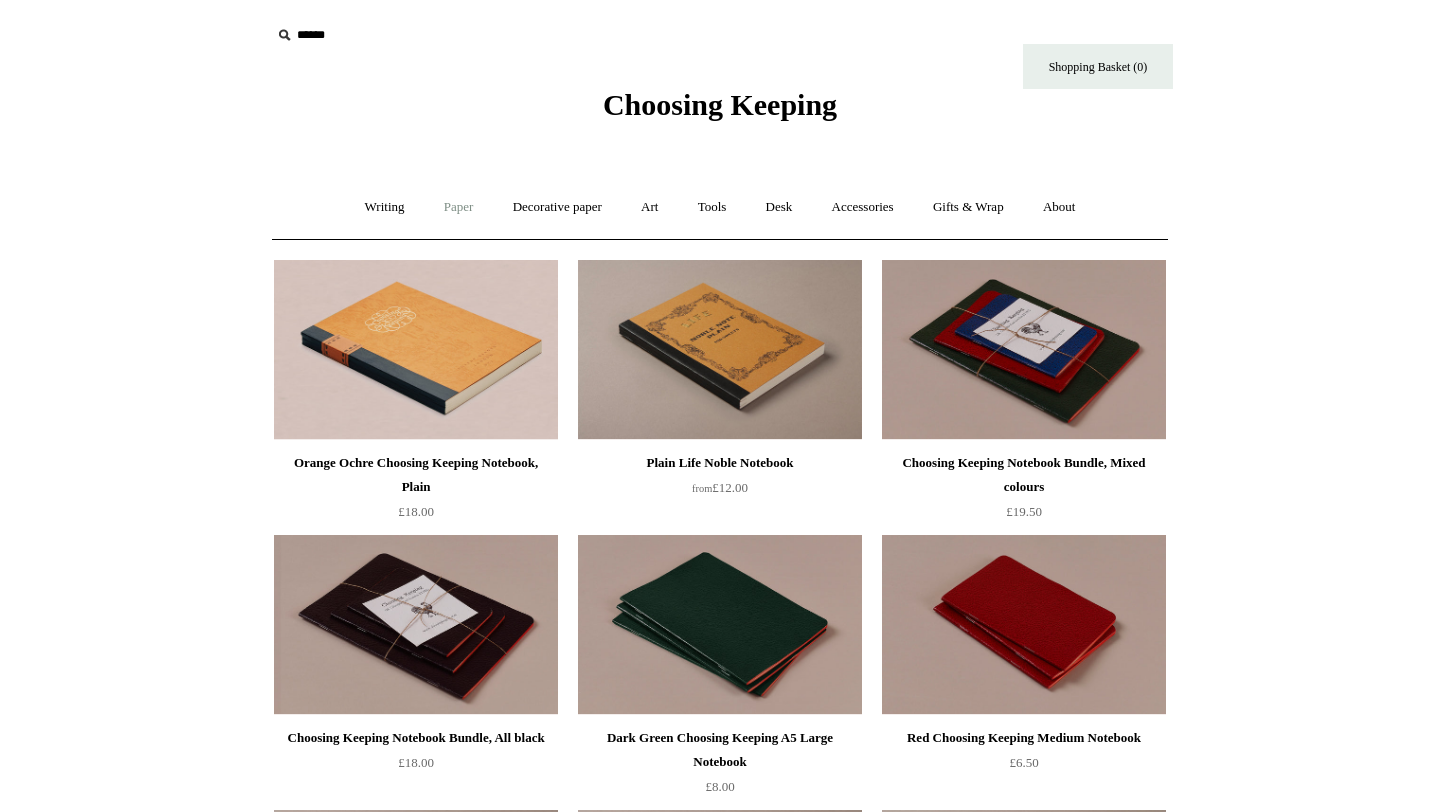 click on "Paper +" at bounding box center (459, 207) 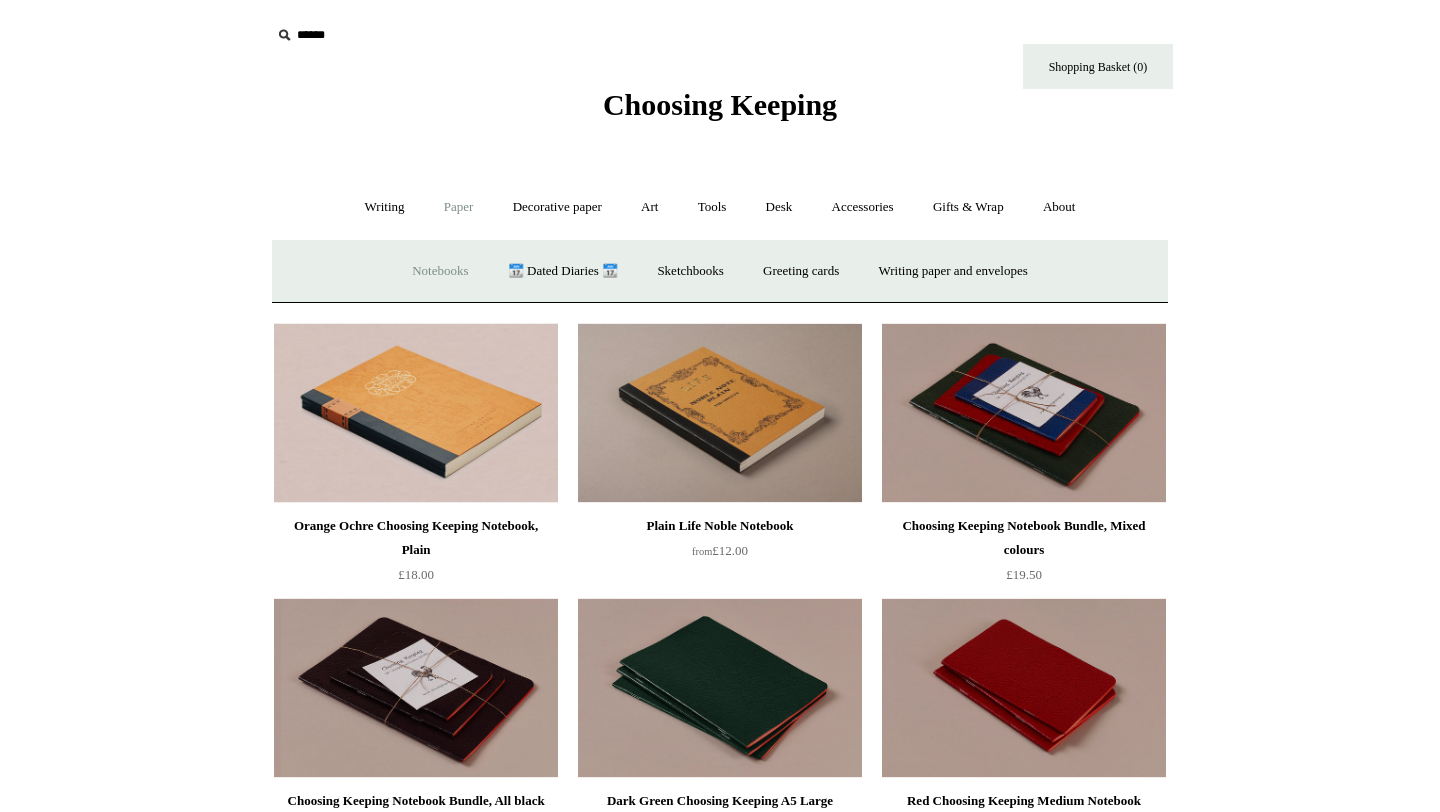 click on "Notebooks +" at bounding box center (440, 271) 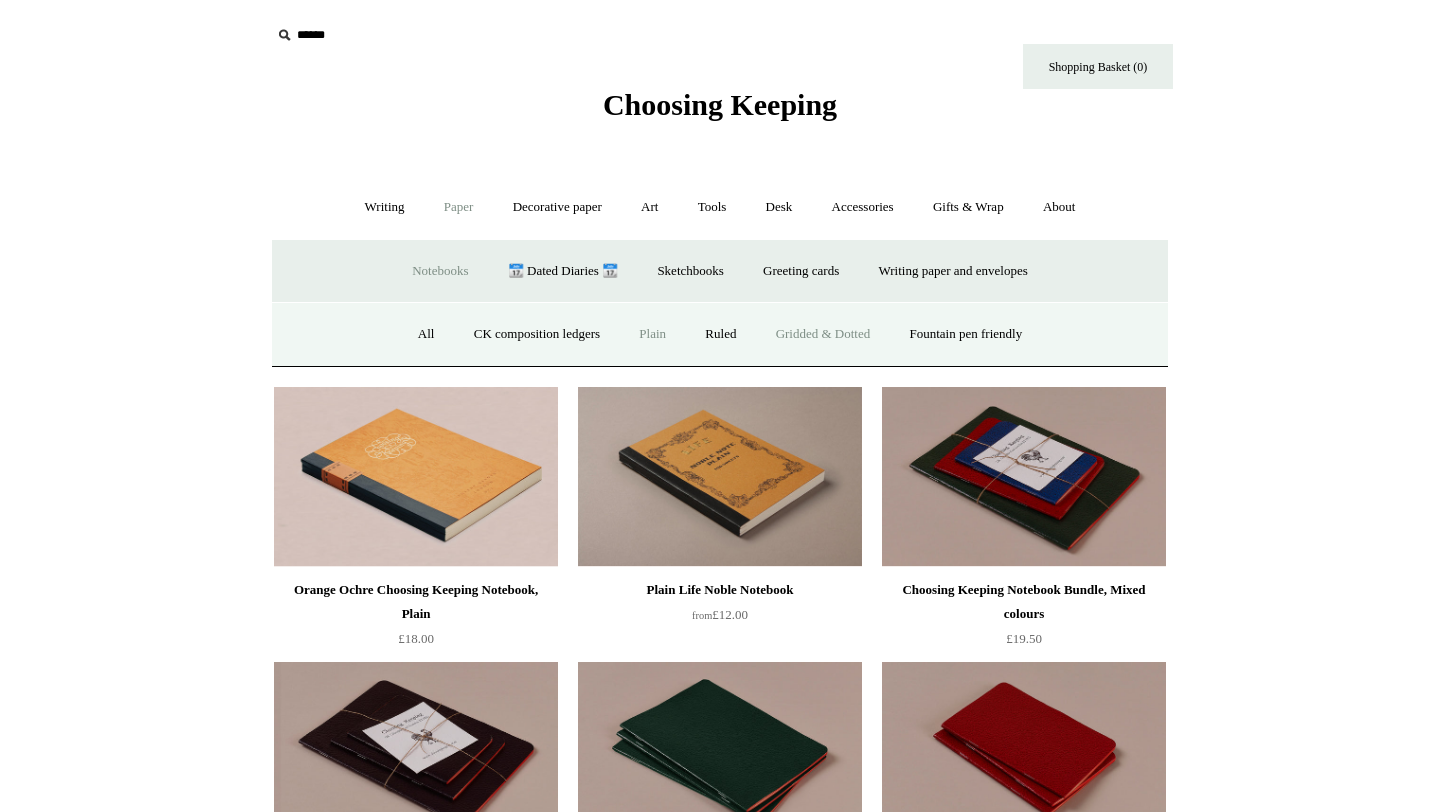 click on "Gridded & Dotted" at bounding box center [823, 334] 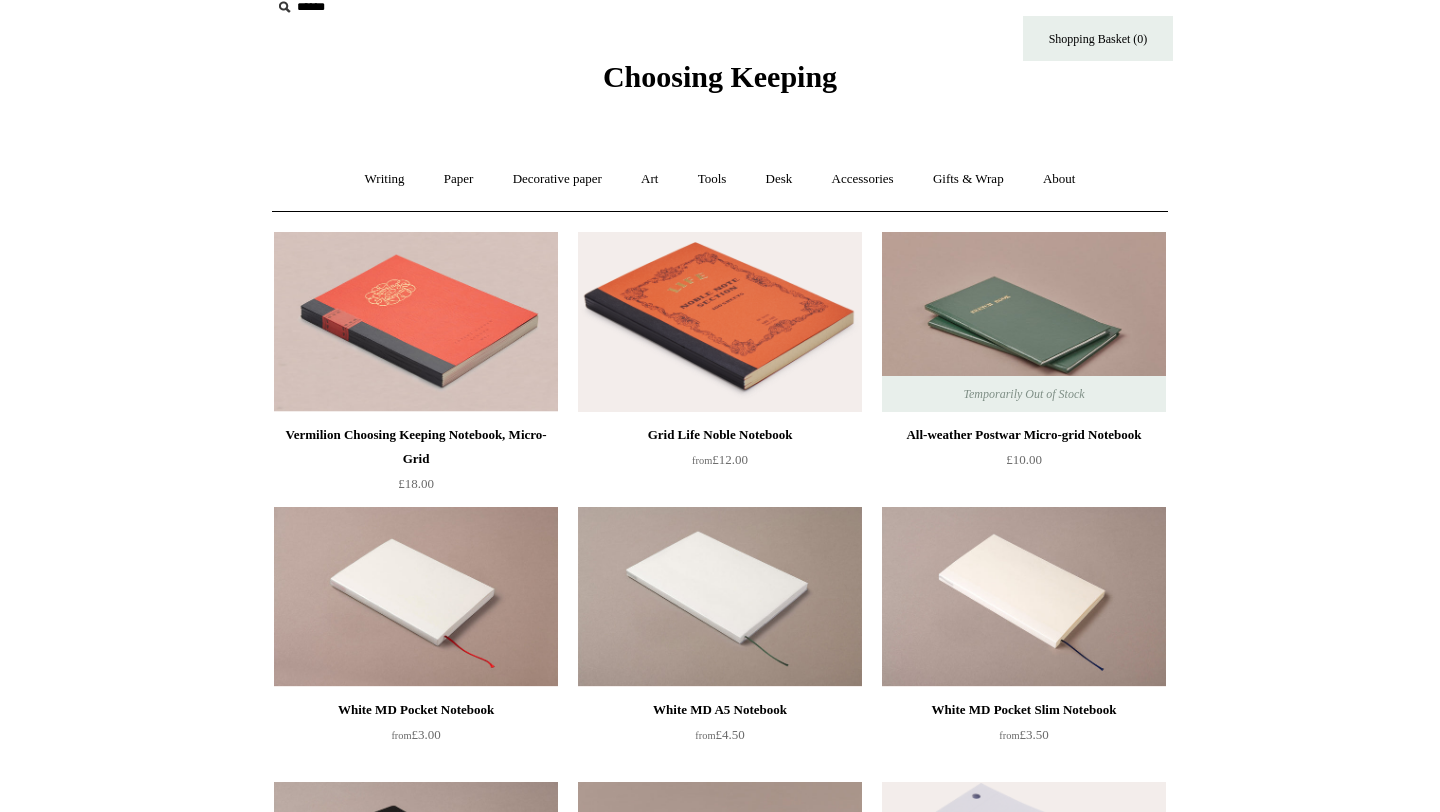 scroll, scrollTop: 0, scrollLeft: 0, axis: both 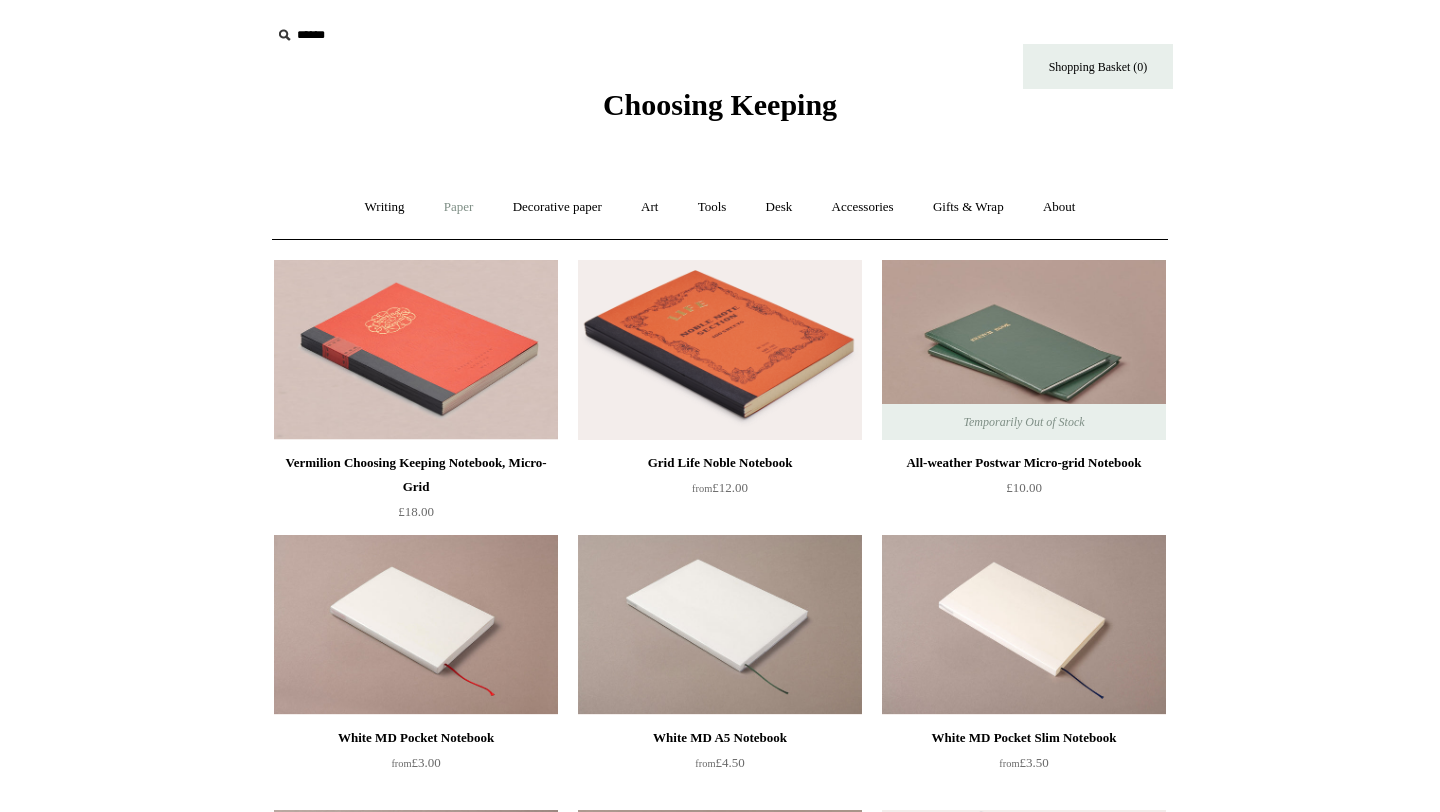 click on "Paper +" at bounding box center (459, 207) 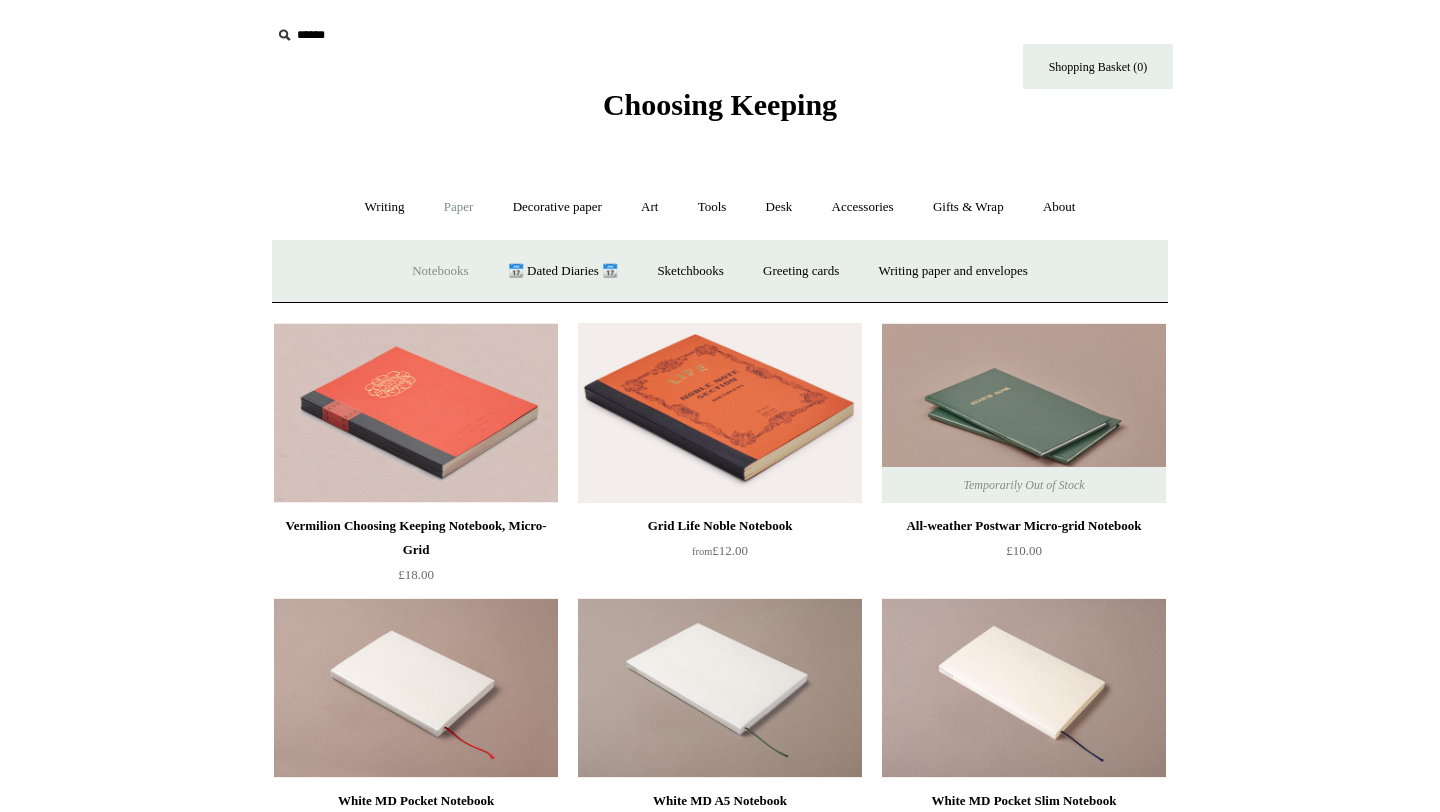 click on "Notebooks +" at bounding box center (440, 271) 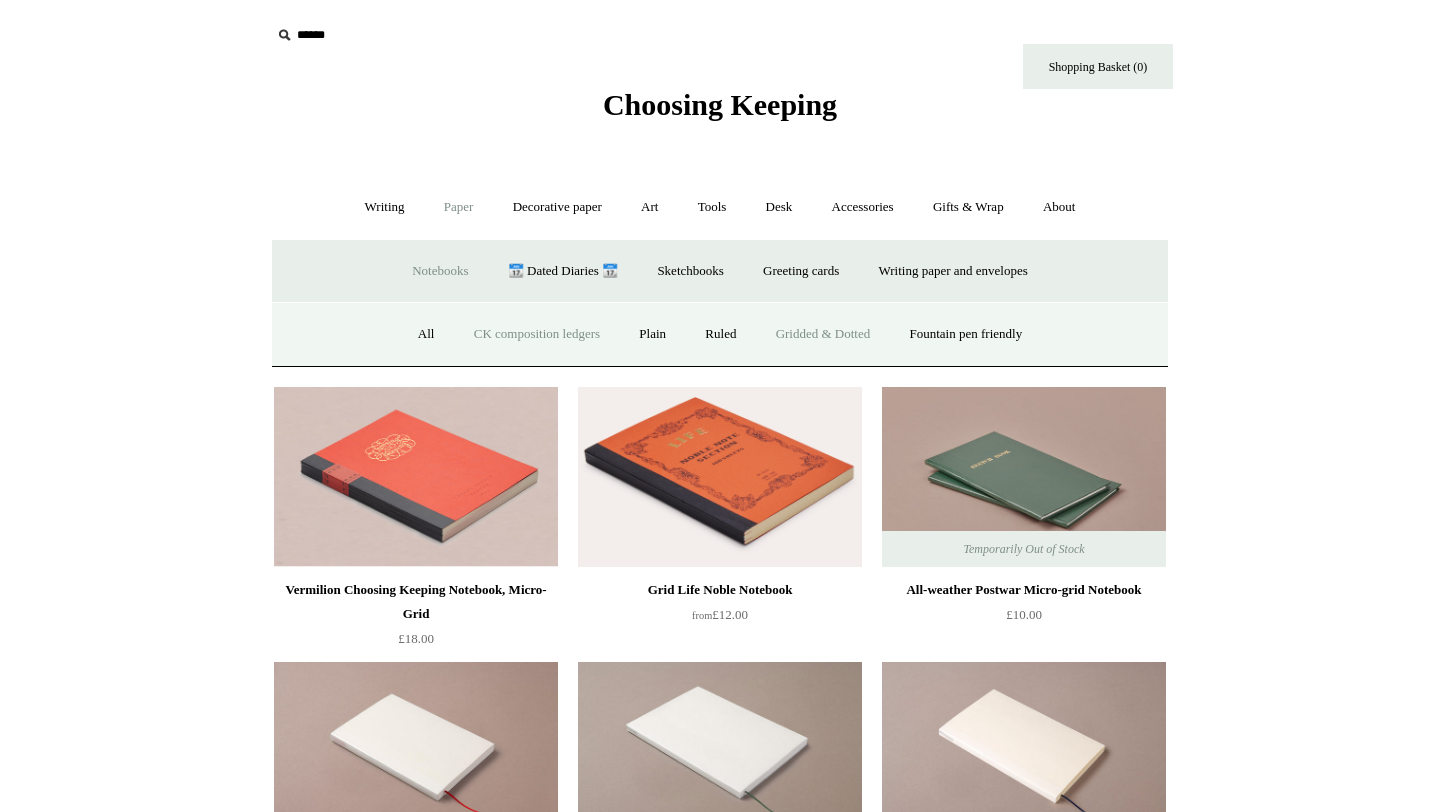 click on "CK composition ledgers" at bounding box center (537, 334) 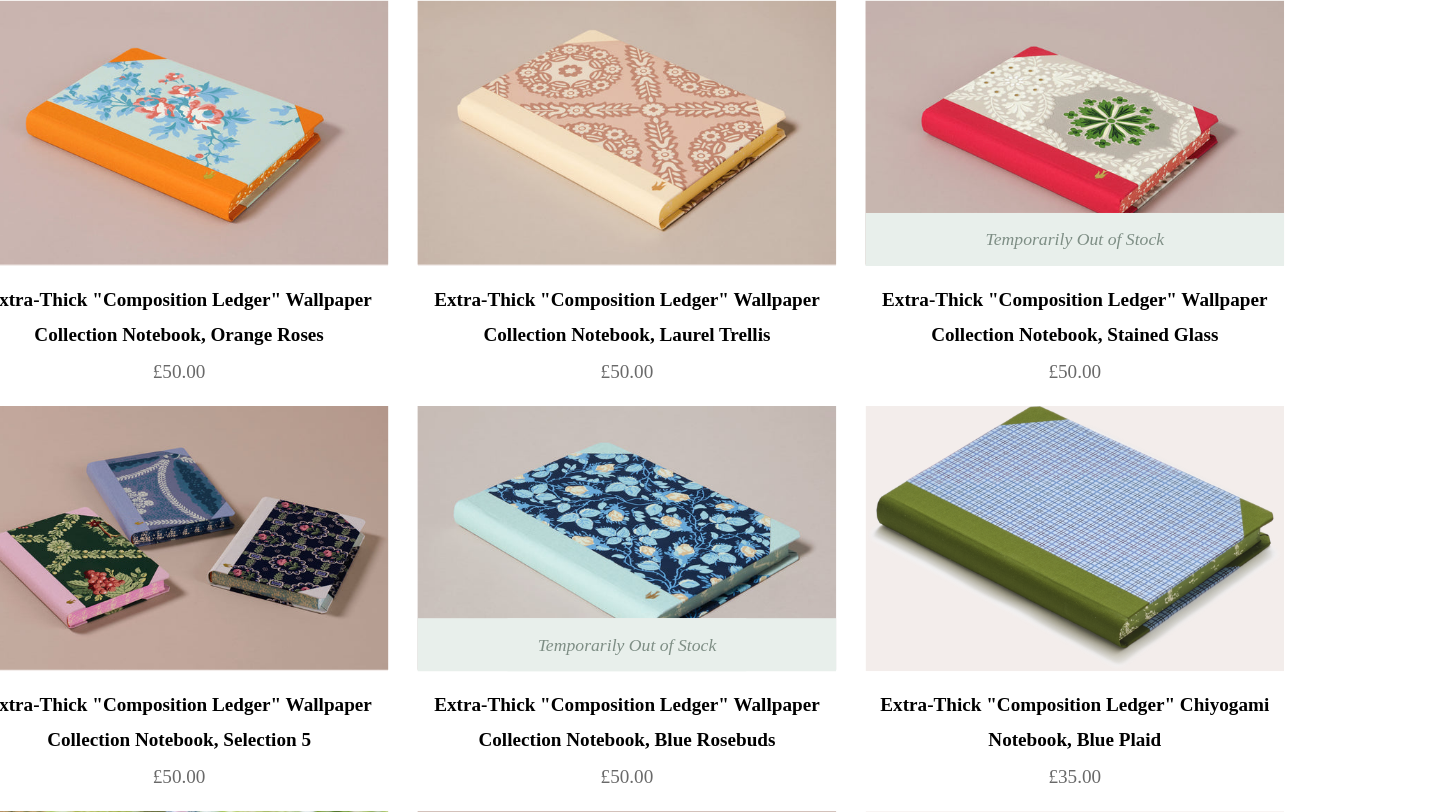 scroll, scrollTop: 2489, scrollLeft: 0, axis: vertical 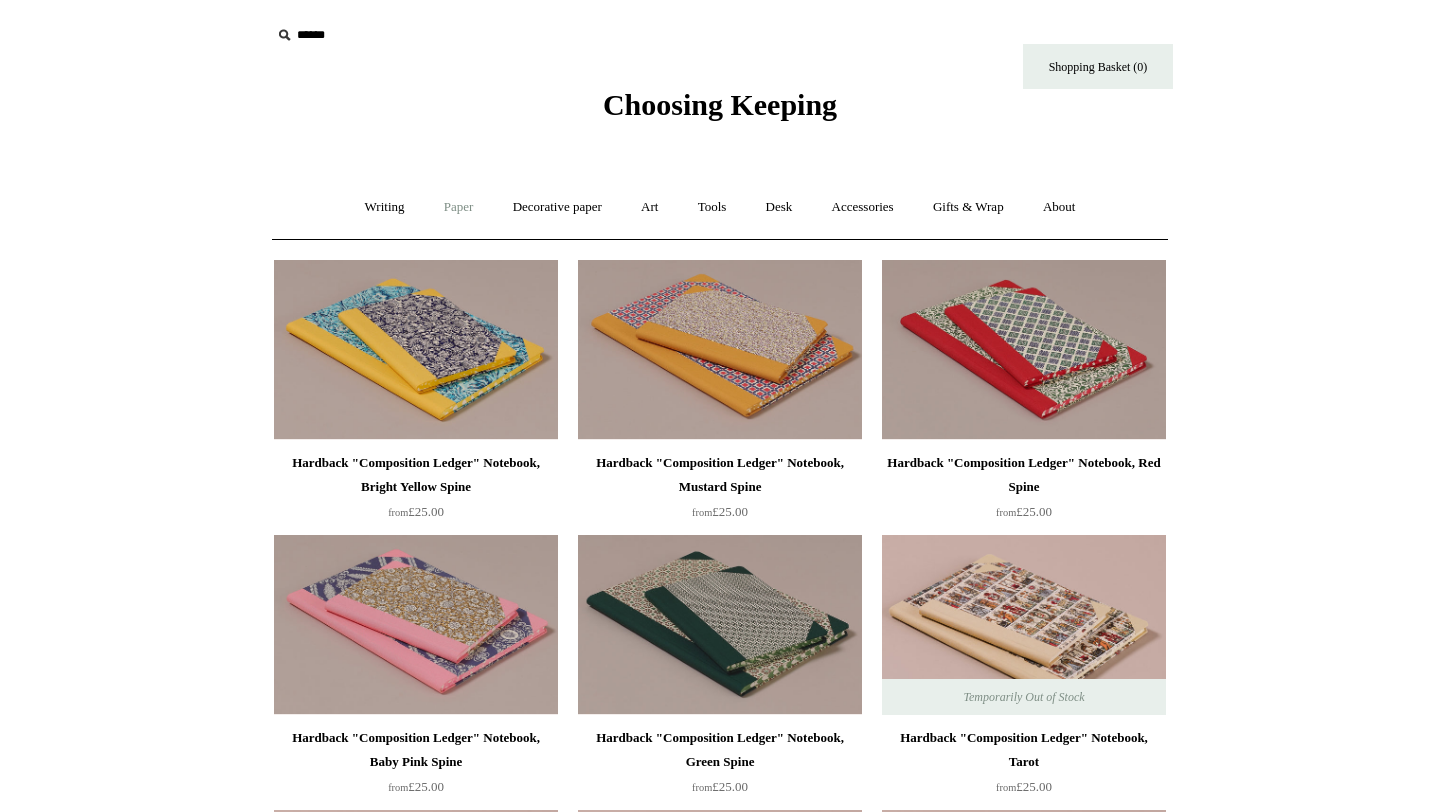 click on "Paper +" at bounding box center (459, 207) 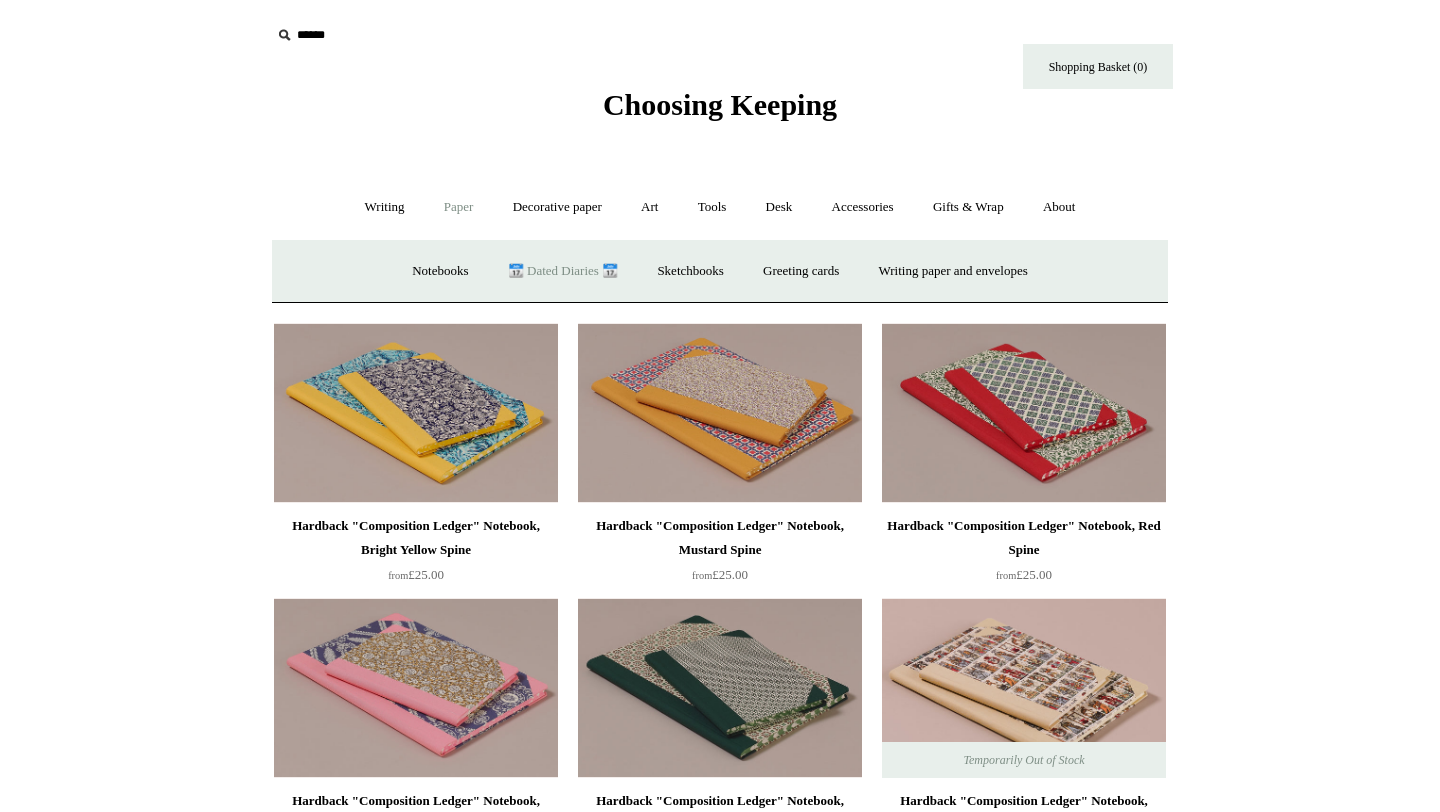 click on "📆 Dated Diaries 📆" at bounding box center [563, 271] 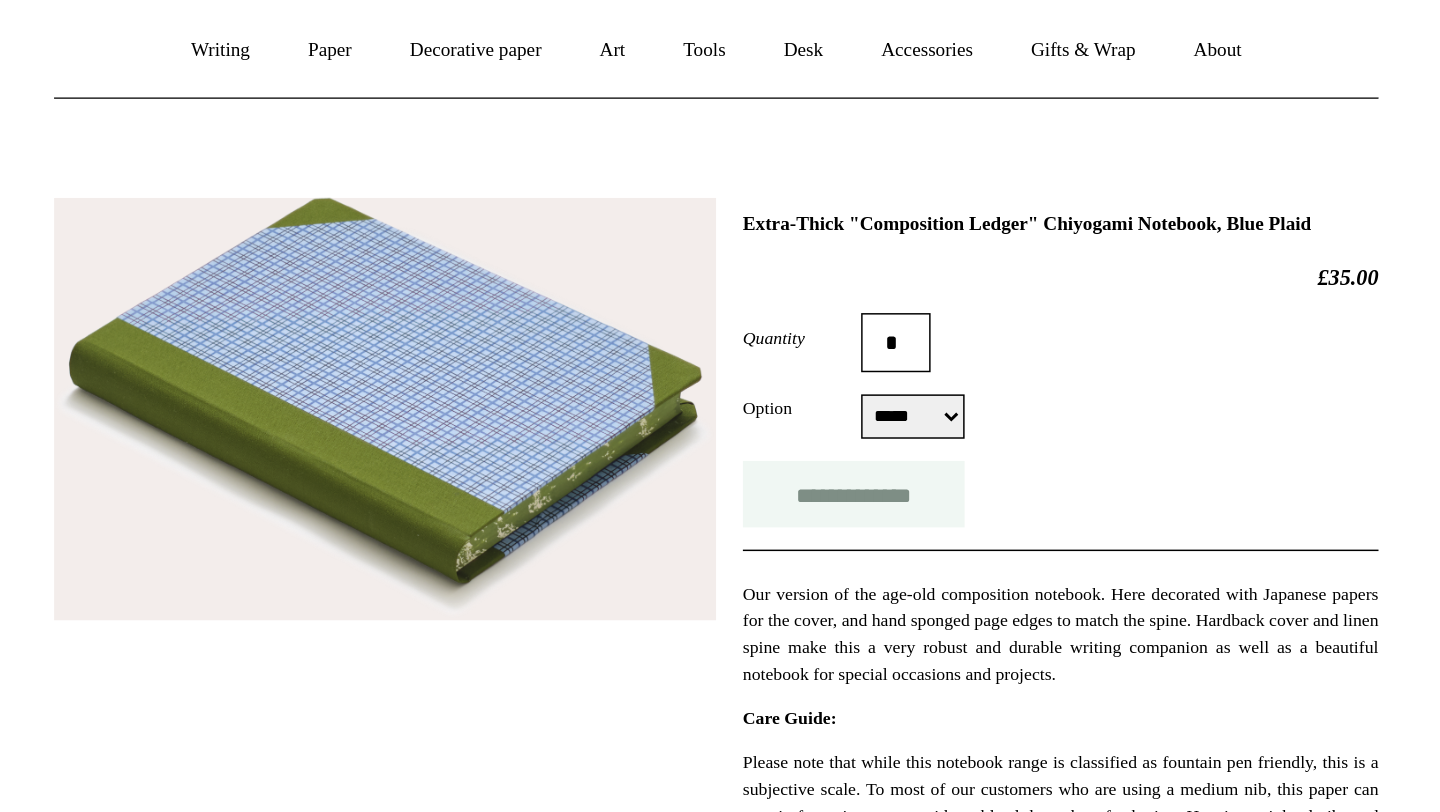 scroll, scrollTop: 170, scrollLeft: 0, axis: vertical 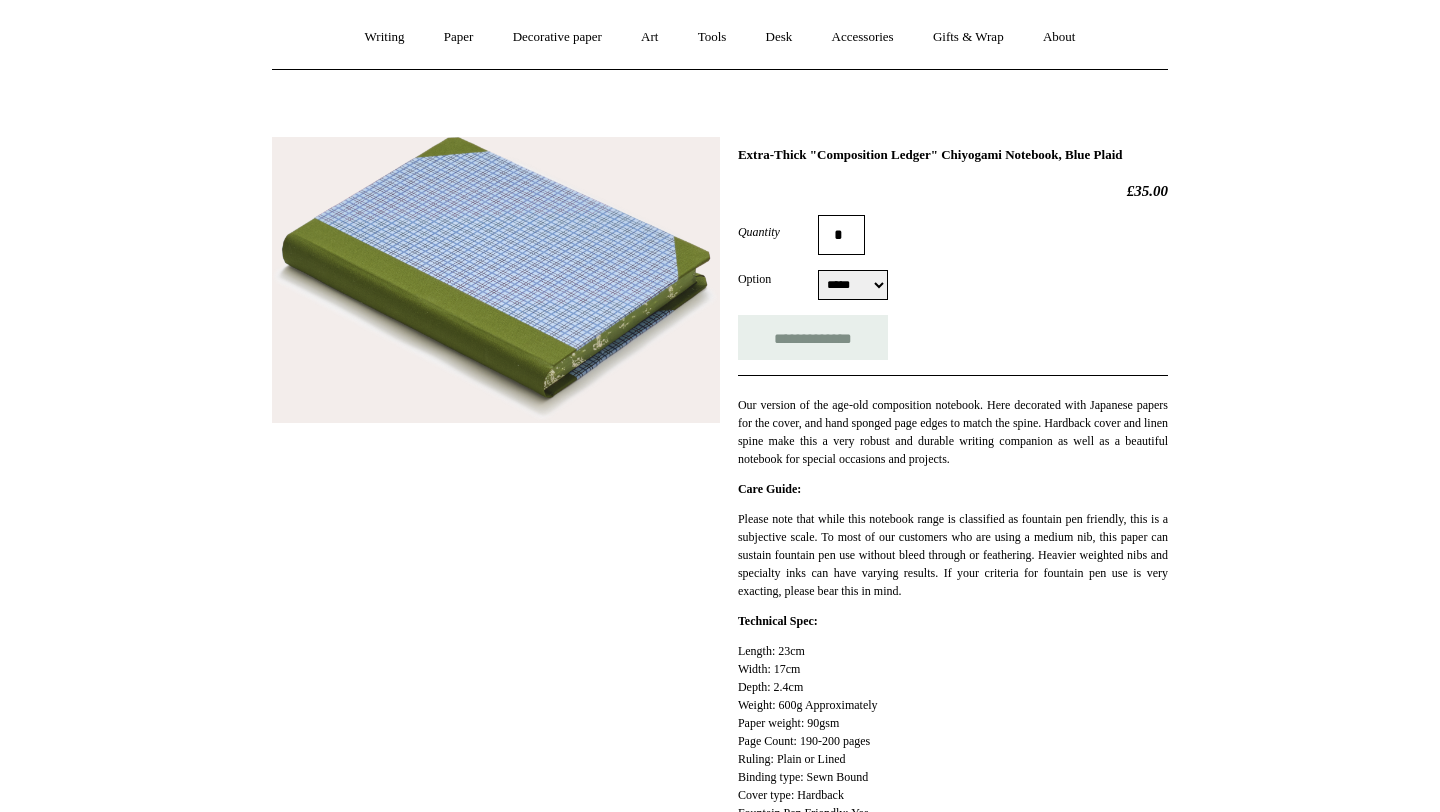 click on "***** *****" at bounding box center [853, 285] 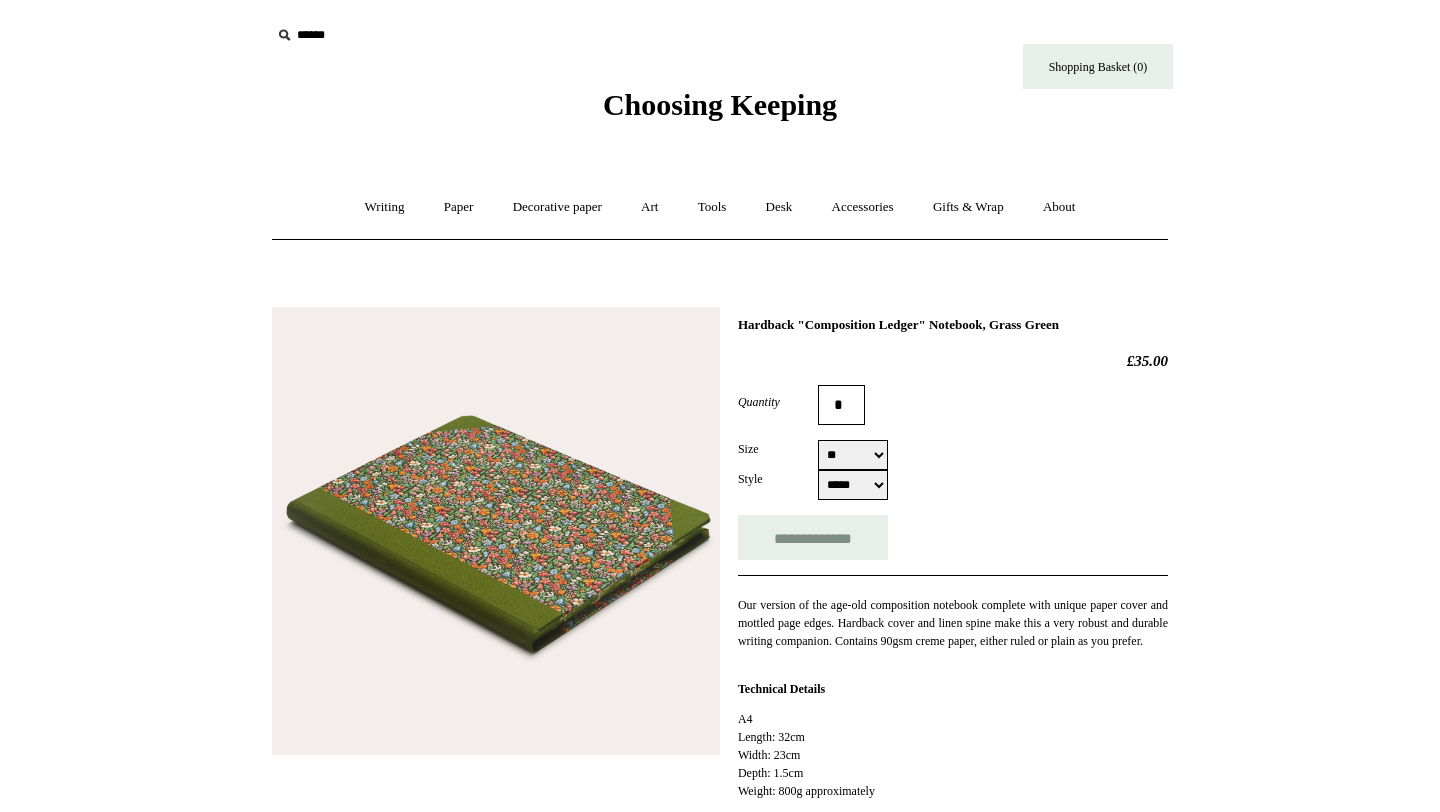 scroll, scrollTop: 0, scrollLeft: 0, axis: both 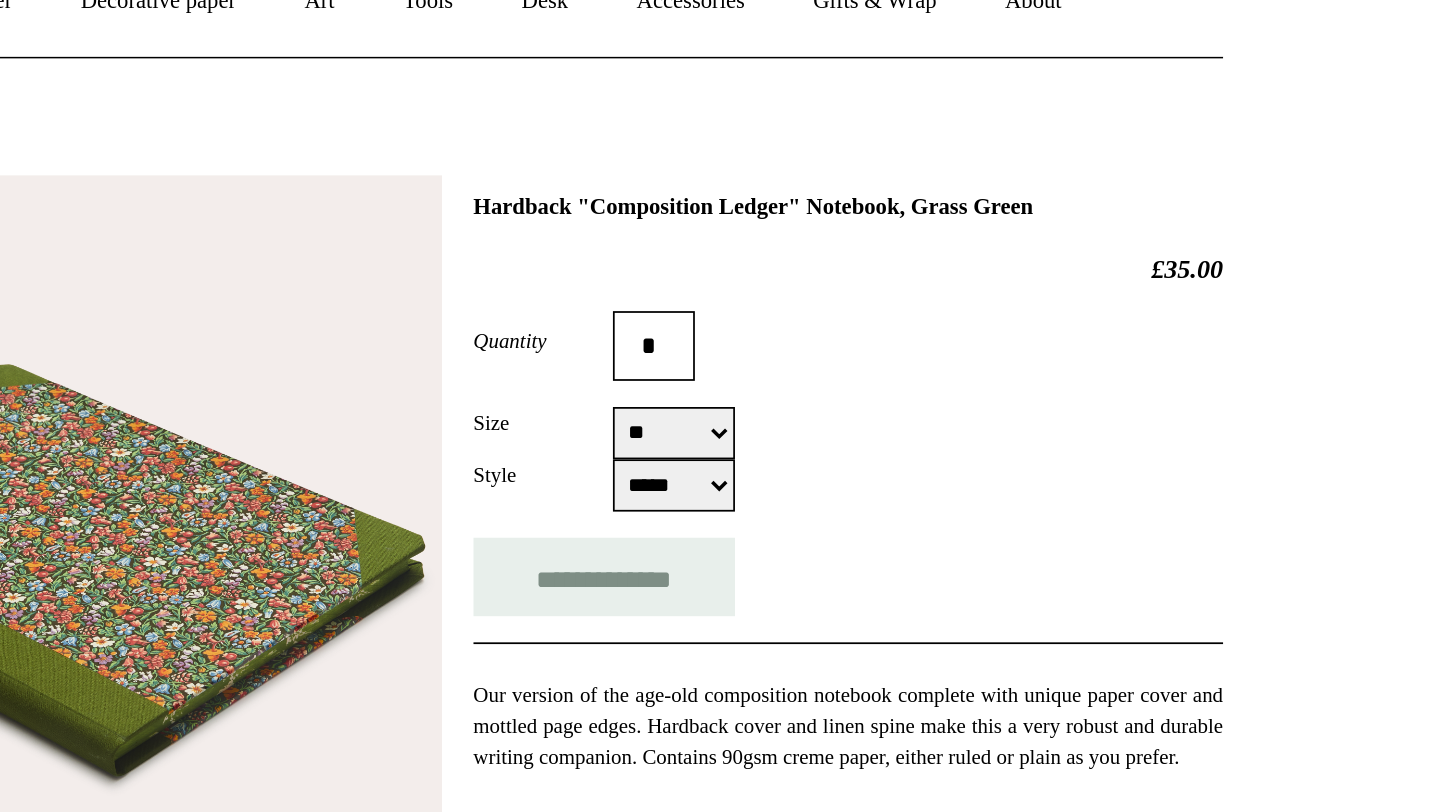 click on "** **" at bounding box center (853, 455) 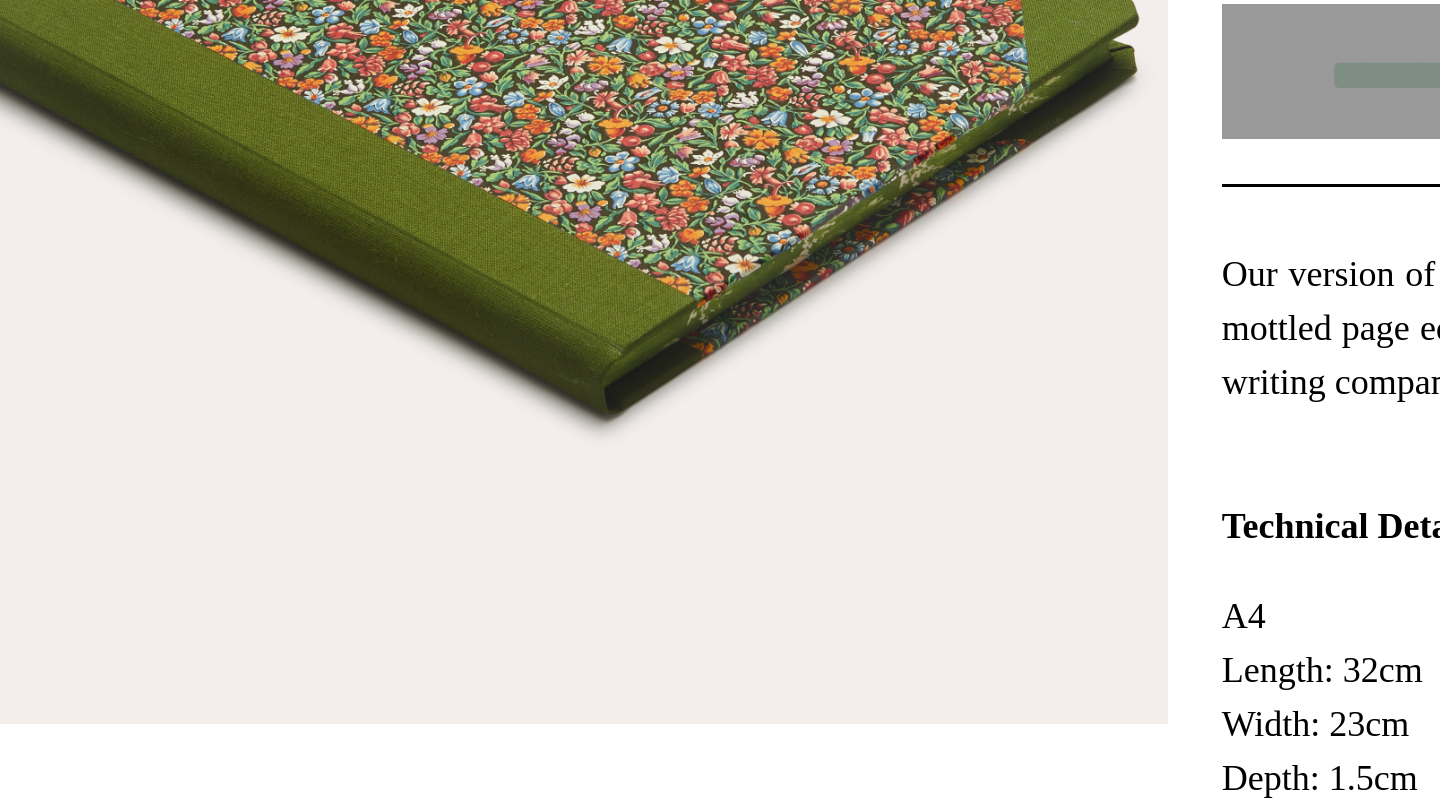 scroll, scrollTop: 6, scrollLeft: 0, axis: vertical 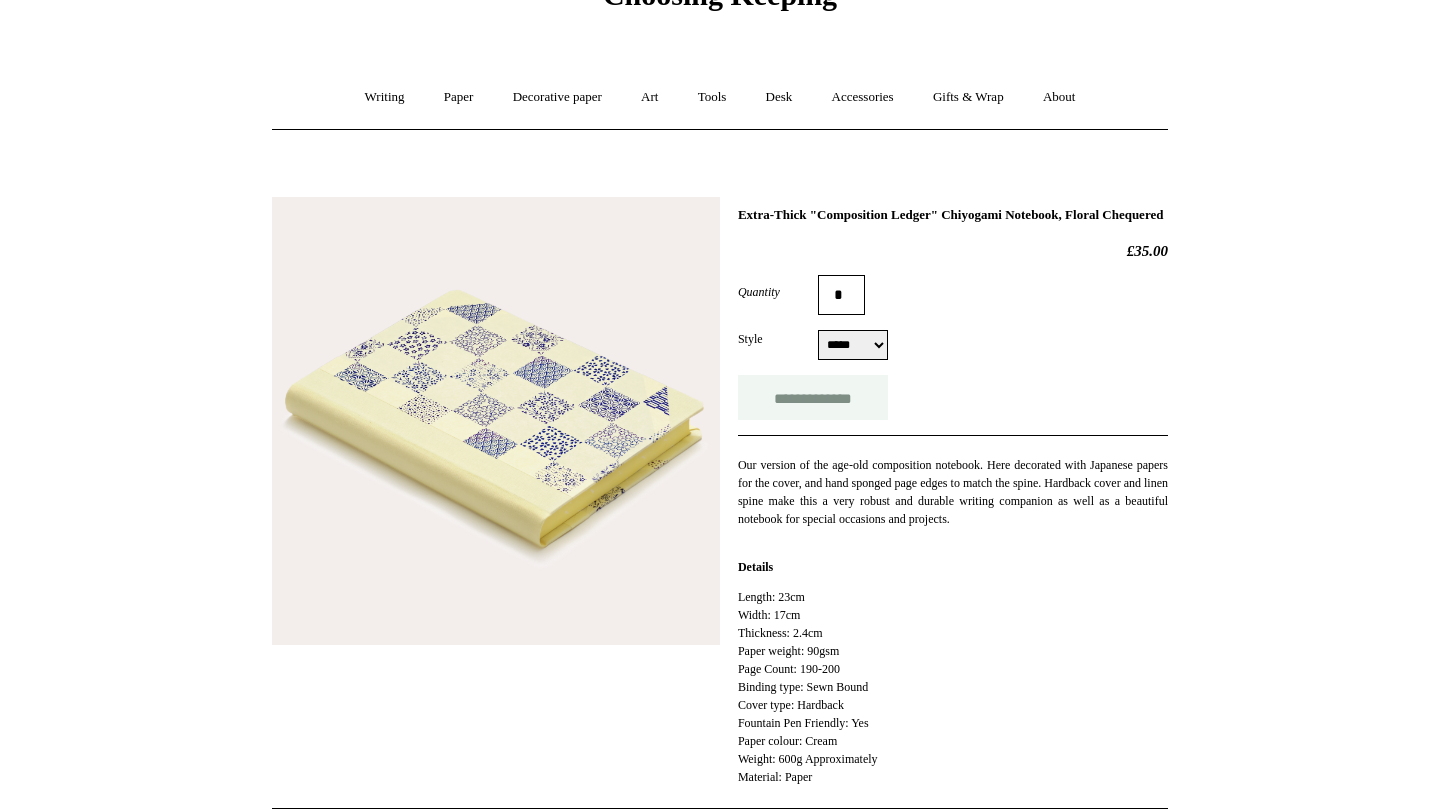 click on "**********" at bounding box center [813, 397] 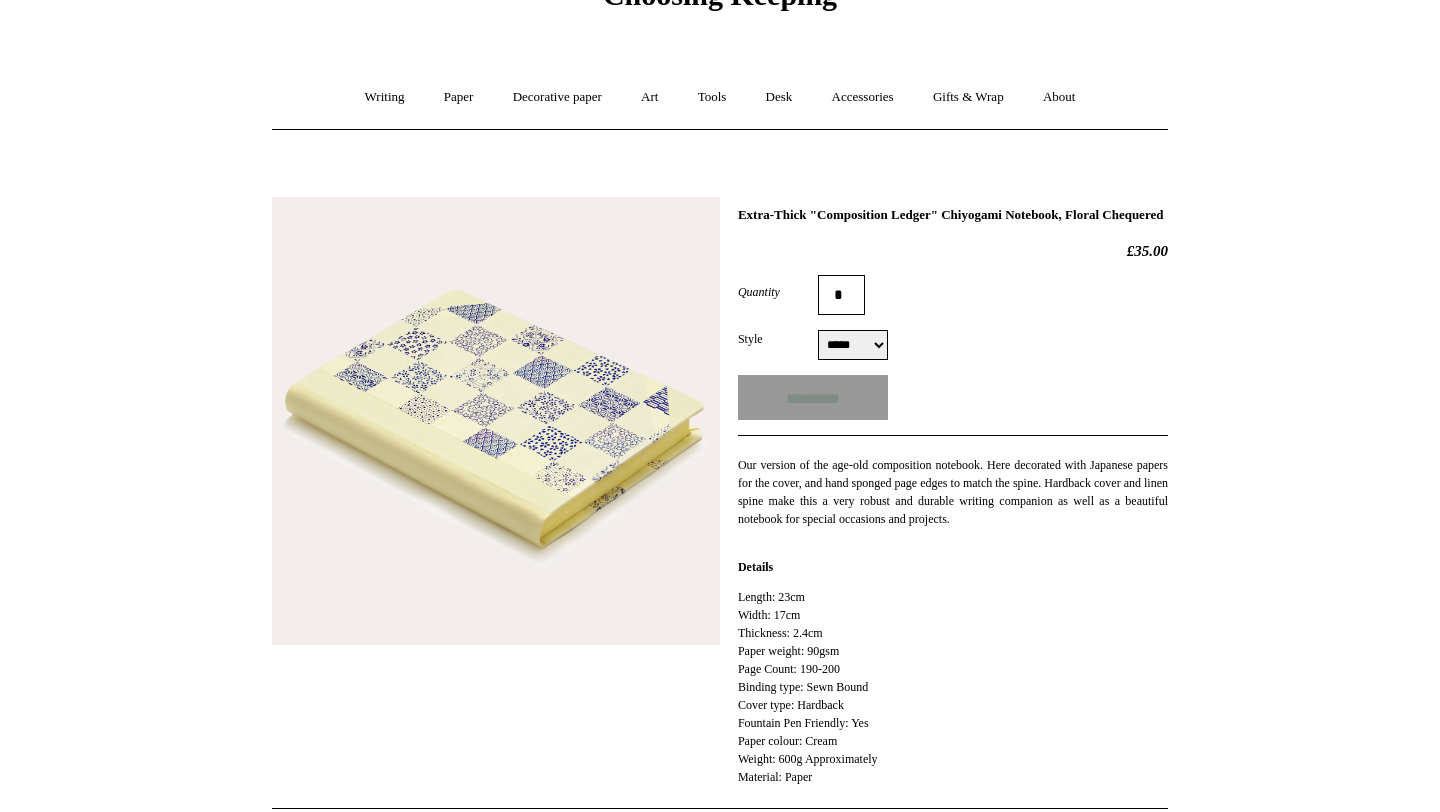 type on "**********" 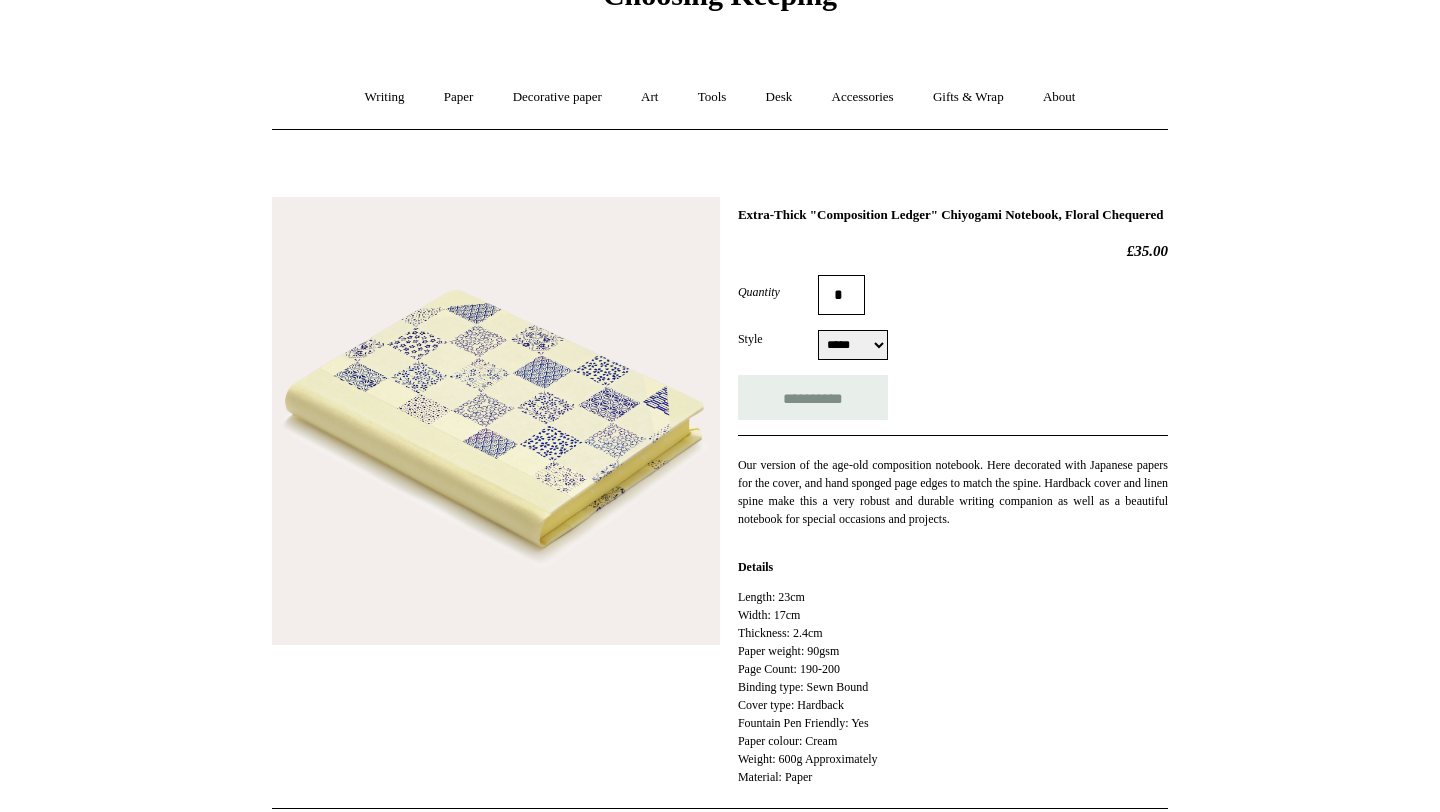click on "***** *****" at bounding box center [853, 345] 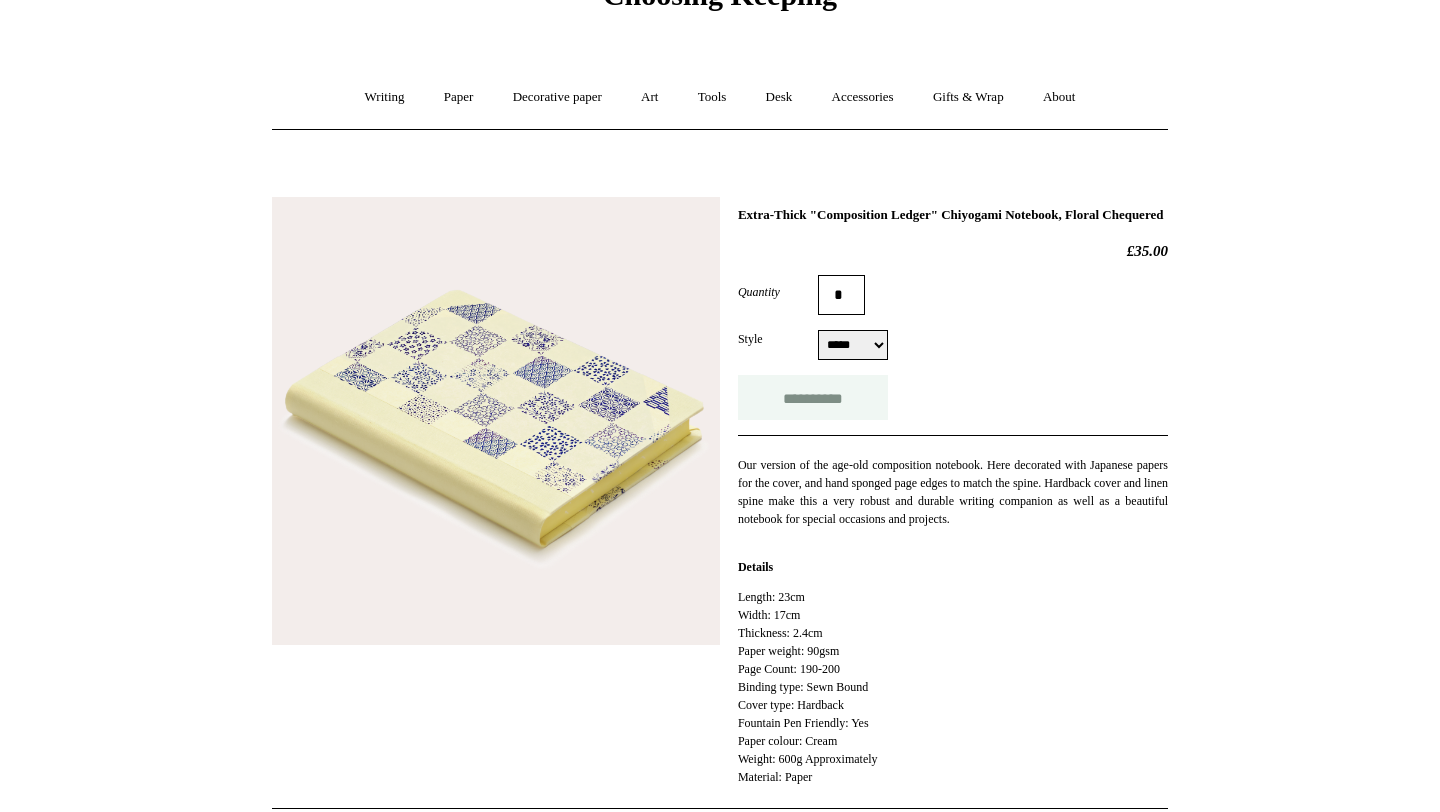 click on "**********" at bounding box center (813, 397) 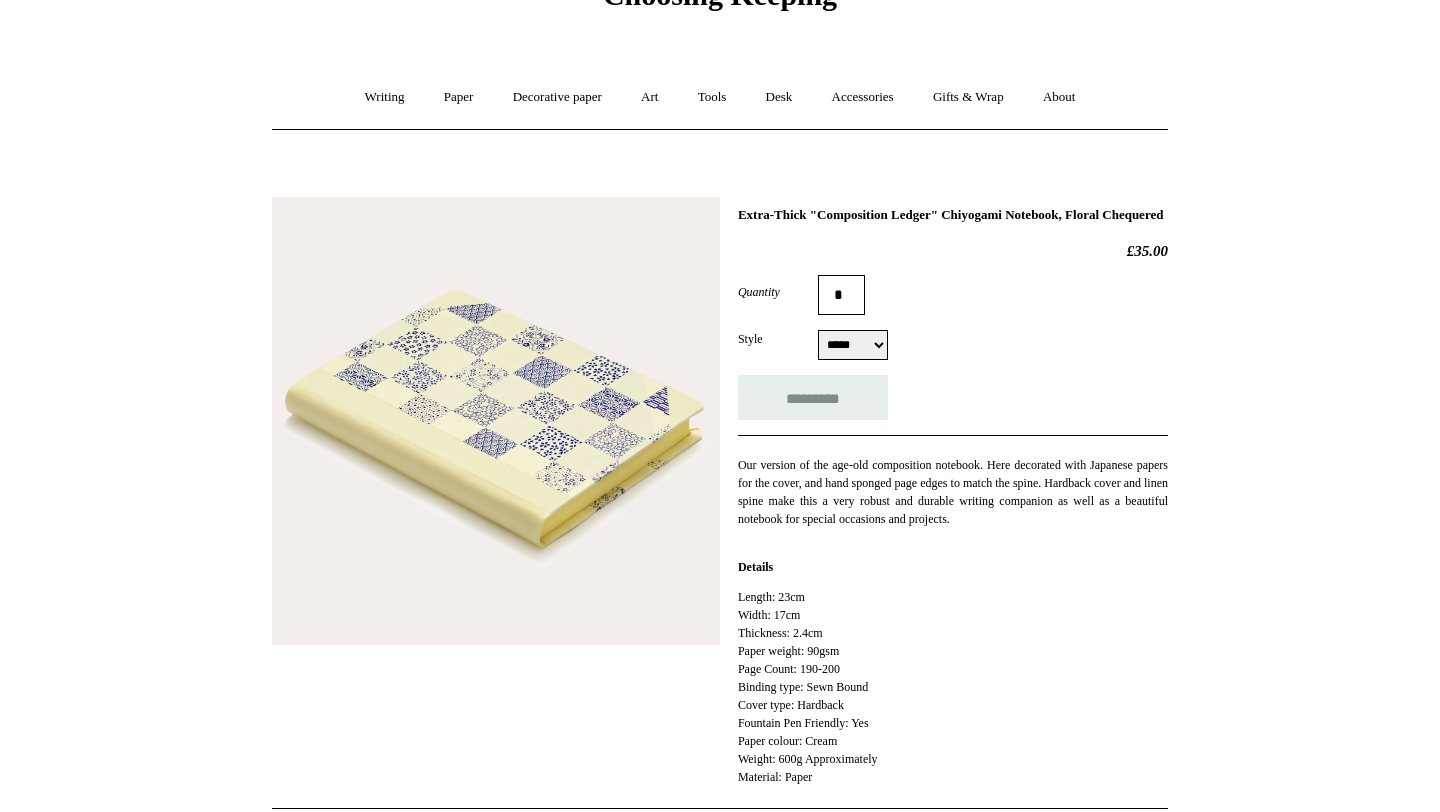 type on "**********" 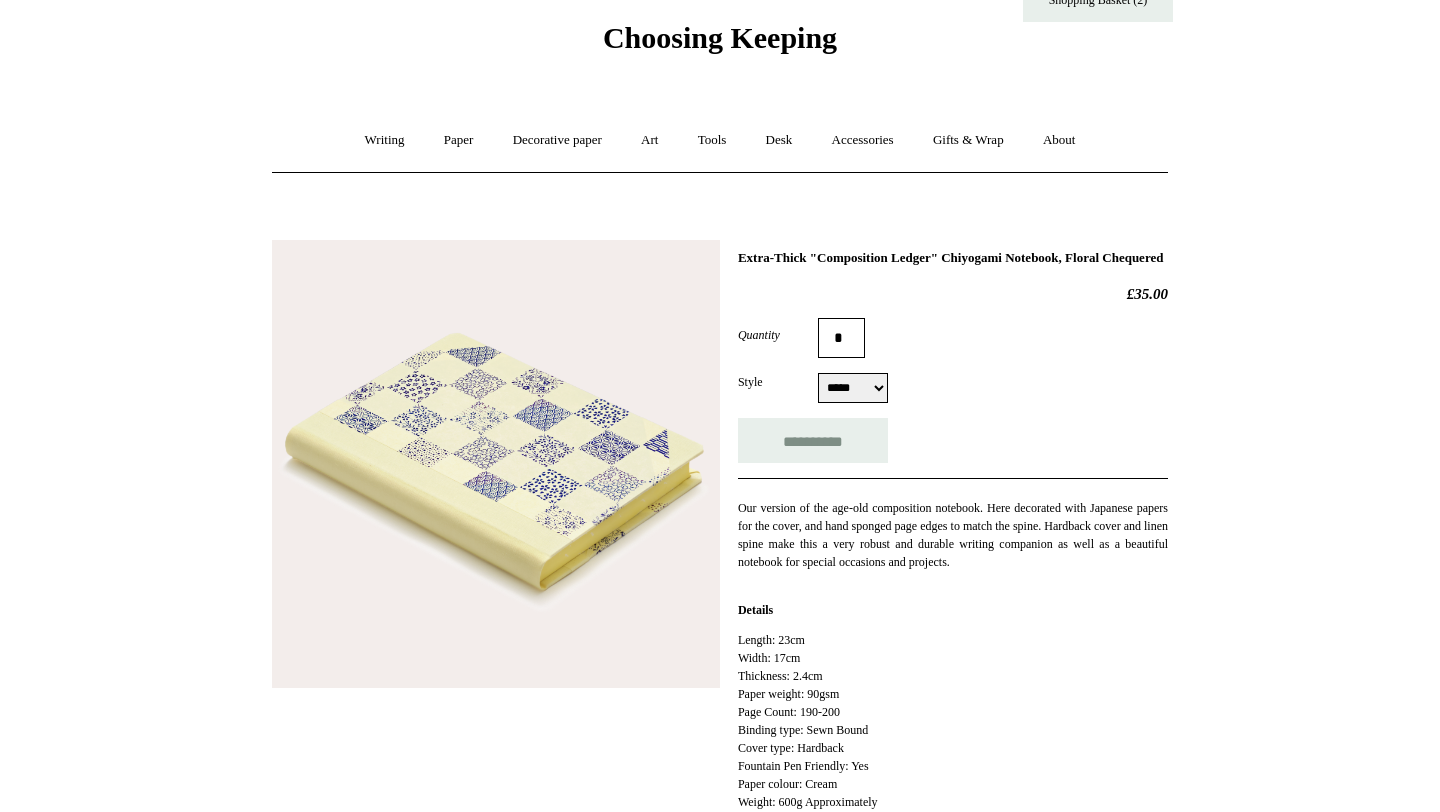 scroll, scrollTop: 0, scrollLeft: 0, axis: both 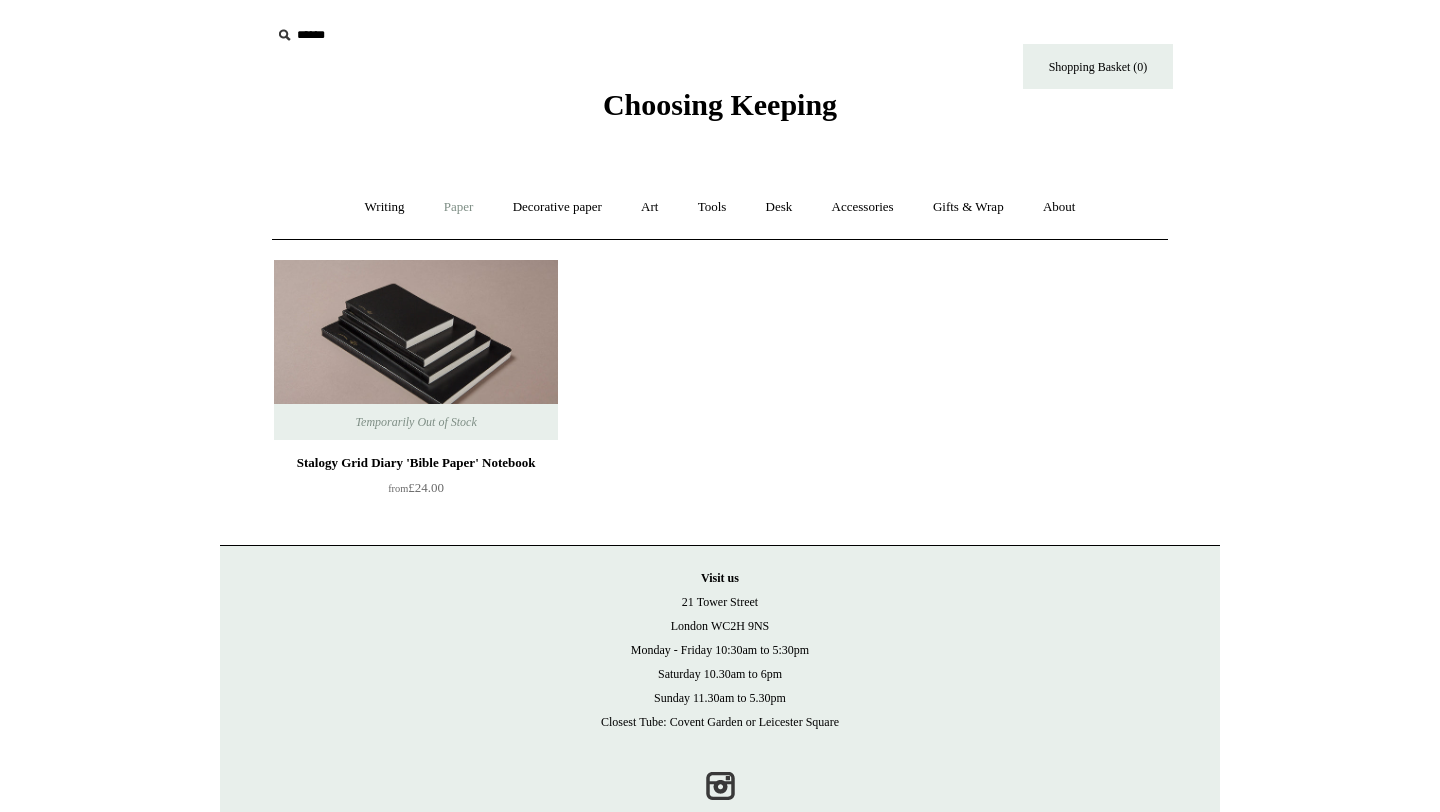 click on "Paper +" at bounding box center [459, 207] 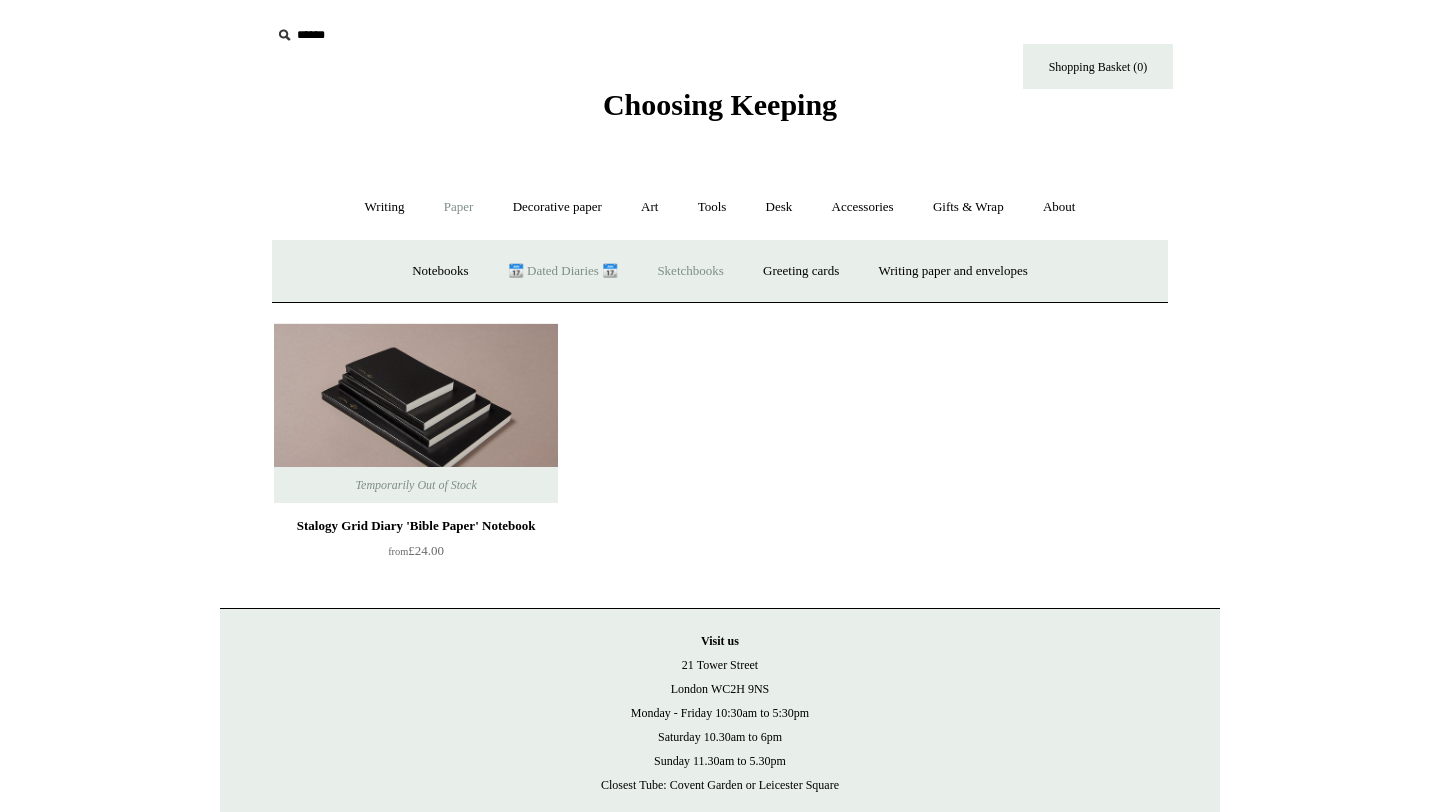 click on "Sketchbooks +" at bounding box center [690, 271] 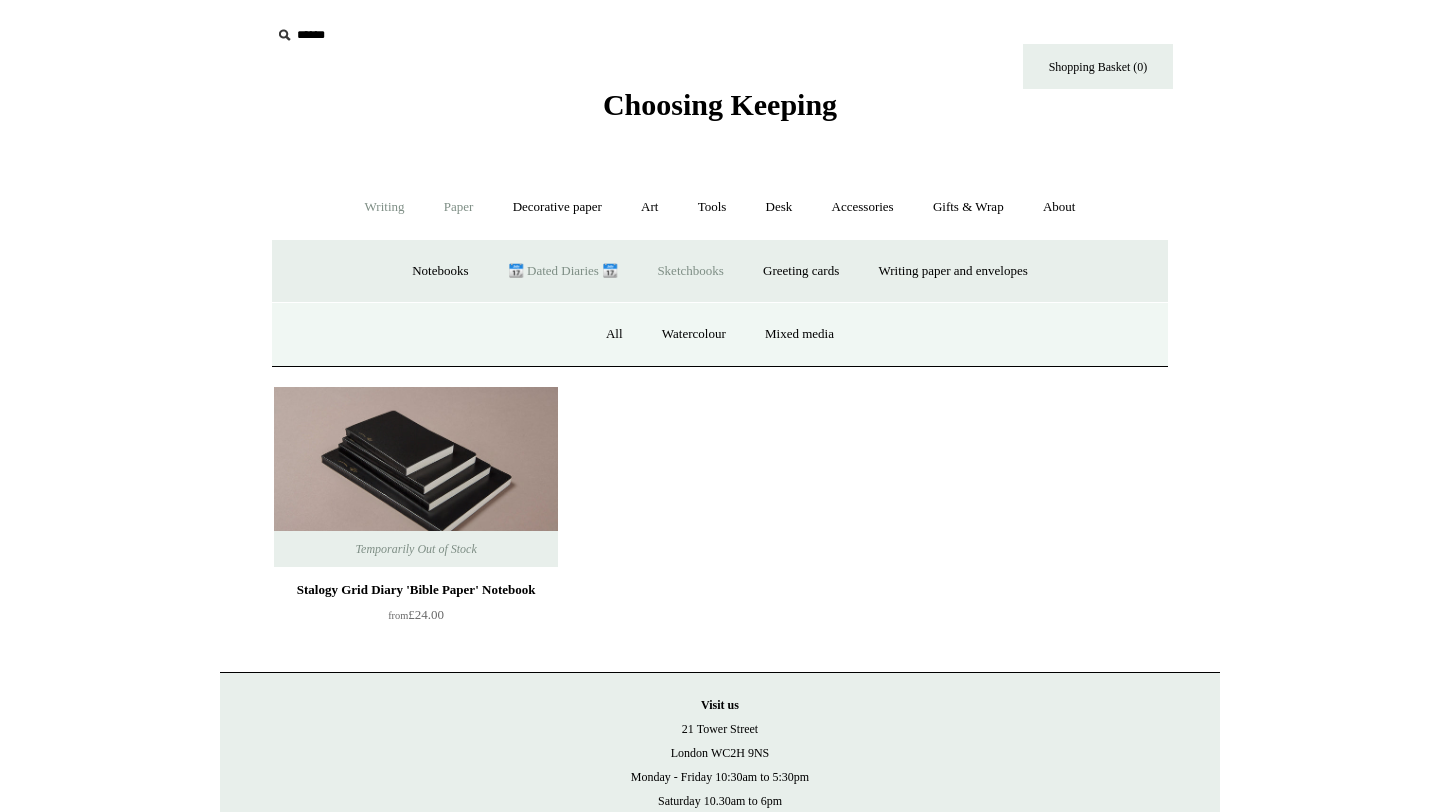 click on "Writing +" at bounding box center (385, 207) 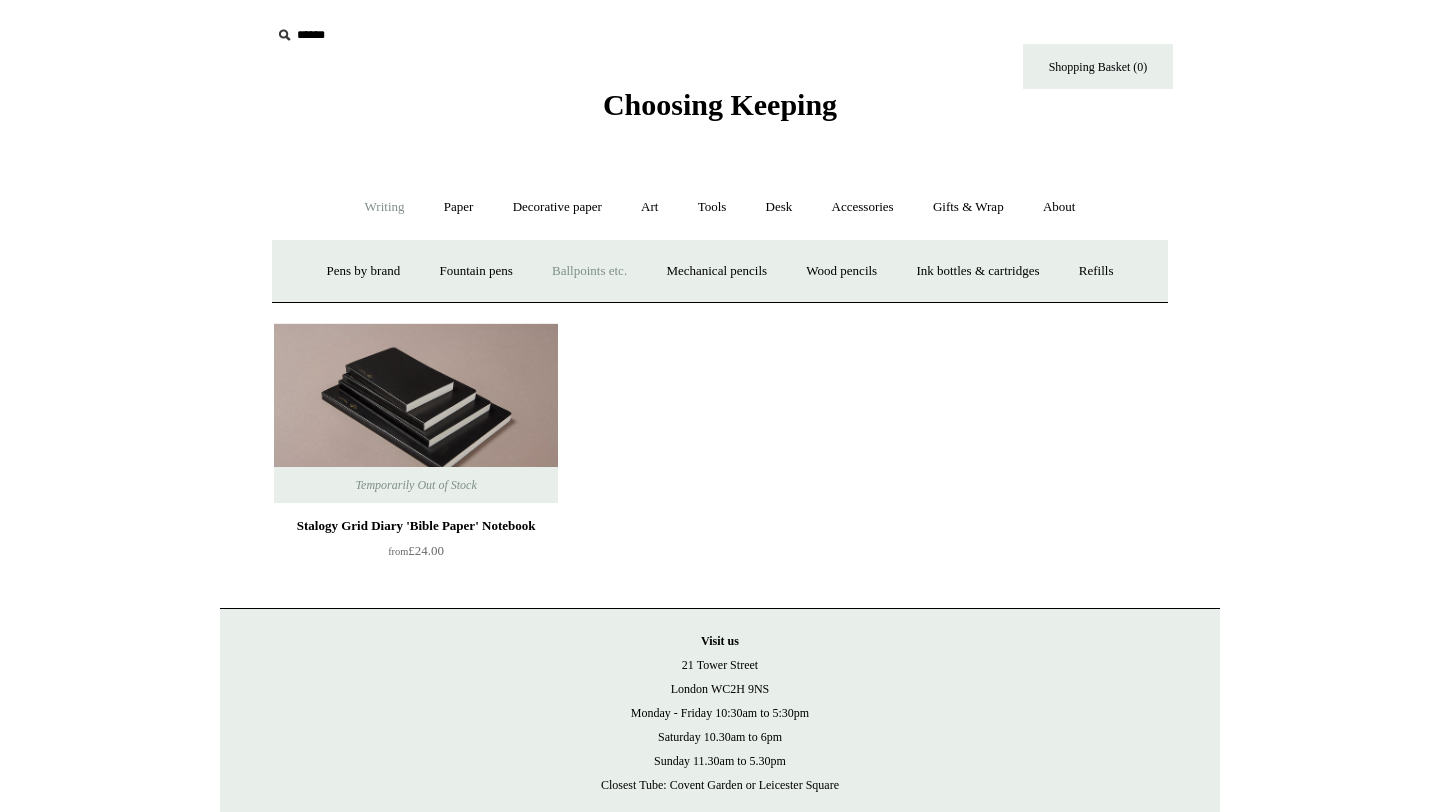 click on "Ballpoints etc. +" at bounding box center (589, 271) 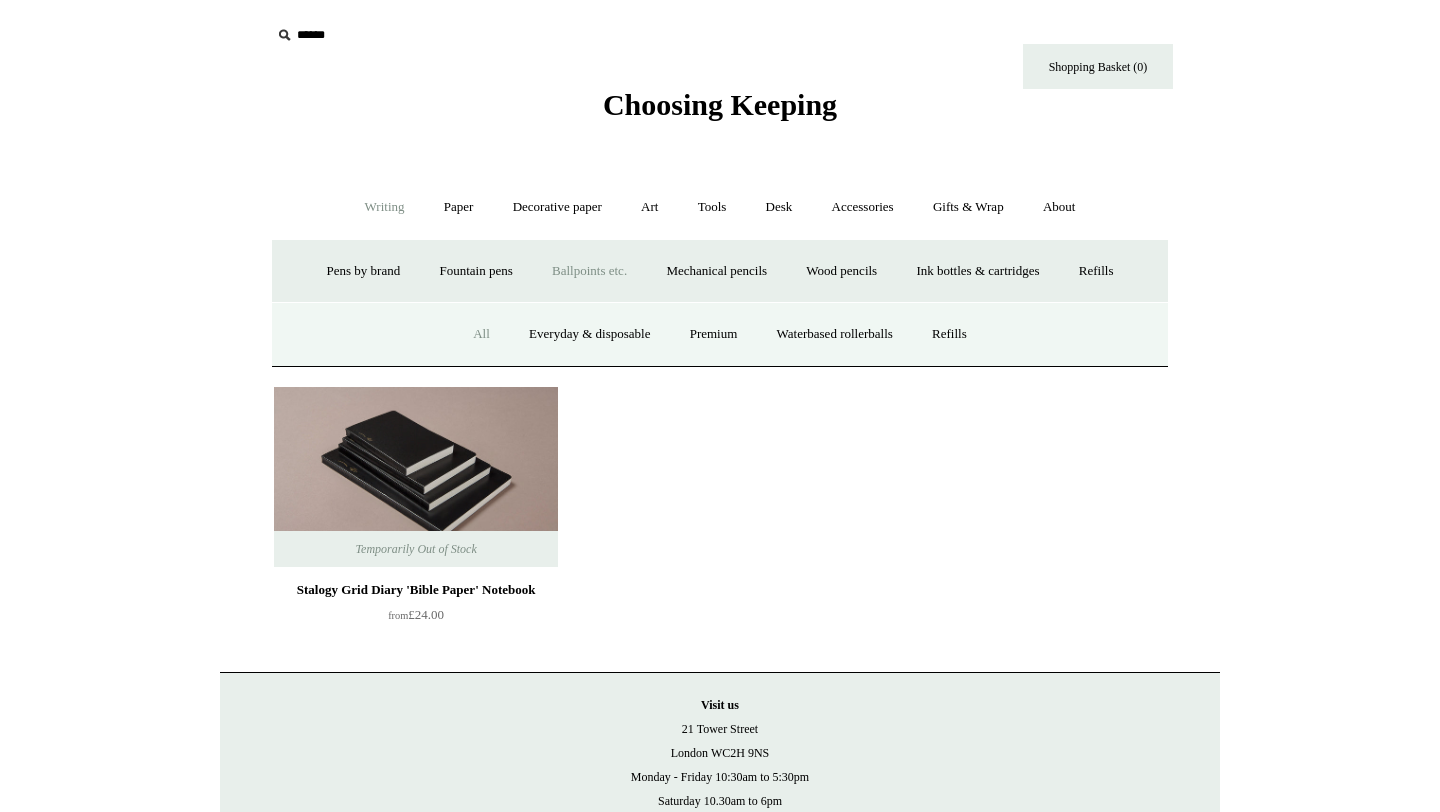 click on "All" at bounding box center (481, 334) 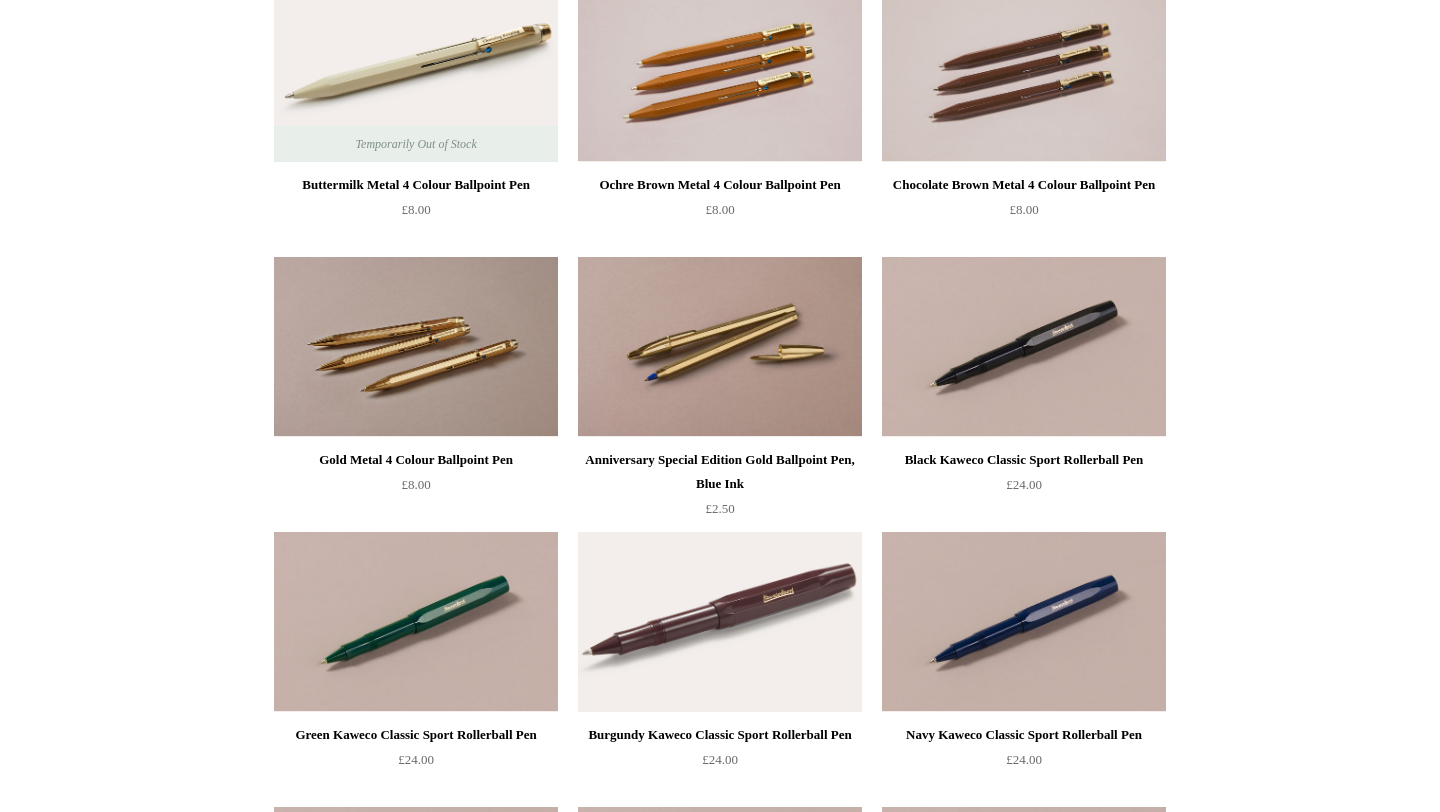 scroll, scrollTop: 0, scrollLeft: 0, axis: both 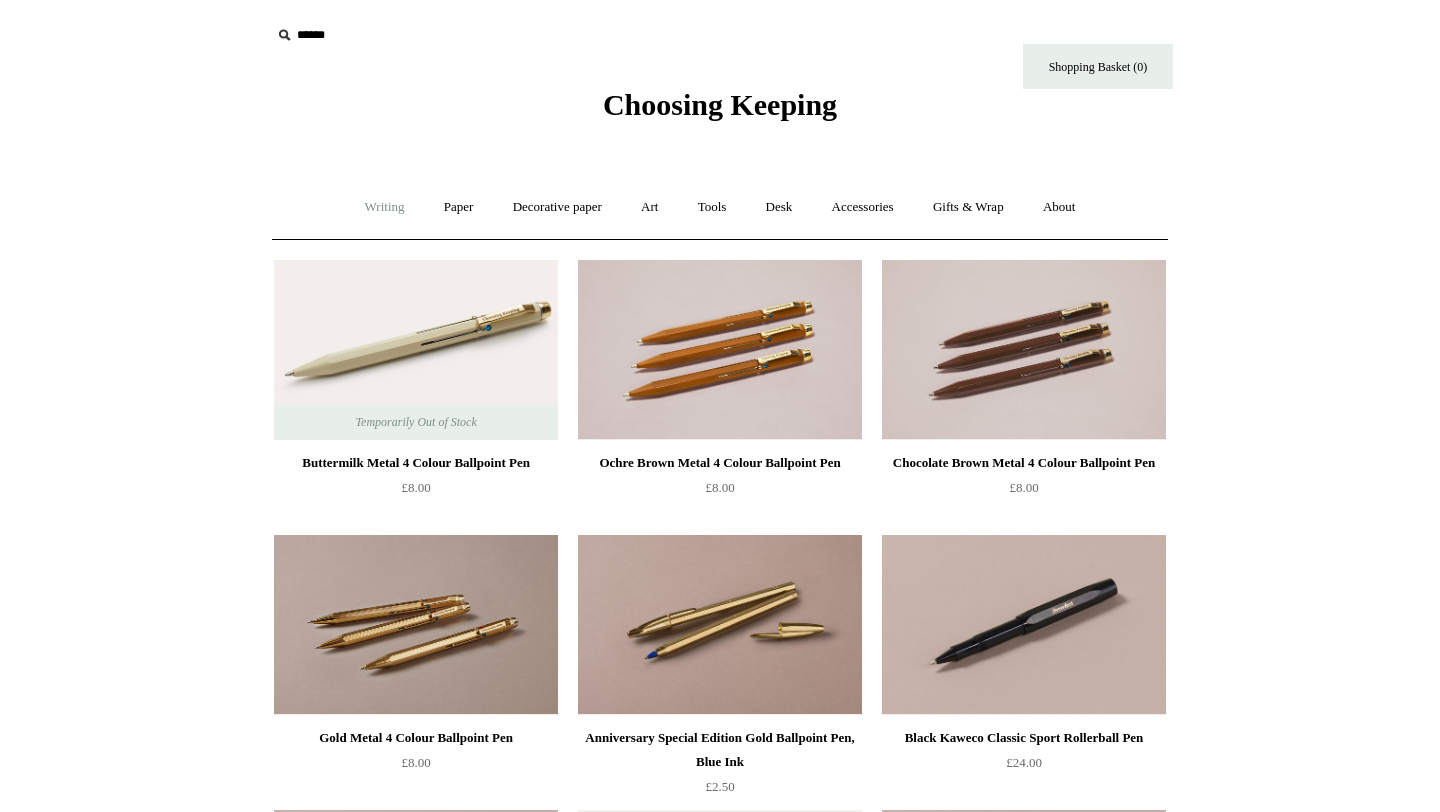 click on "Writing +" at bounding box center (385, 207) 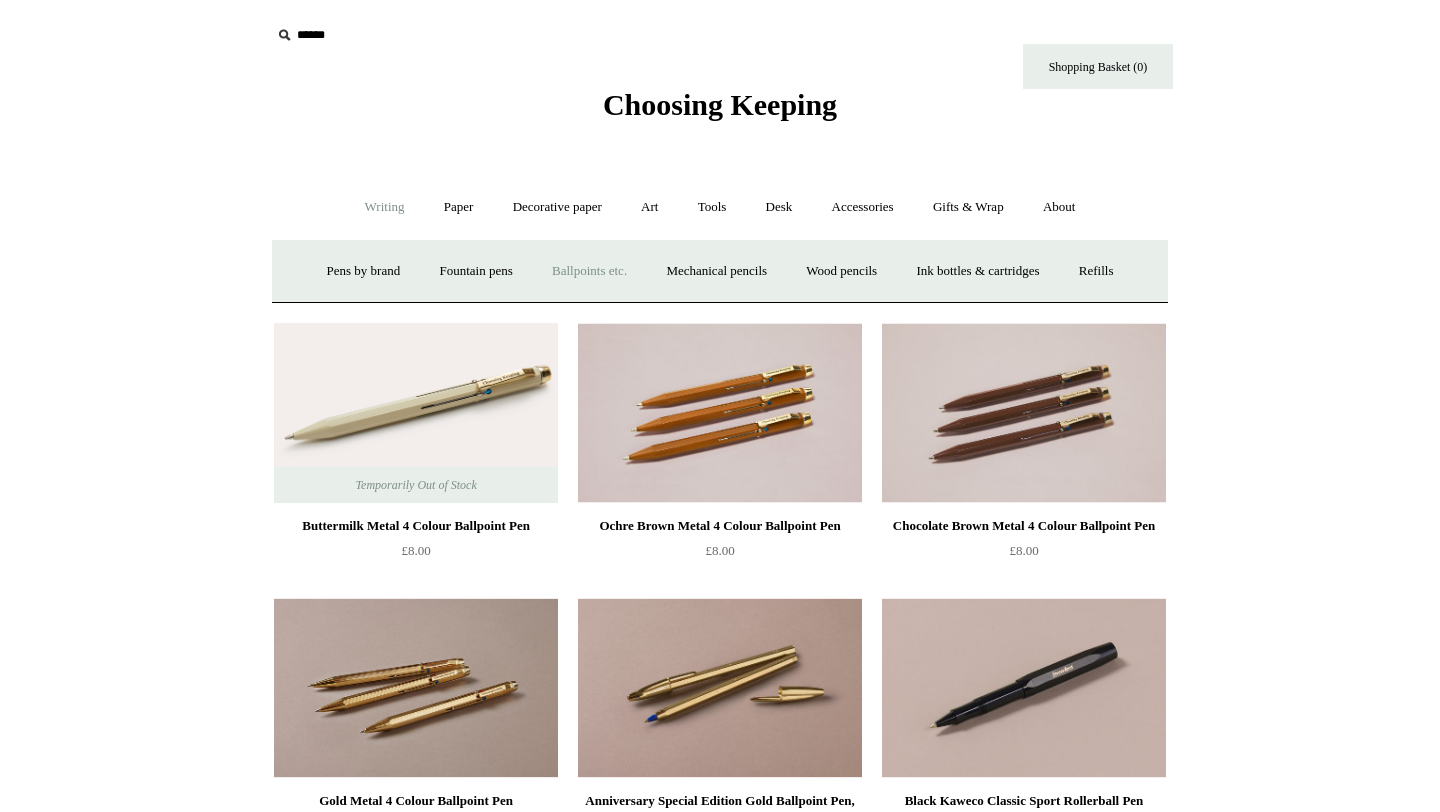 click on "Ballpoints etc. +" at bounding box center [589, 271] 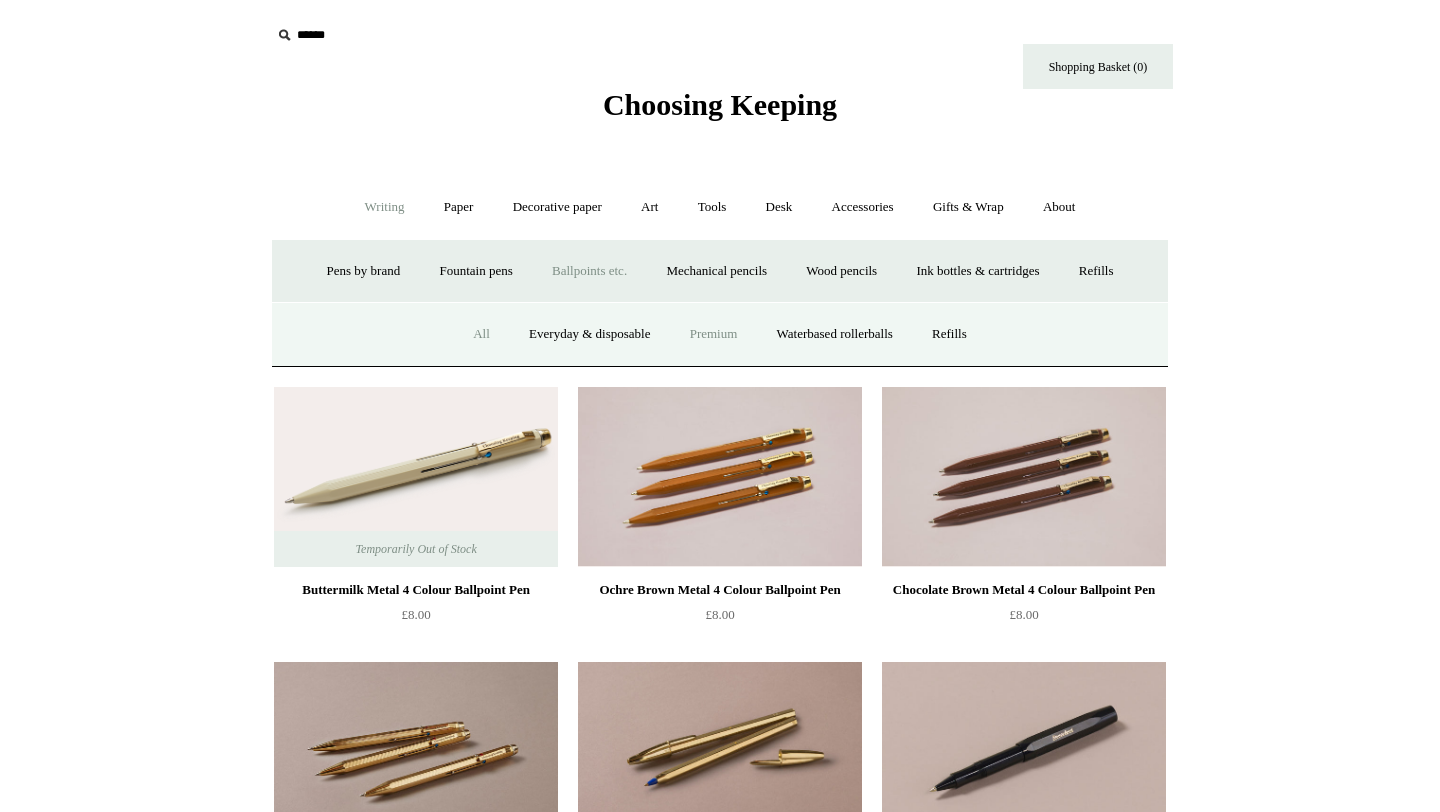 click on "Premium" at bounding box center [714, 334] 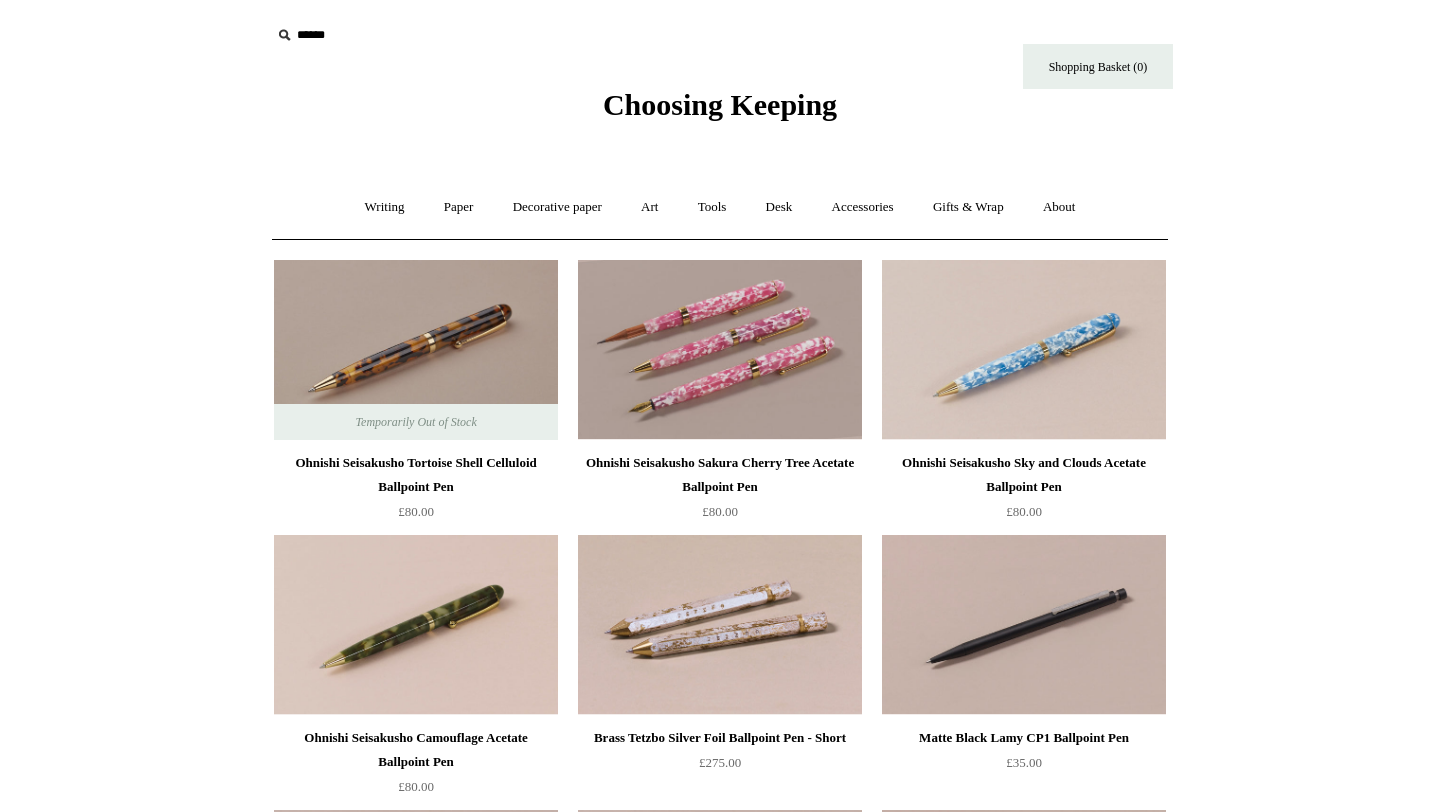 scroll, scrollTop: 0, scrollLeft: 0, axis: both 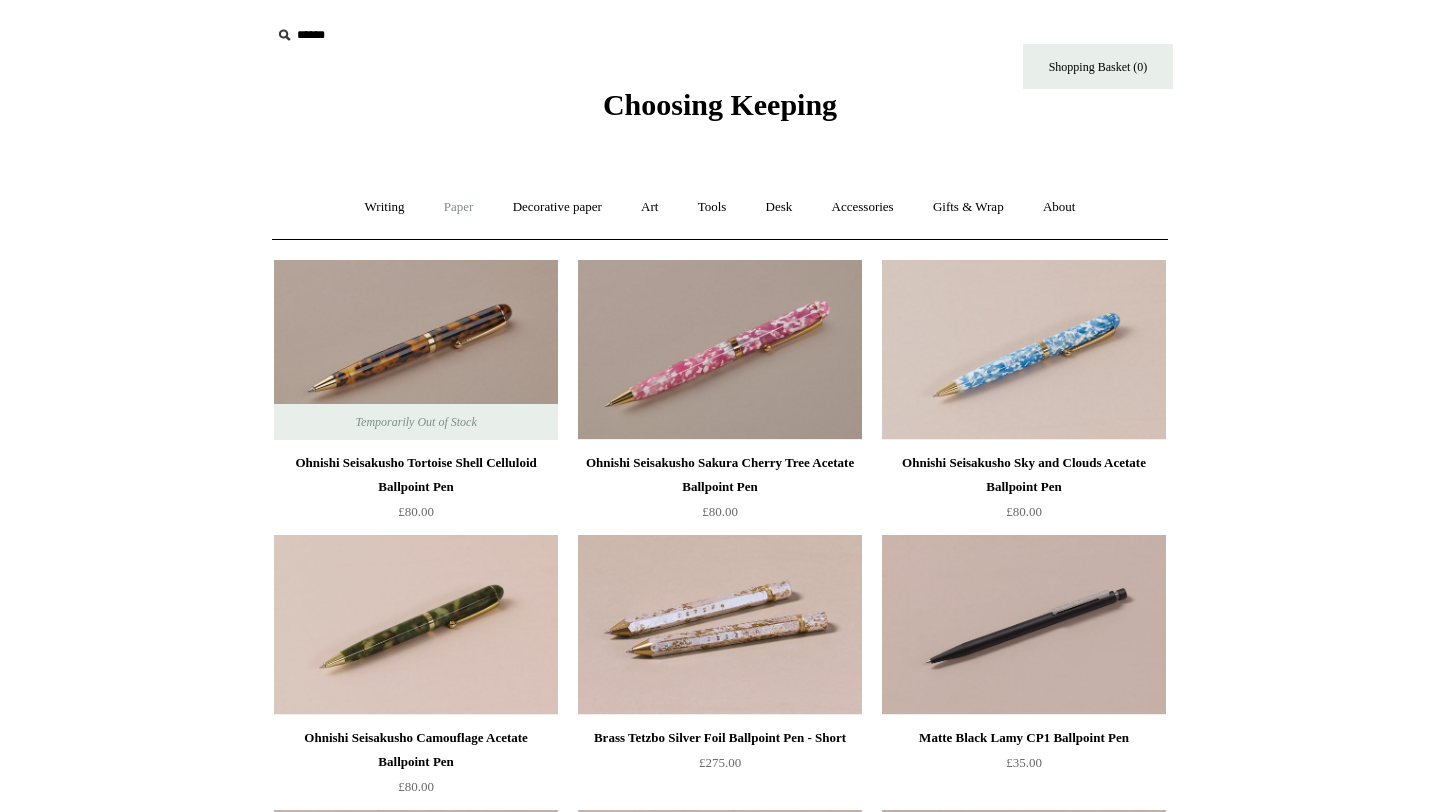 click on "Paper +" at bounding box center (459, 207) 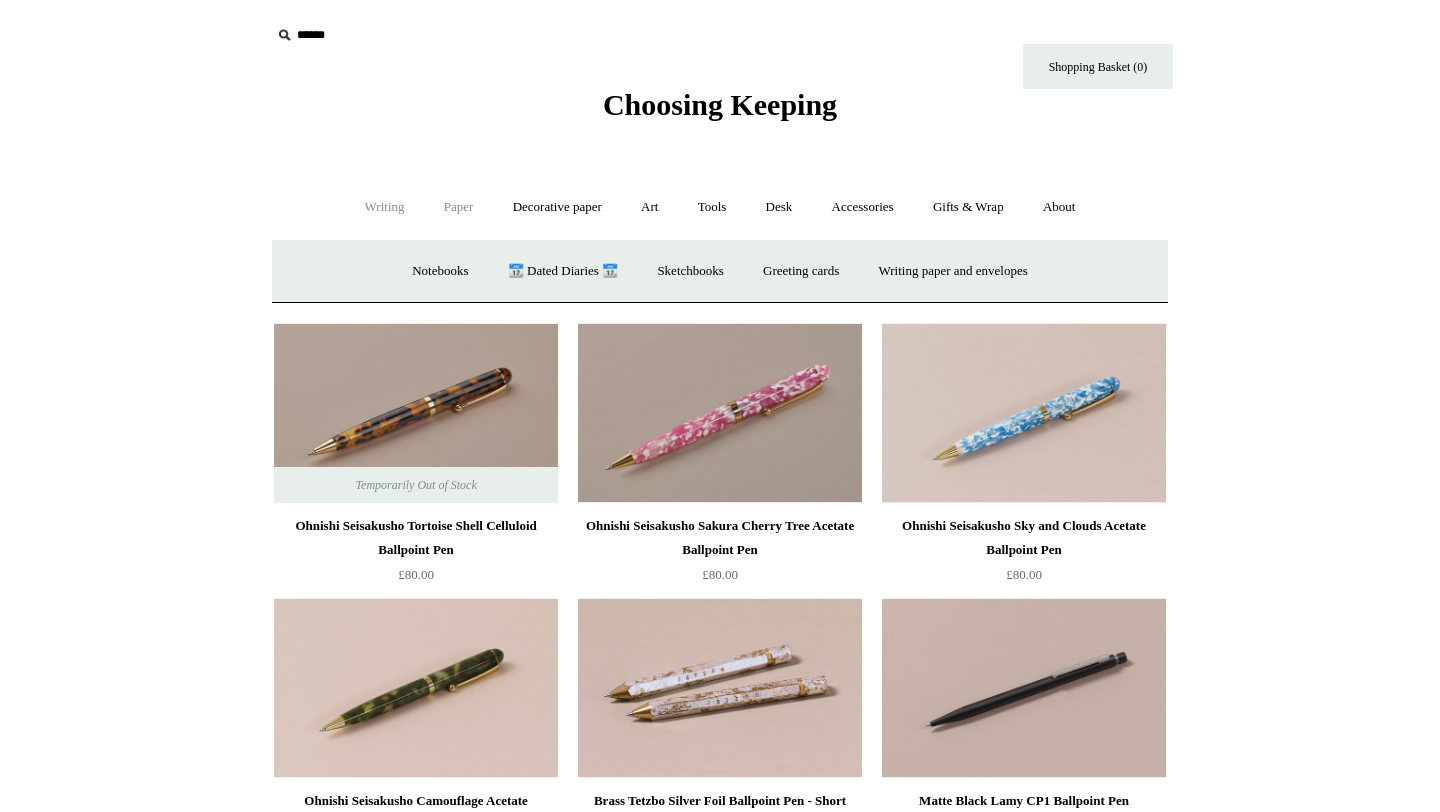 click on "Writing +" at bounding box center [385, 207] 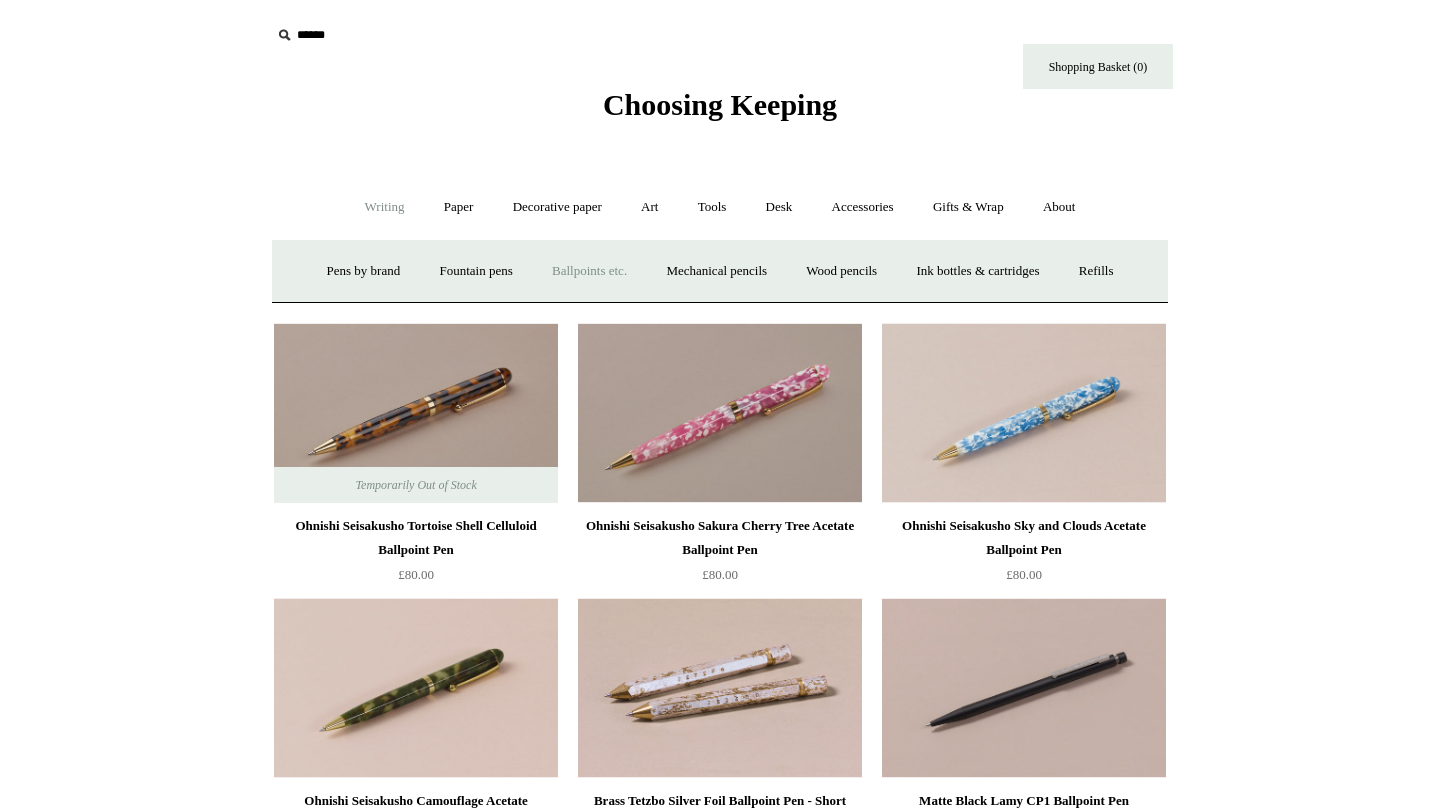 click on "Ballpoints etc. +" at bounding box center [589, 271] 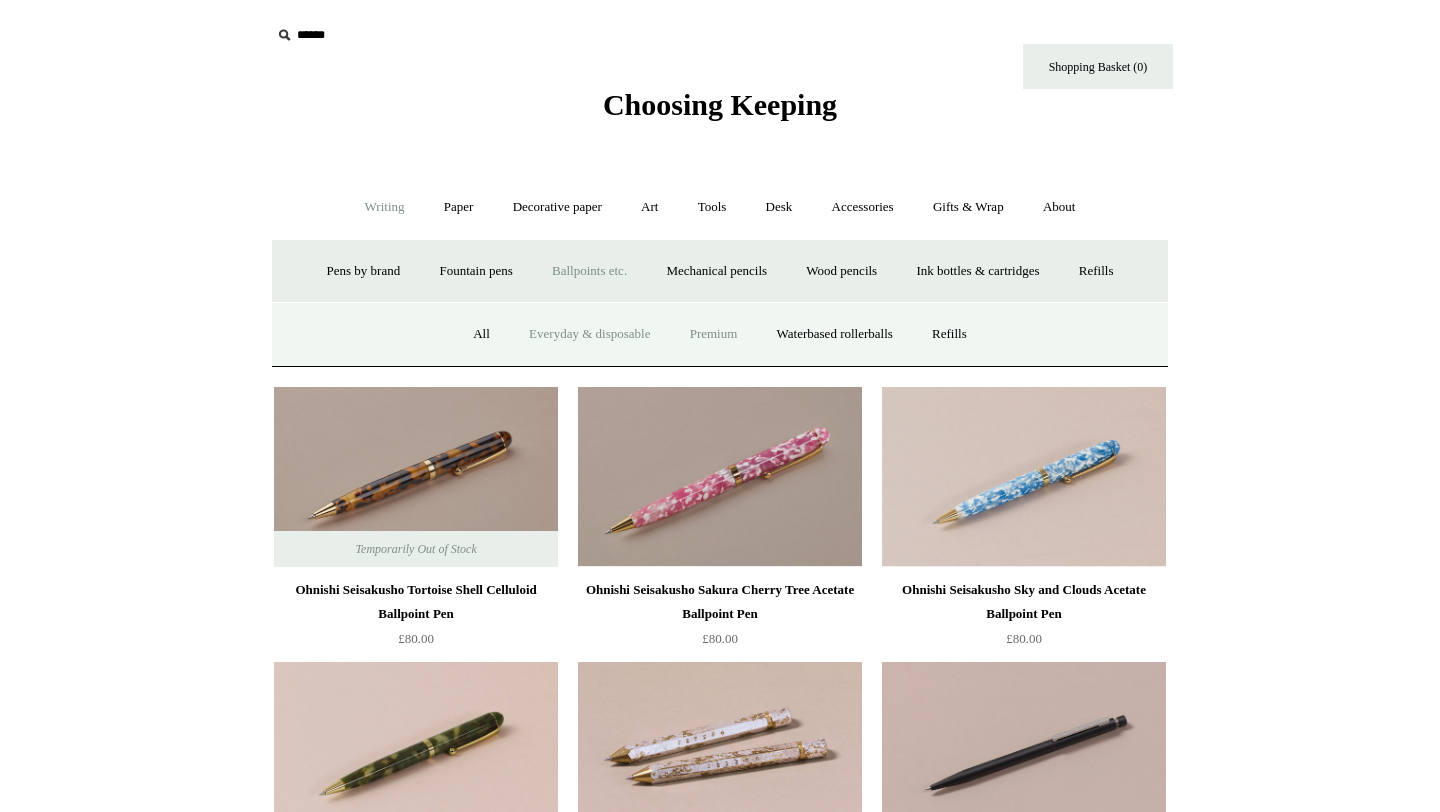 click on "Everyday & disposable" at bounding box center [589, 334] 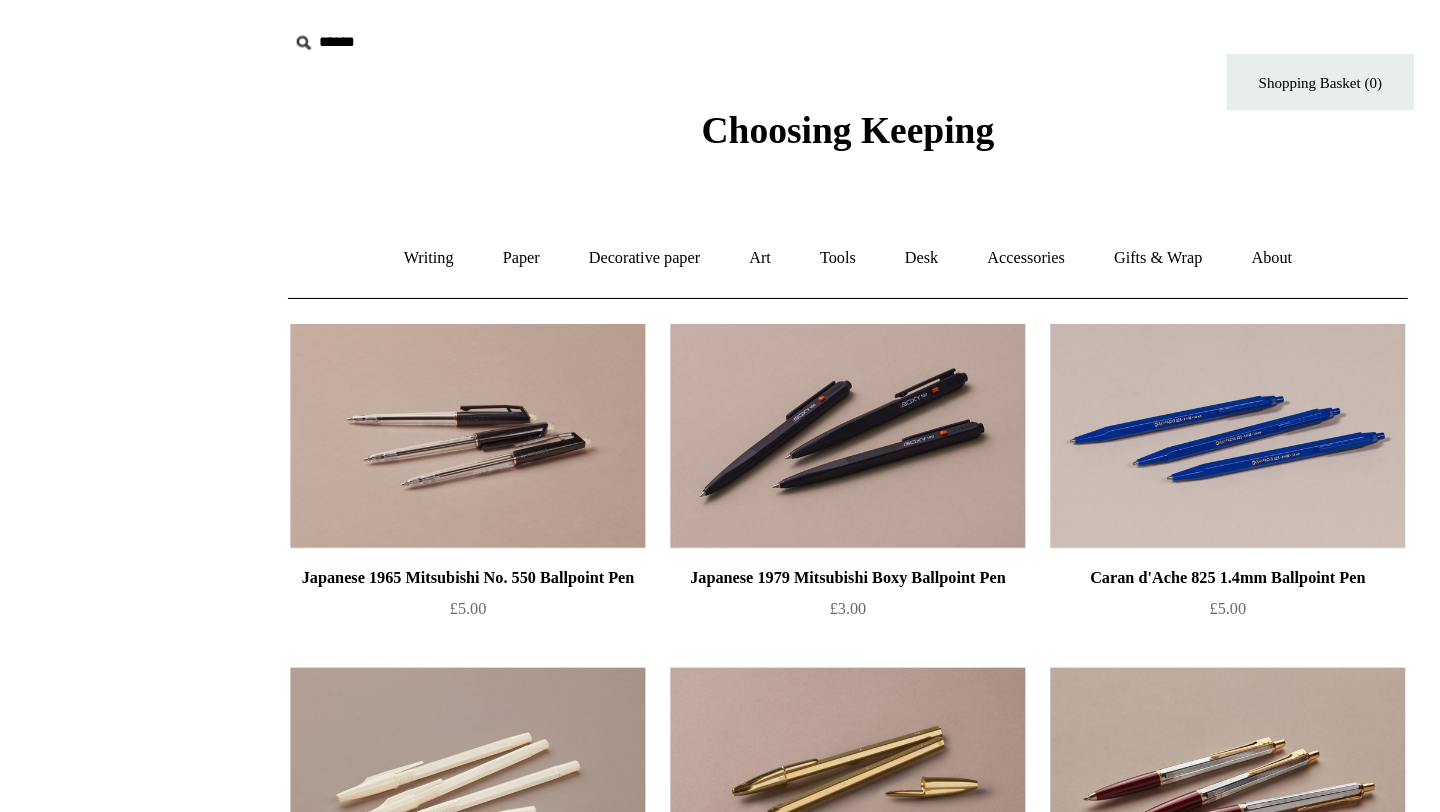 scroll, scrollTop: 0, scrollLeft: 0, axis: both 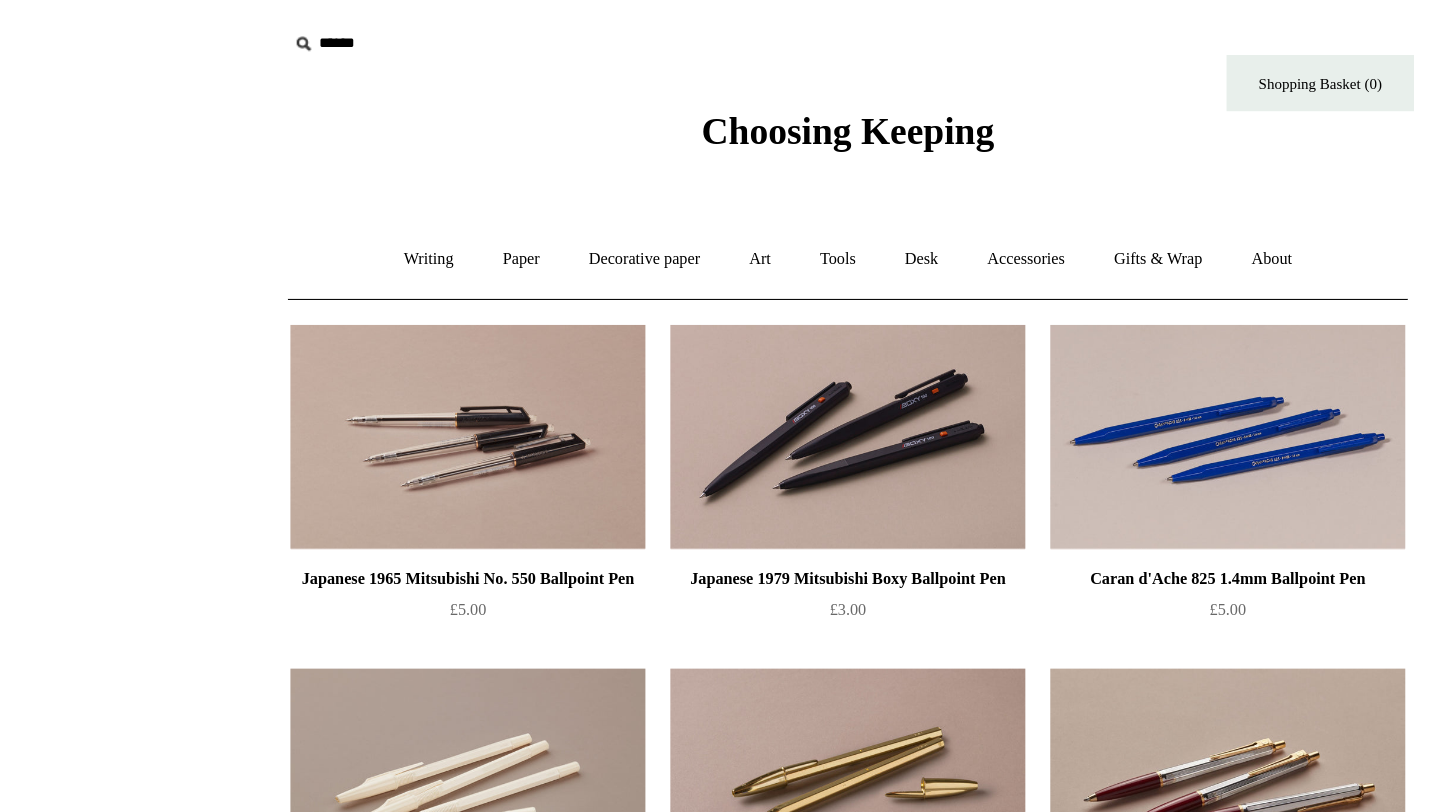 click on "Writing +
Pens by brand +
Kaweco
Lamy
Ohnishi Seisakusho
Pelikan
Tetzbo
Pilot
Platinum
Sailor
Steve Harrison
Fountain pens +" at bounding box center [720, 207] 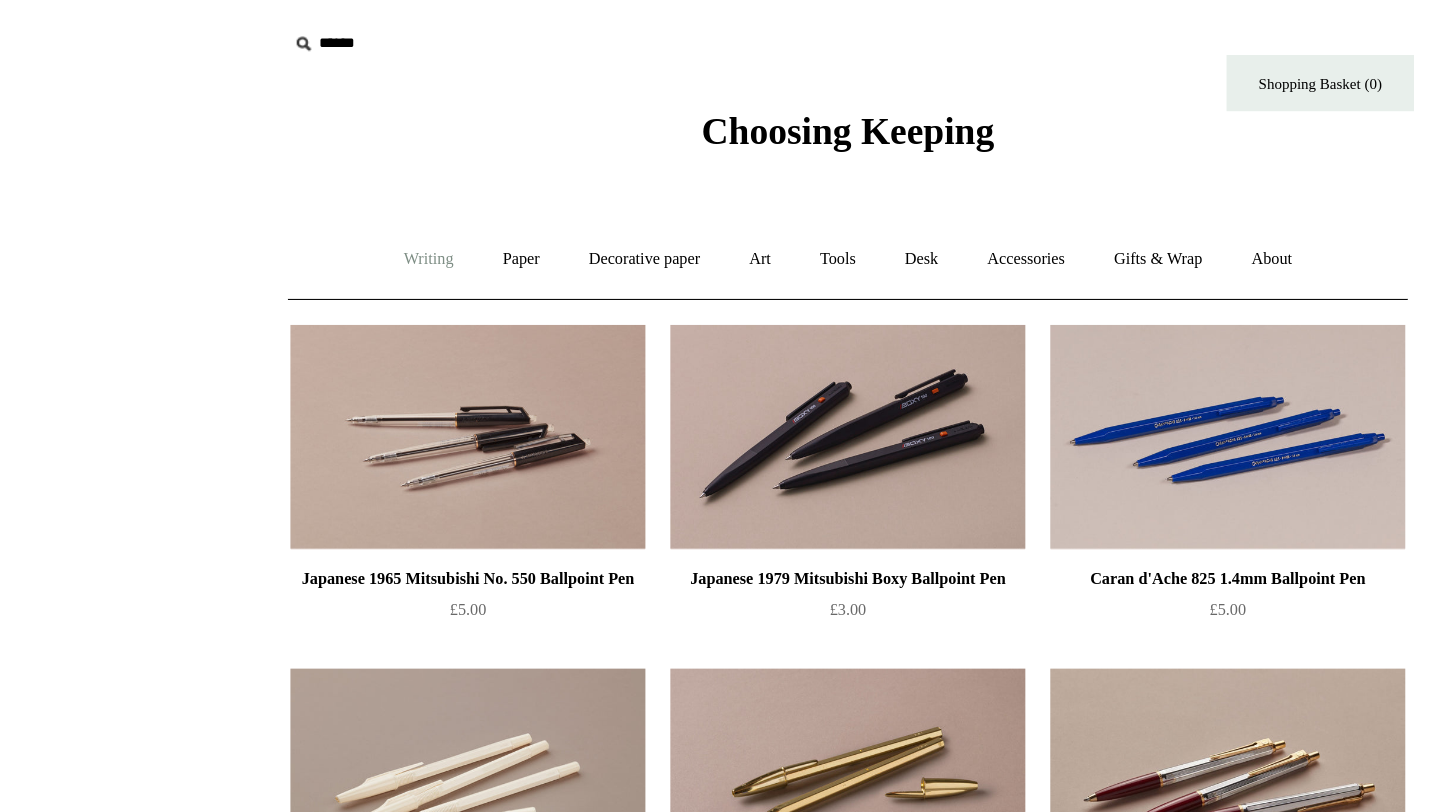 click on "Writing +" at bounding box center (385, 207) 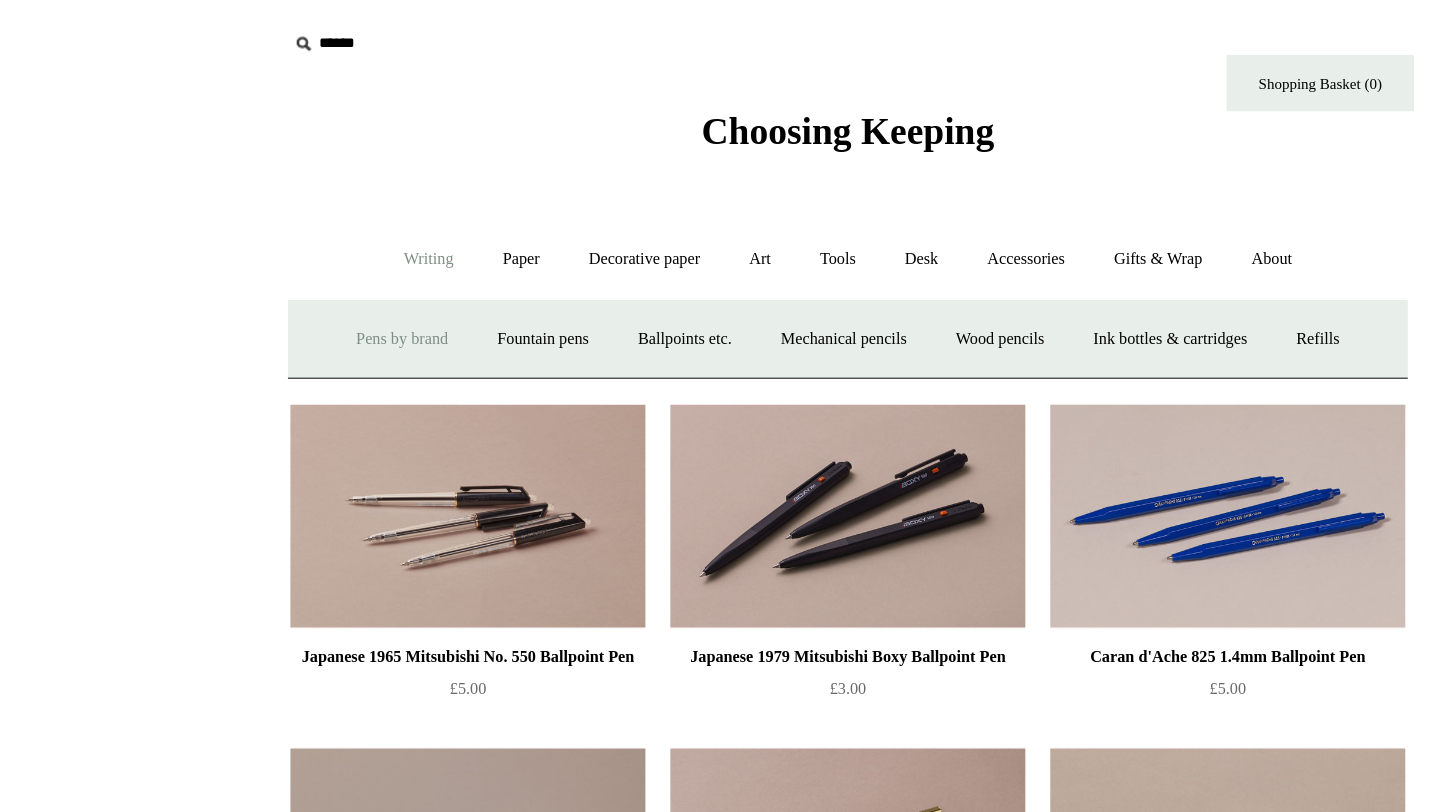 click on "Pens by brand +" at bounding box center [364, 271] 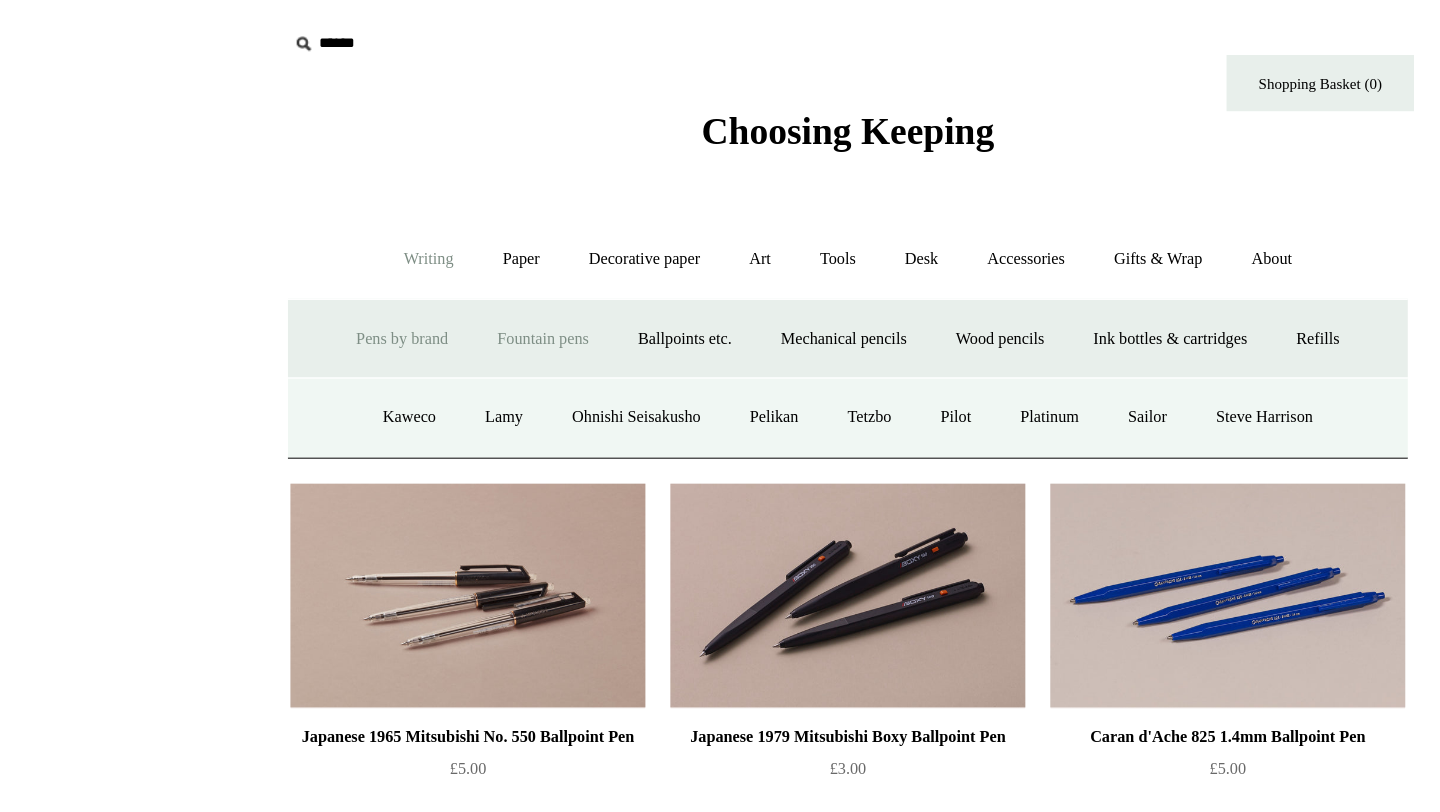 click on "Fountain pens +" at bounding box center (475, 271) 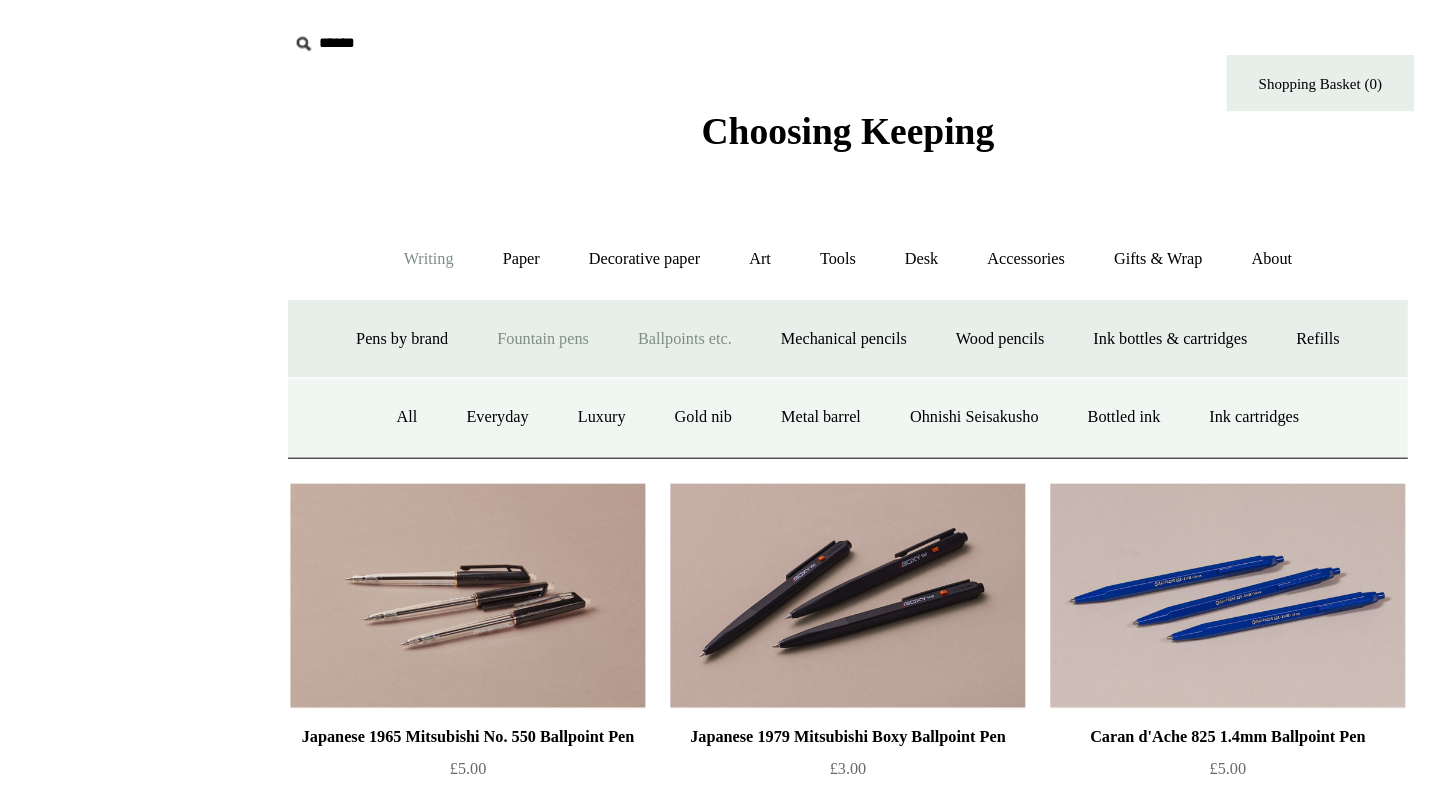 click on "Ballpoints etc. +" at bounding box center [589, 271] 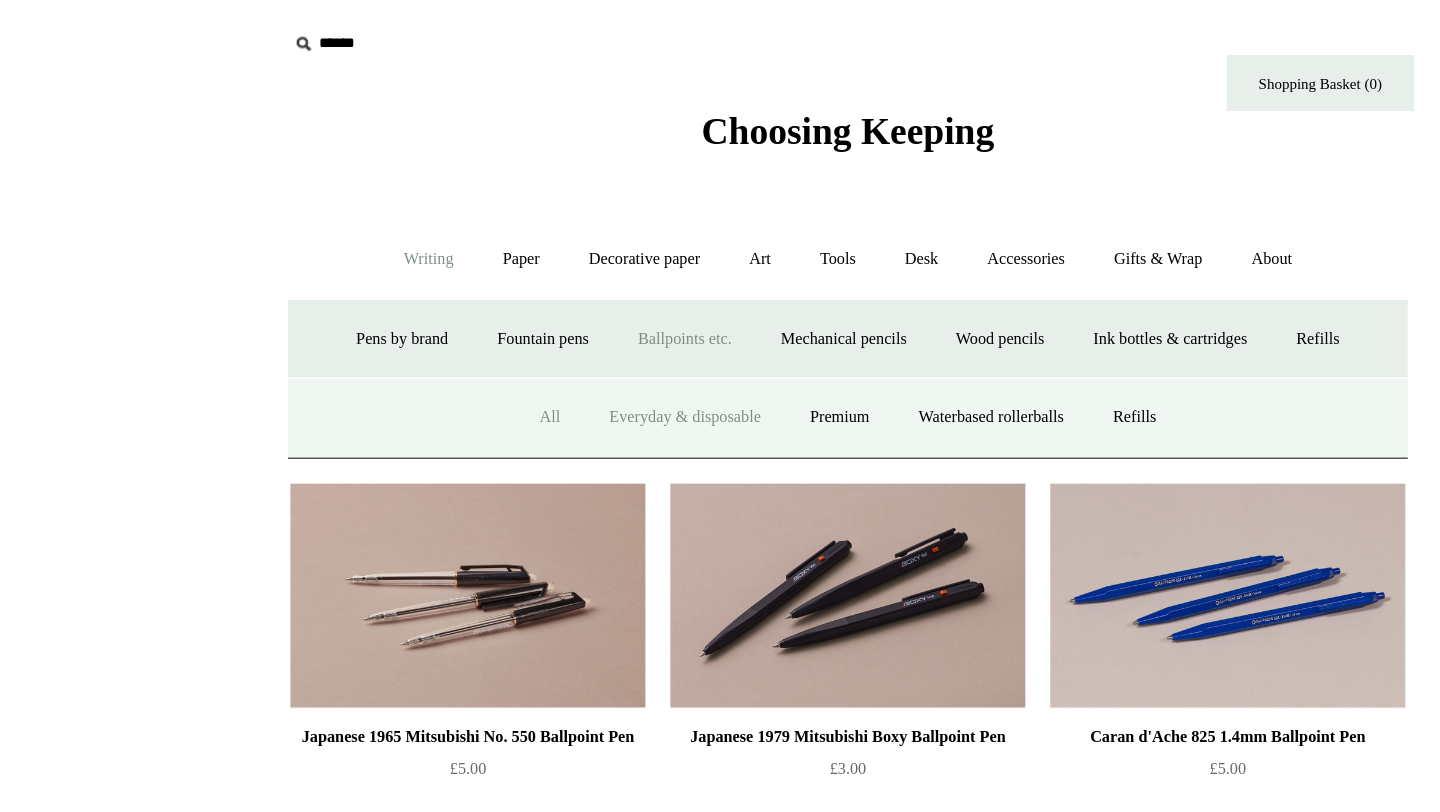 click on "All" at bounding box center (481, 334) 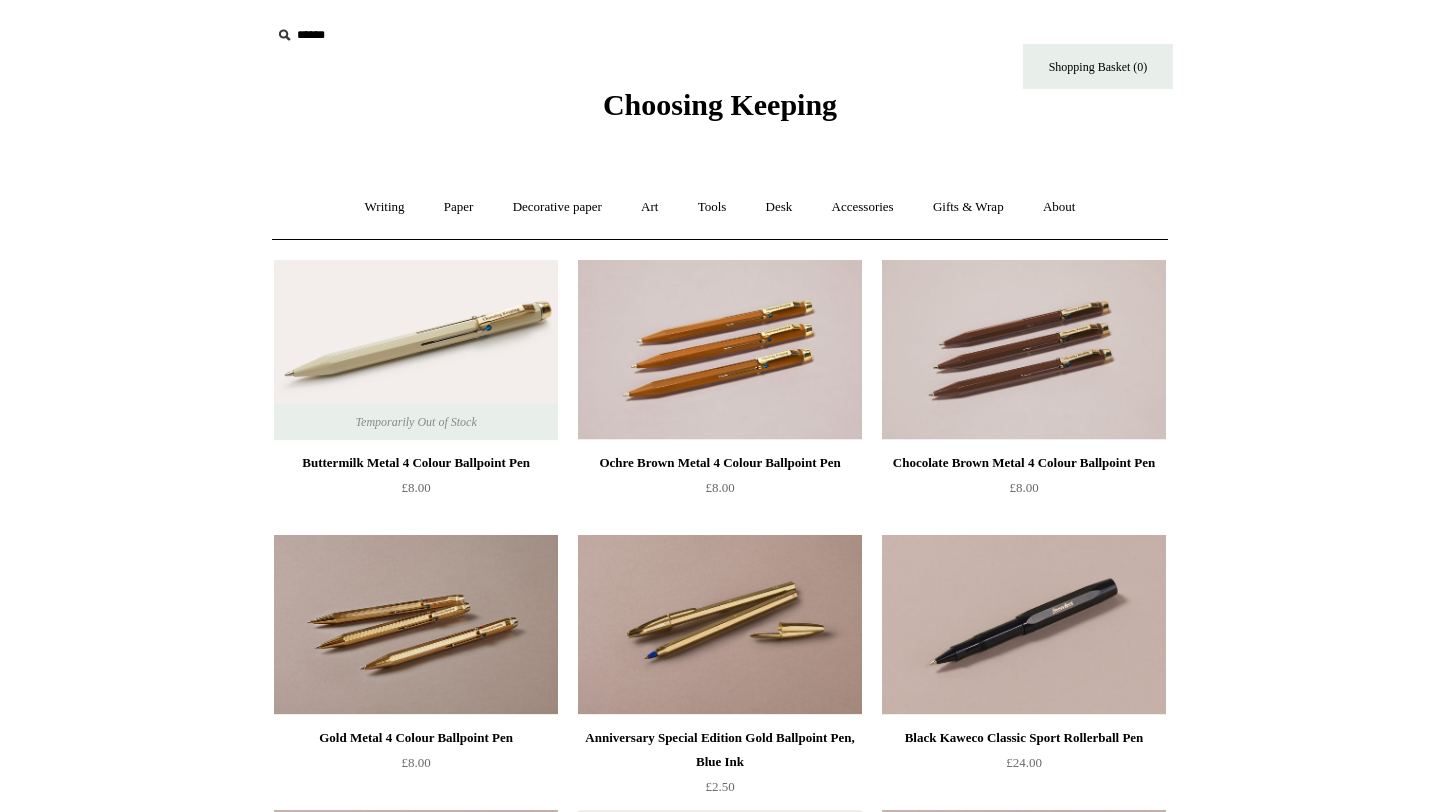 scroll, scrollTop: 0, scrollLeft: 0, axis: both 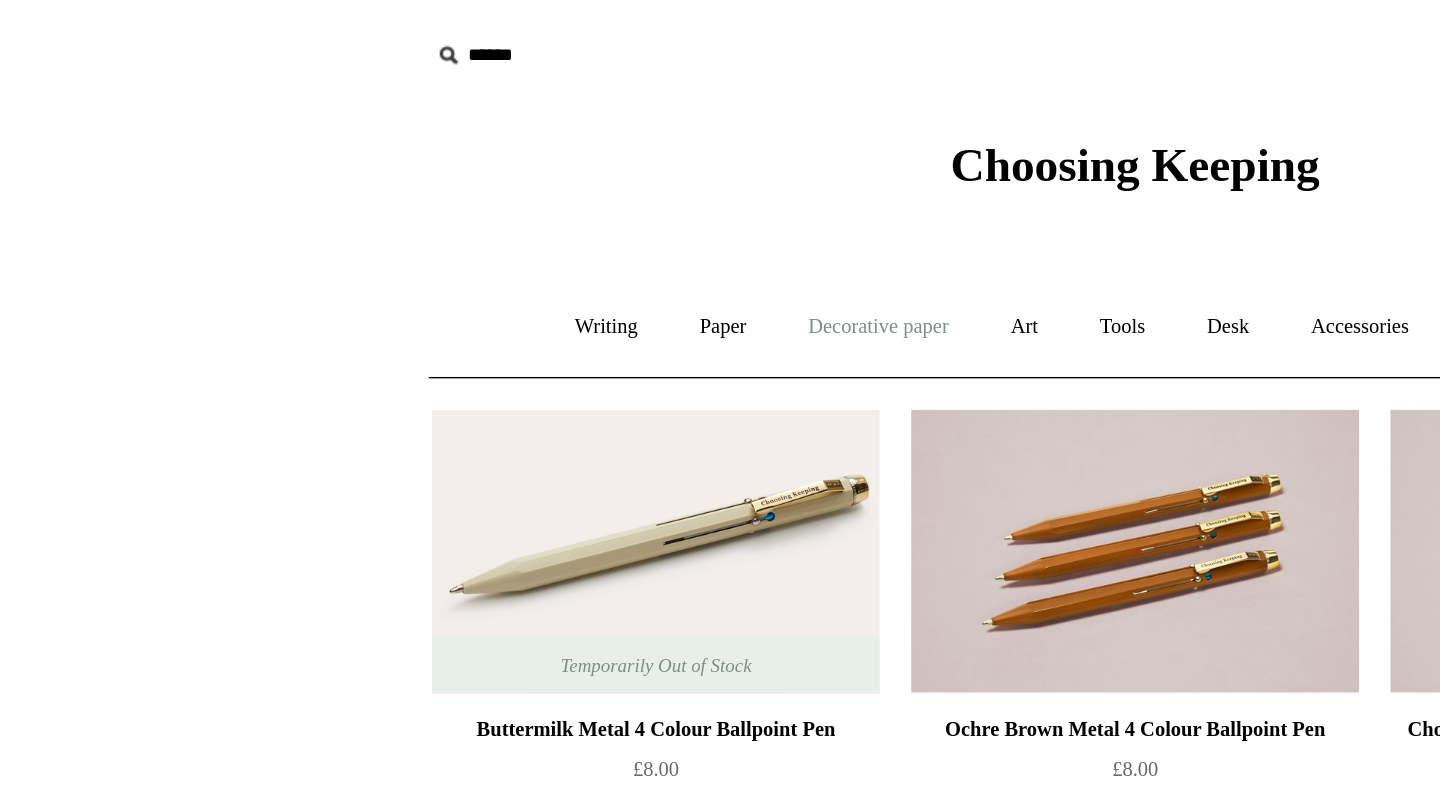 click on "Decorative paper +" at bounding box center (557, 207) 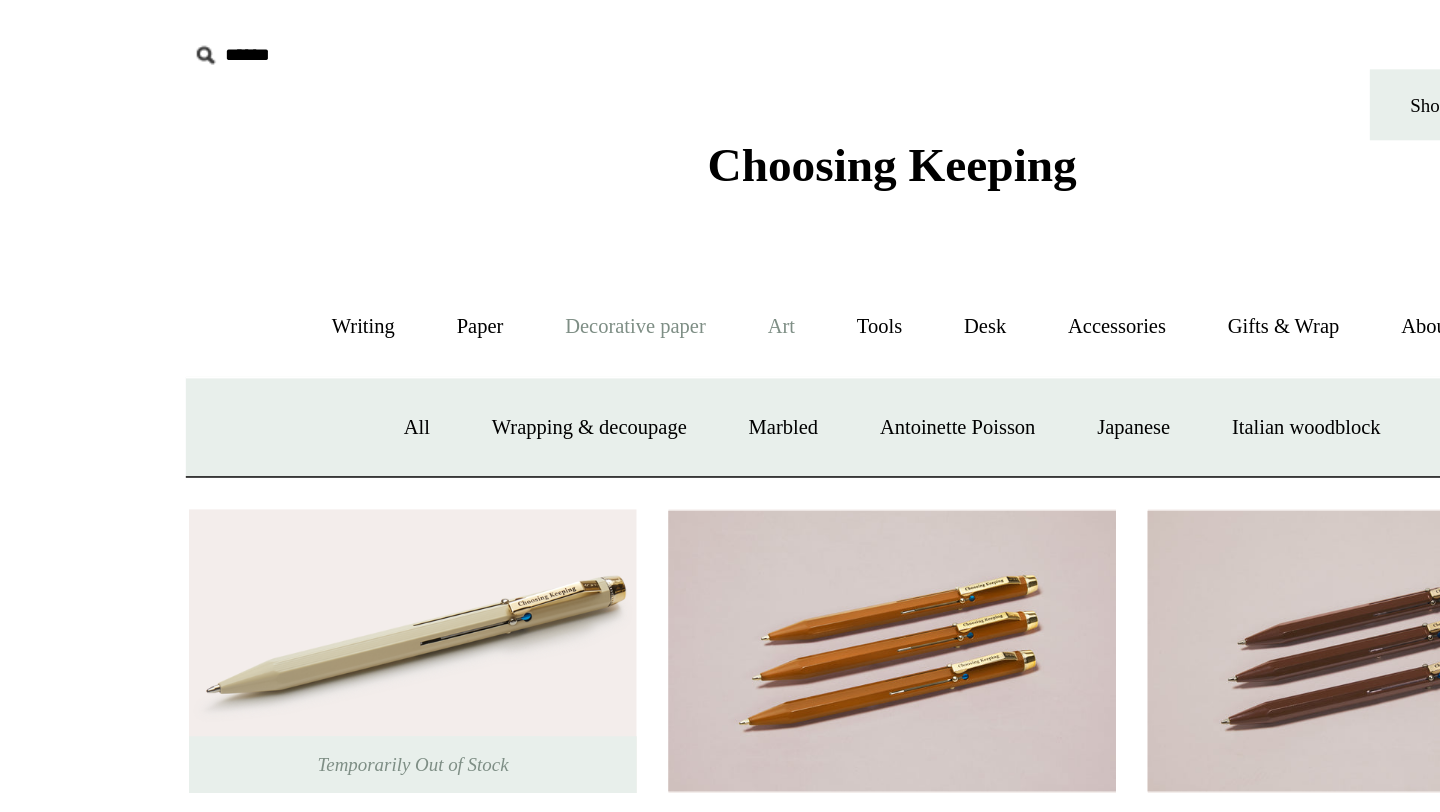 click on "Art +" at bounding box center [649, 207] 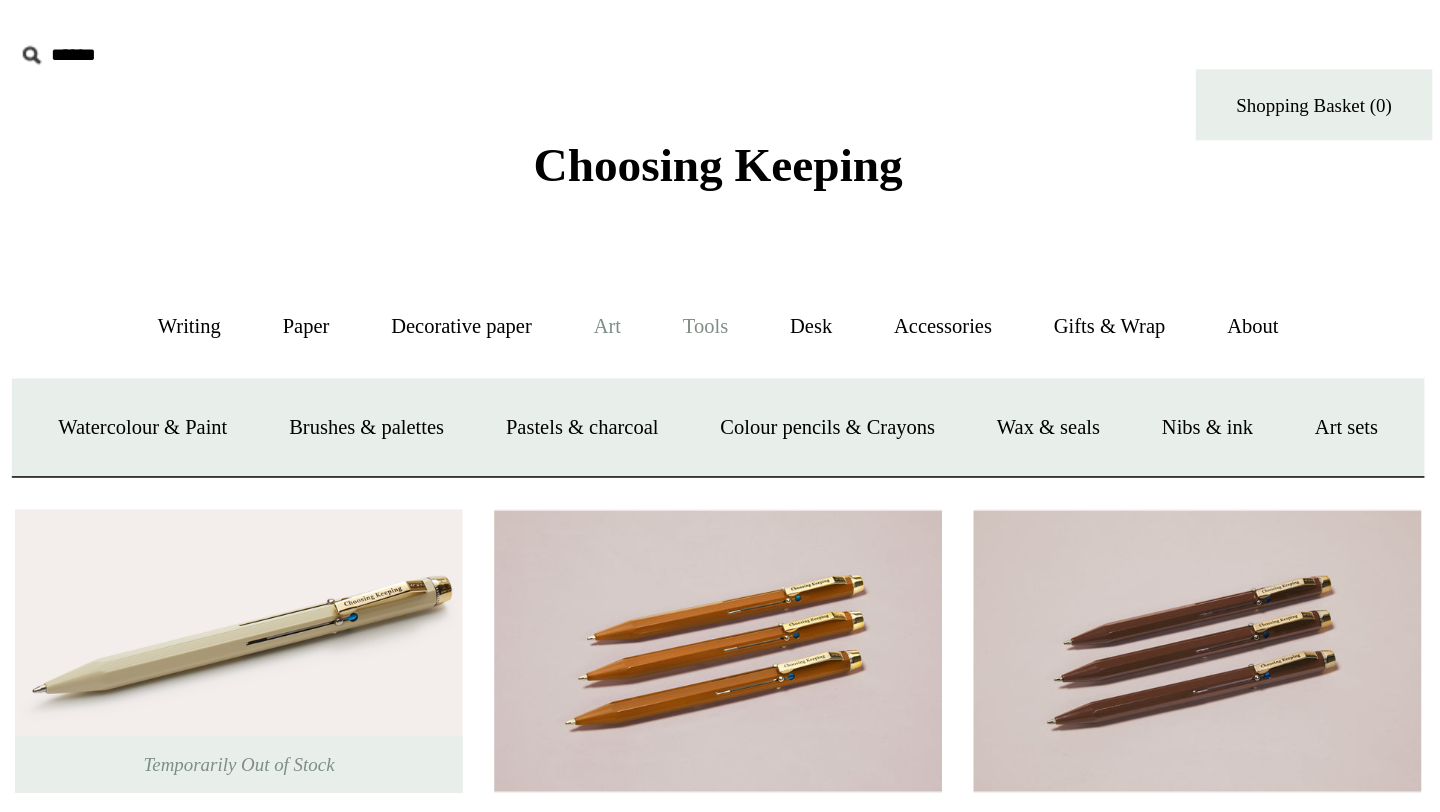 click on "Tools +" at bounding box center [712, 207] 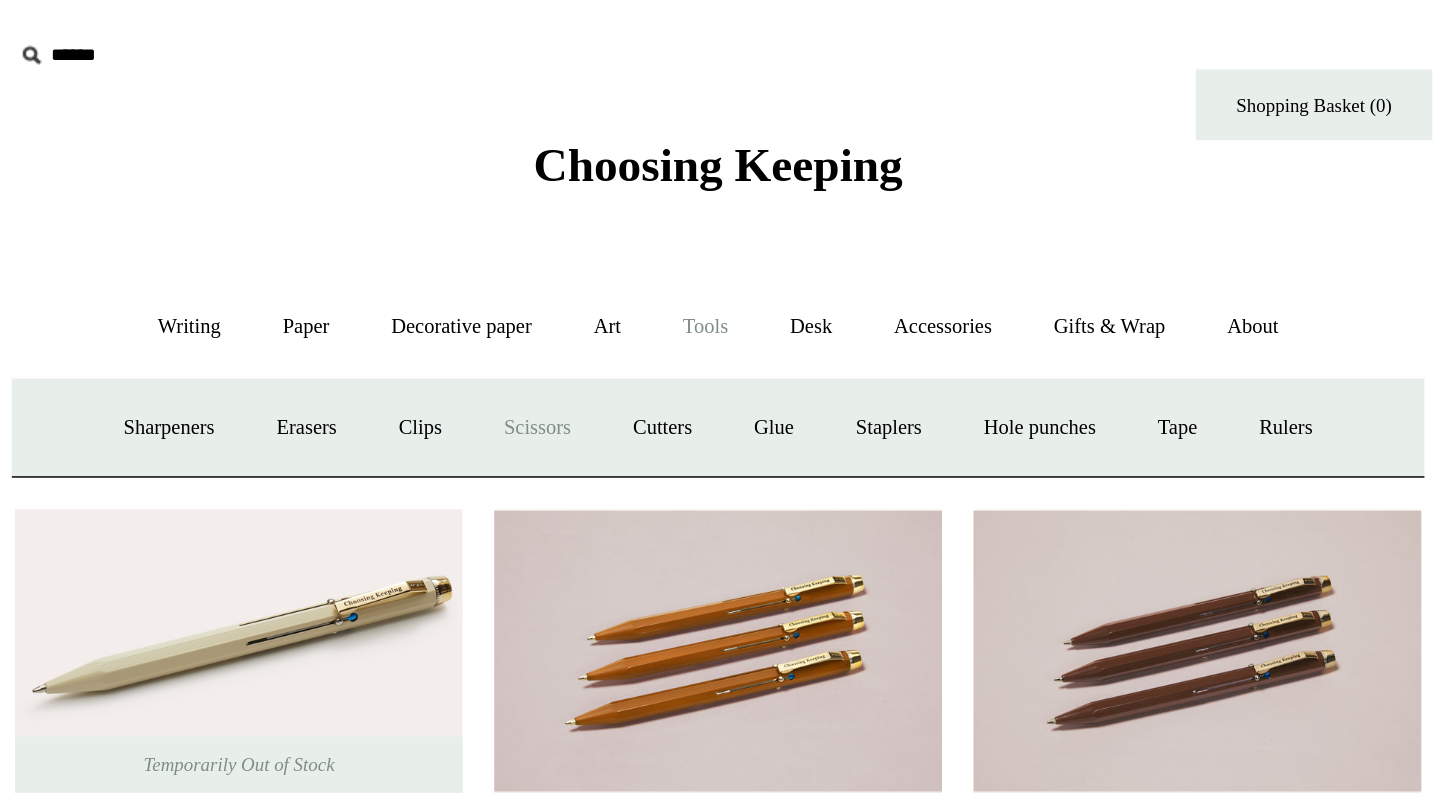 click on "Scissors" at bounding box center [605, 271] 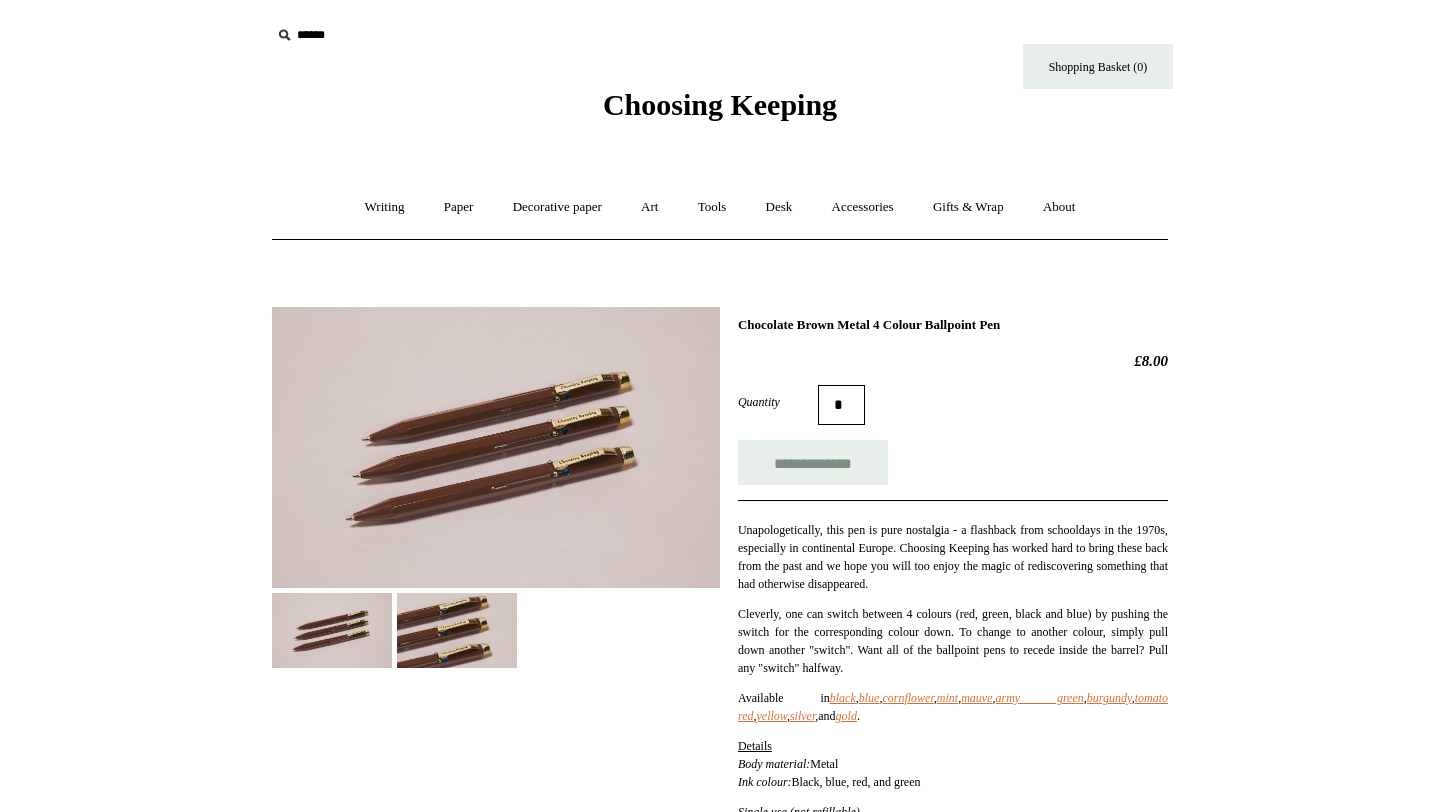 scroll, scrollTop: 0, scrollLeft: 0, axis: both 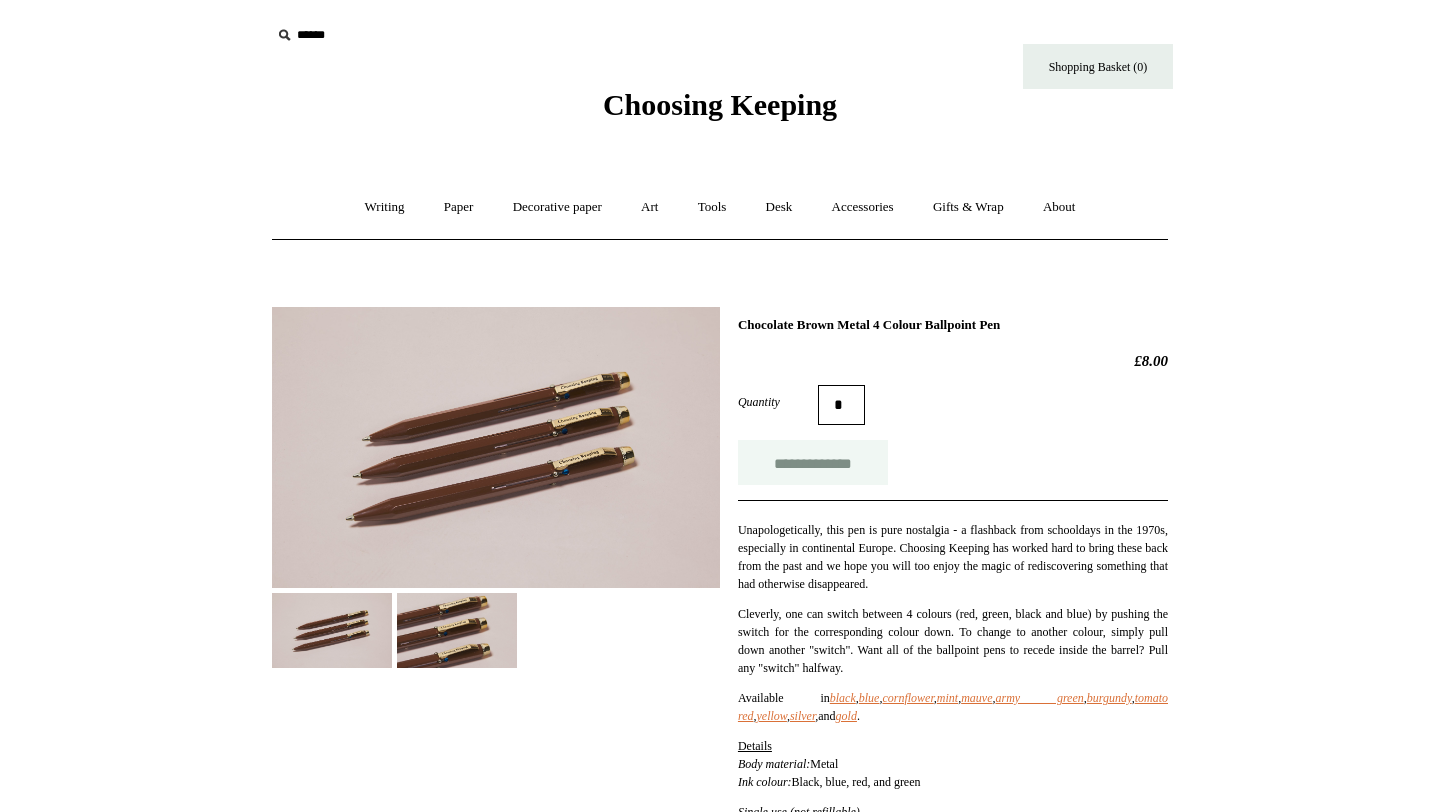 click on "**********" at bounding box center (813, 462) 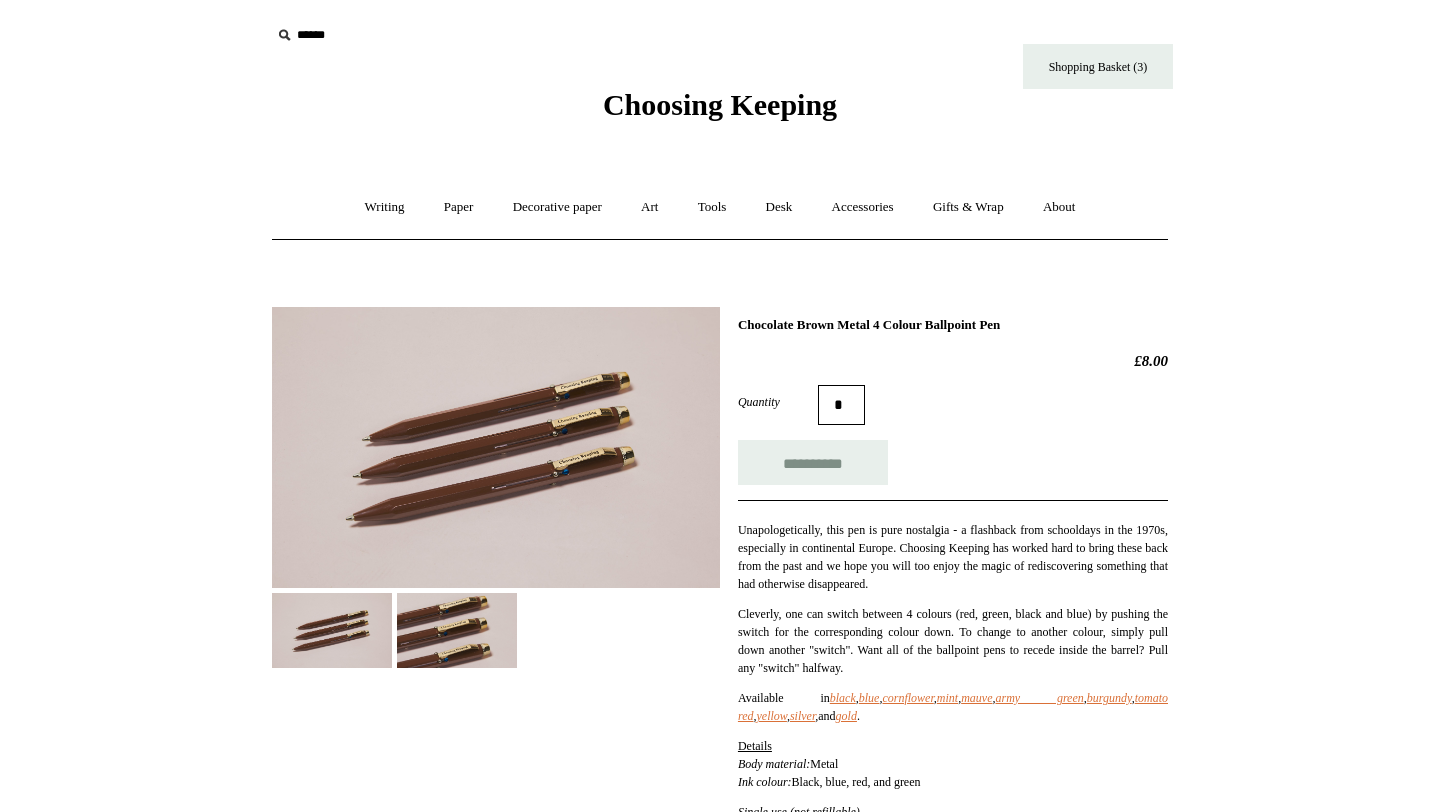 type on "**********" 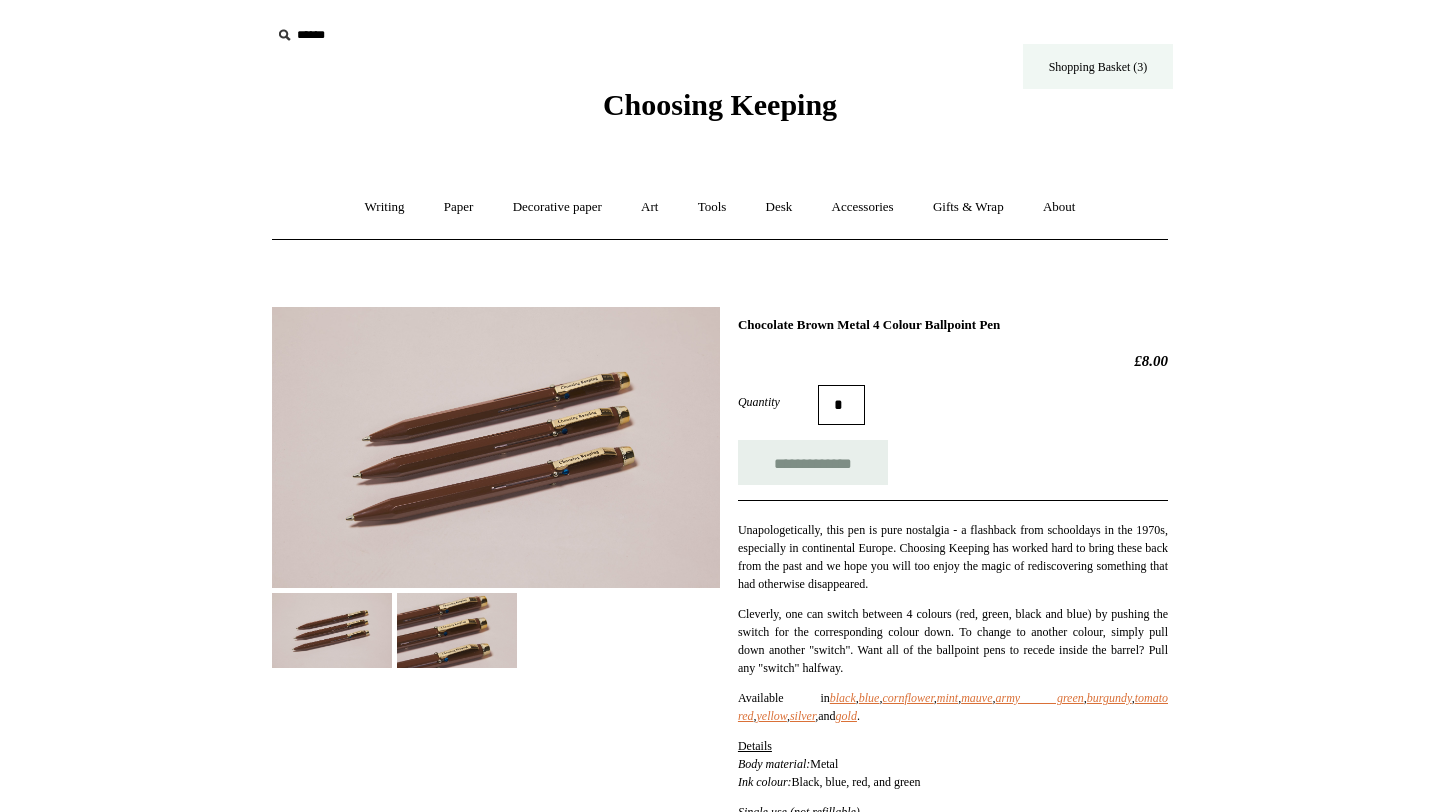click on "Shopping Basket (3)" at bounding box center (1098, 66) 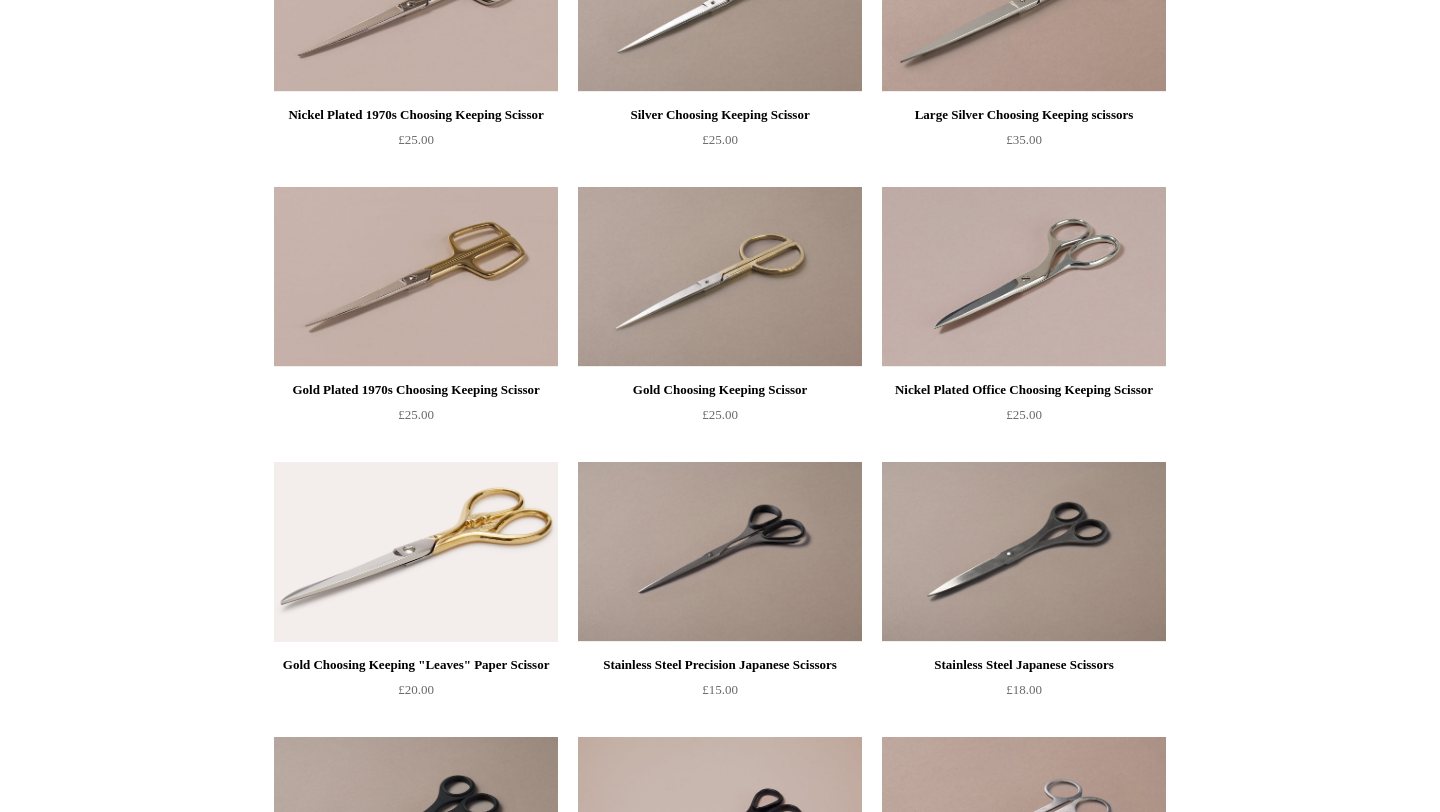 scroll, scrollTop: 0, scrollLeft: 0, axis: both 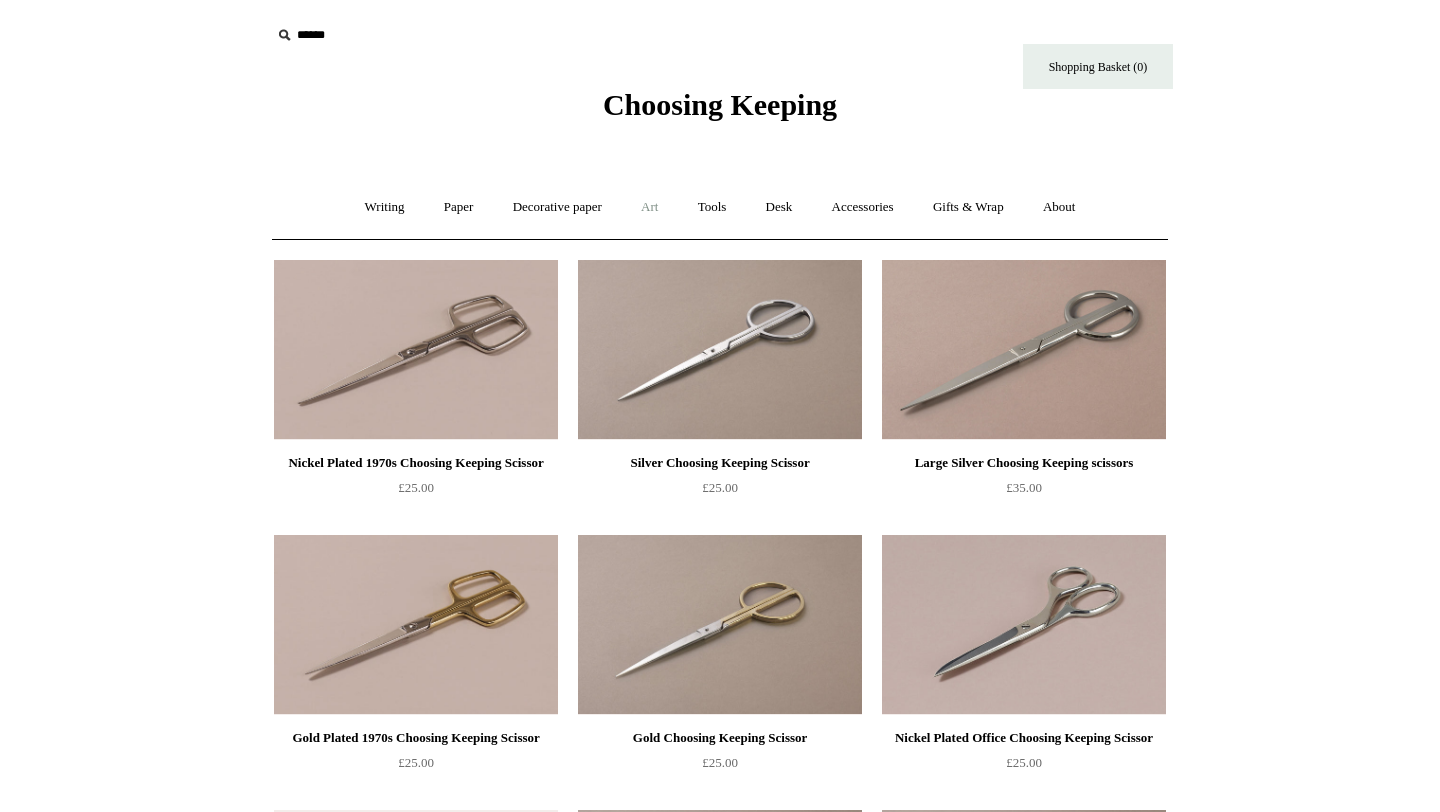 click on "Art +" at bounding box center (649, 207) 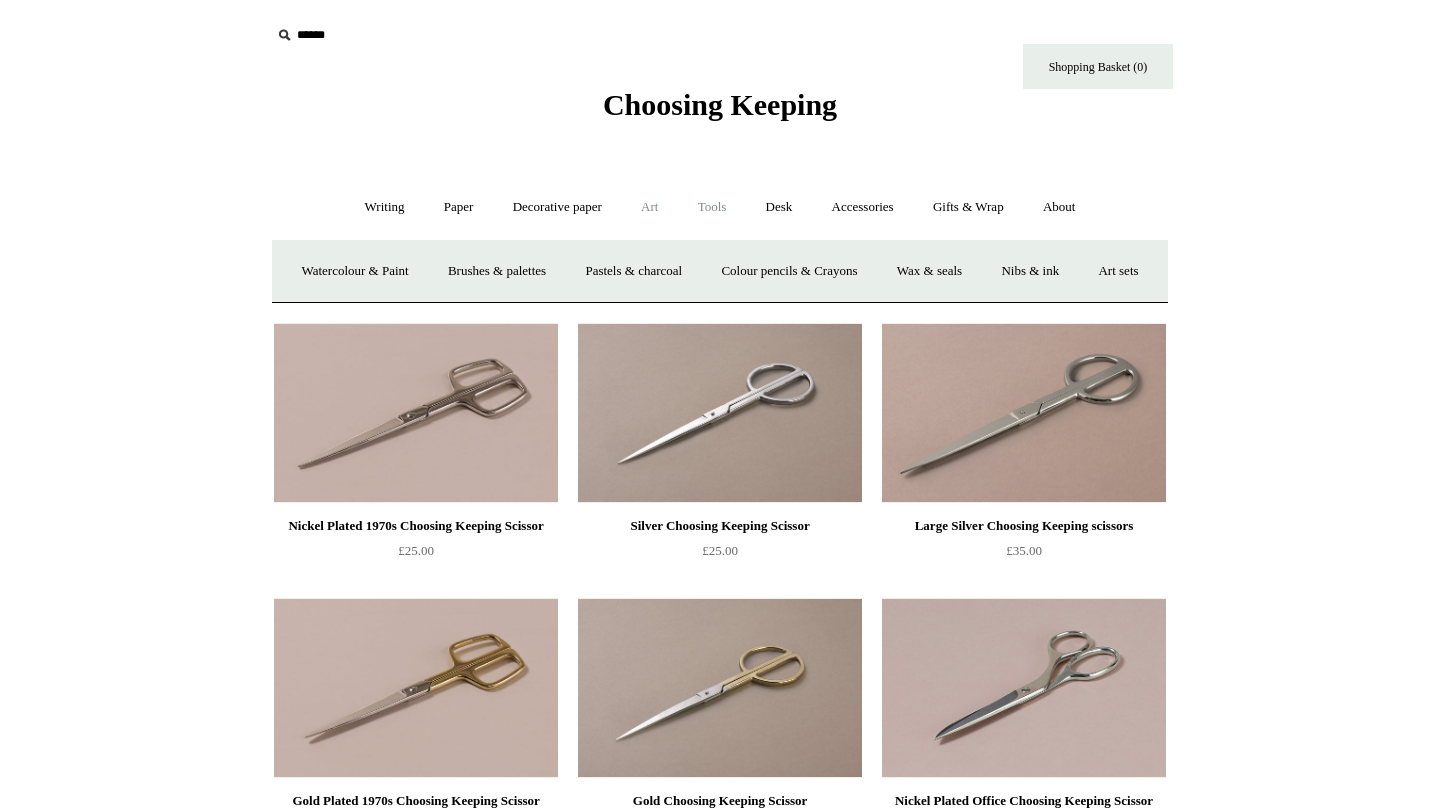 click on "Tools +" at bounding box center [712, 207] 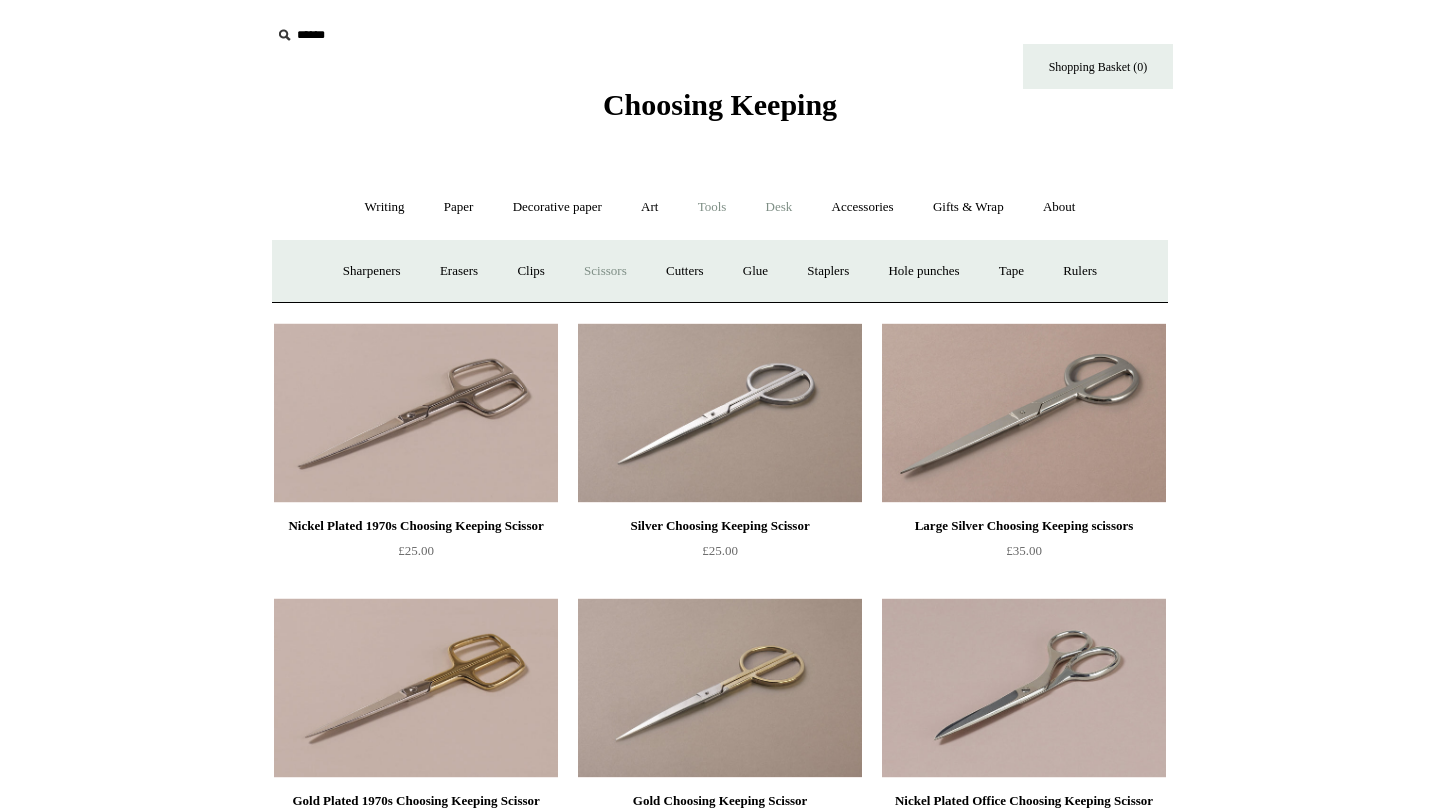 click on "Desk +" at bounding box center (779, 207) 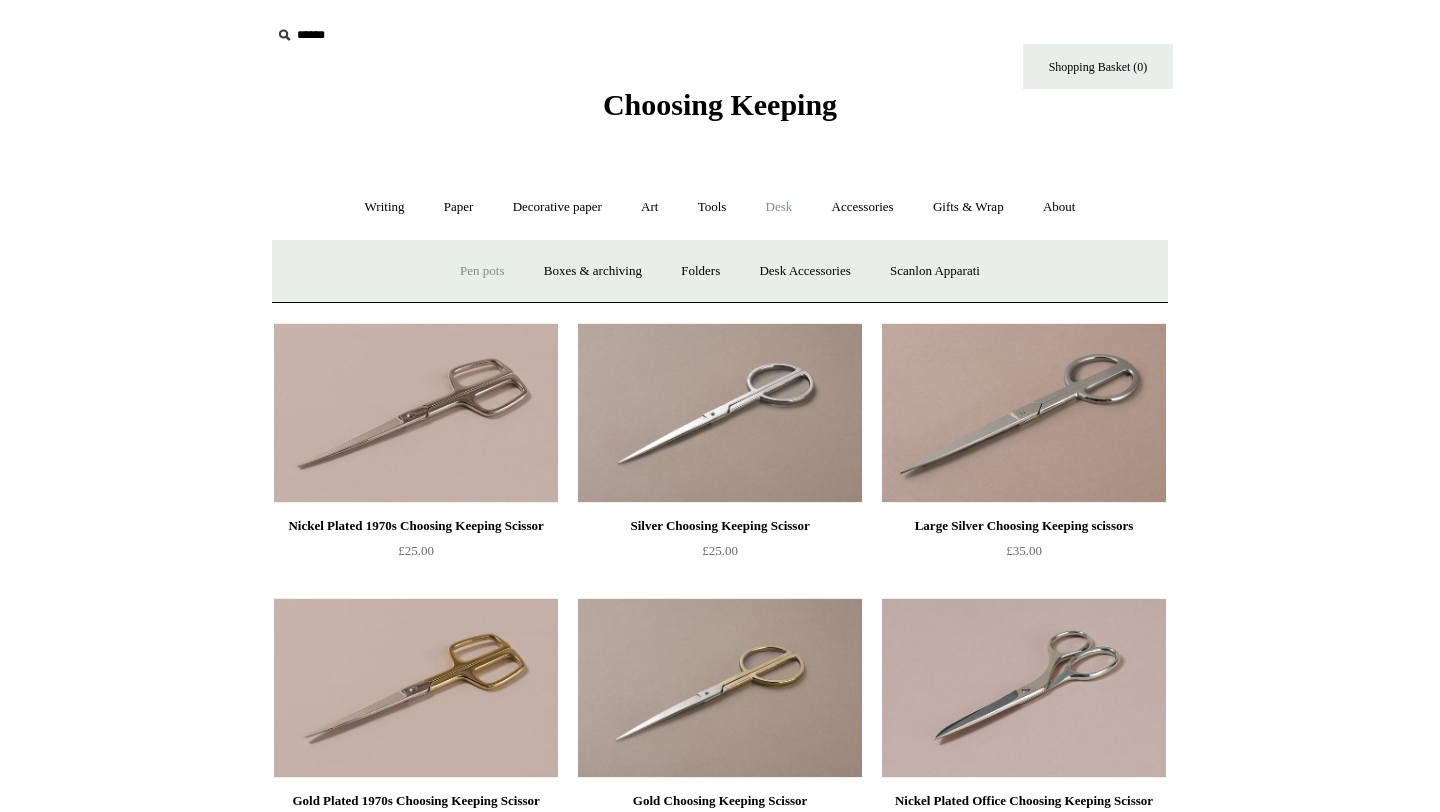 click on "Pen pots" at bounding box center (482, 271) 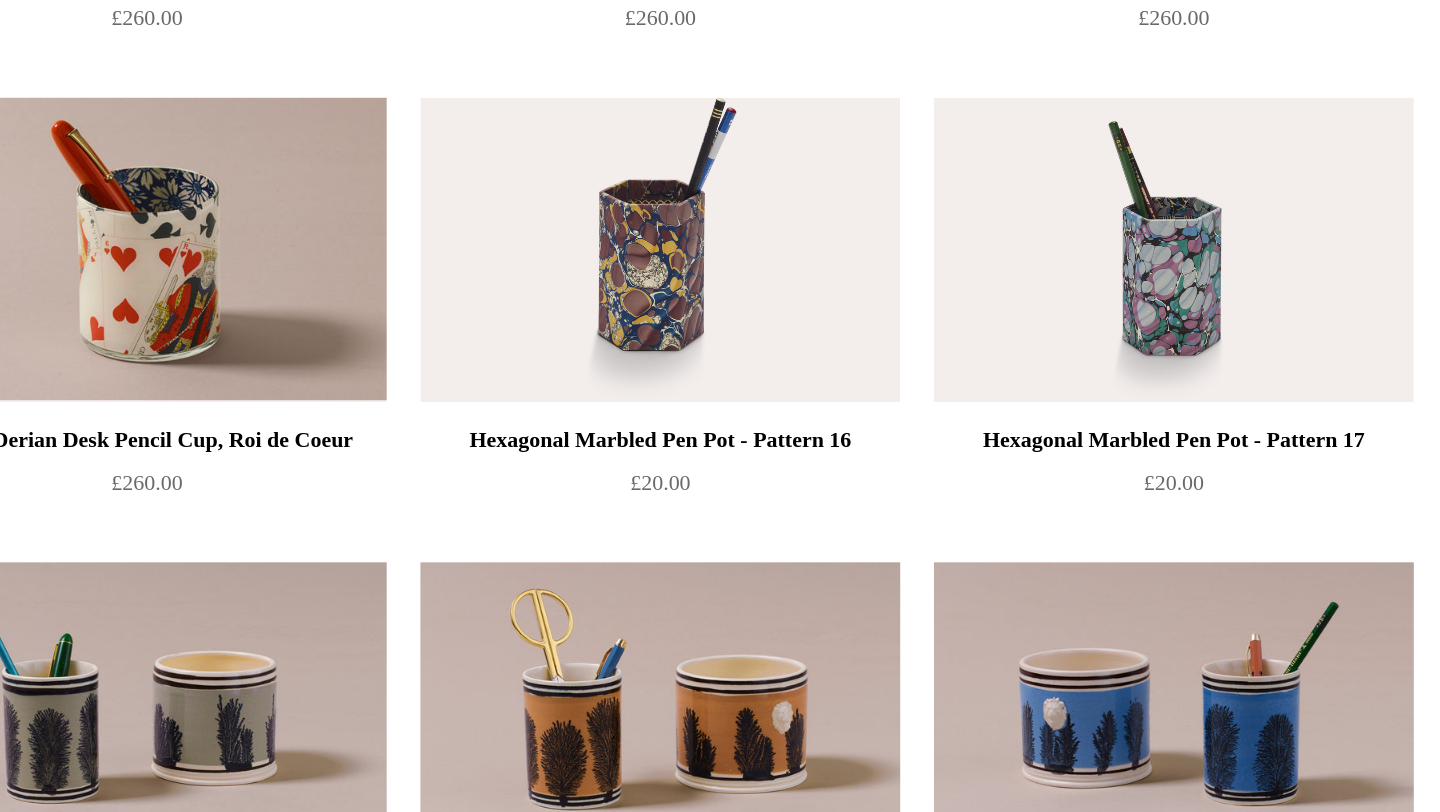 scroll, scrollTop: 0, scrollLeft: 0, axis: both 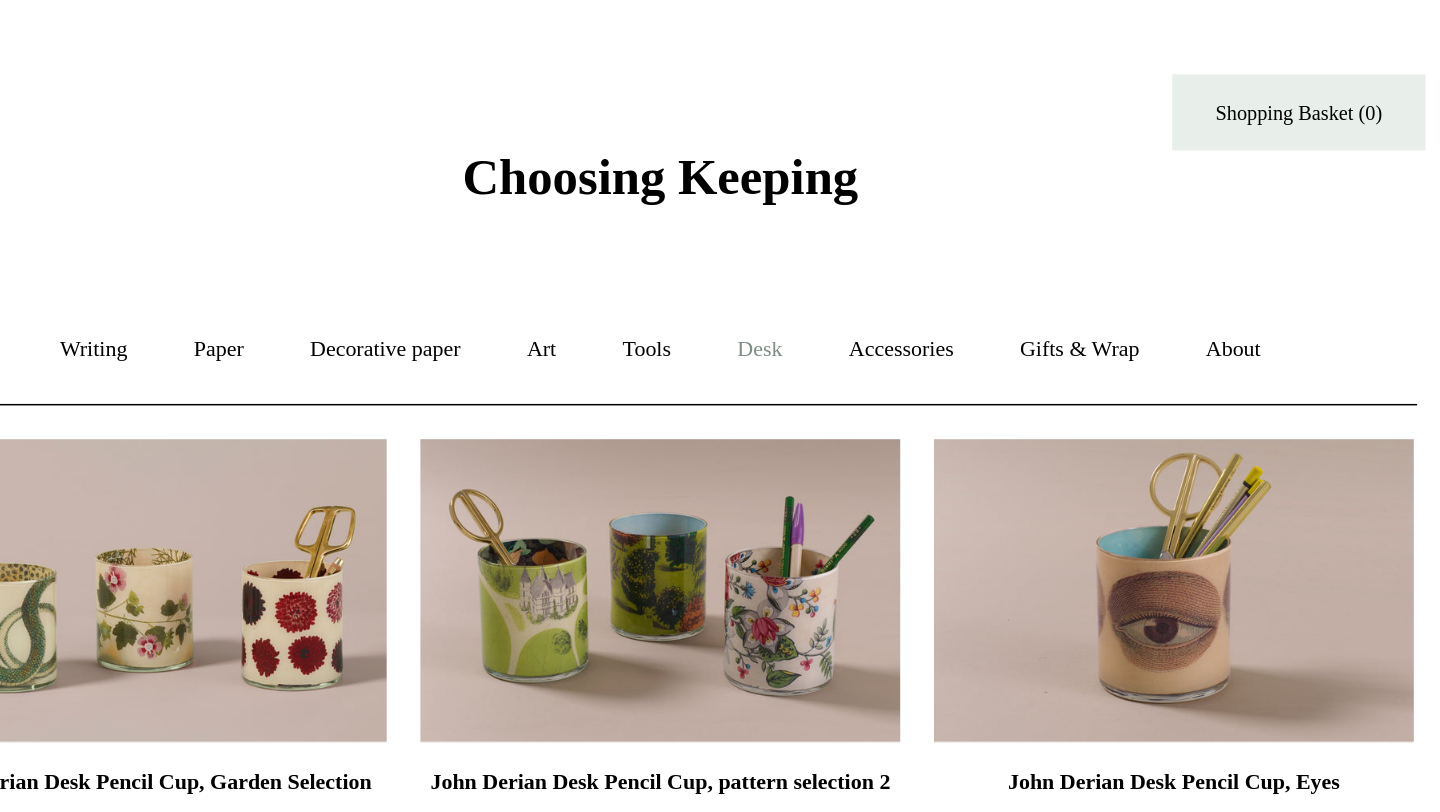 click on "Desk +" at bounding box center [779, 207] 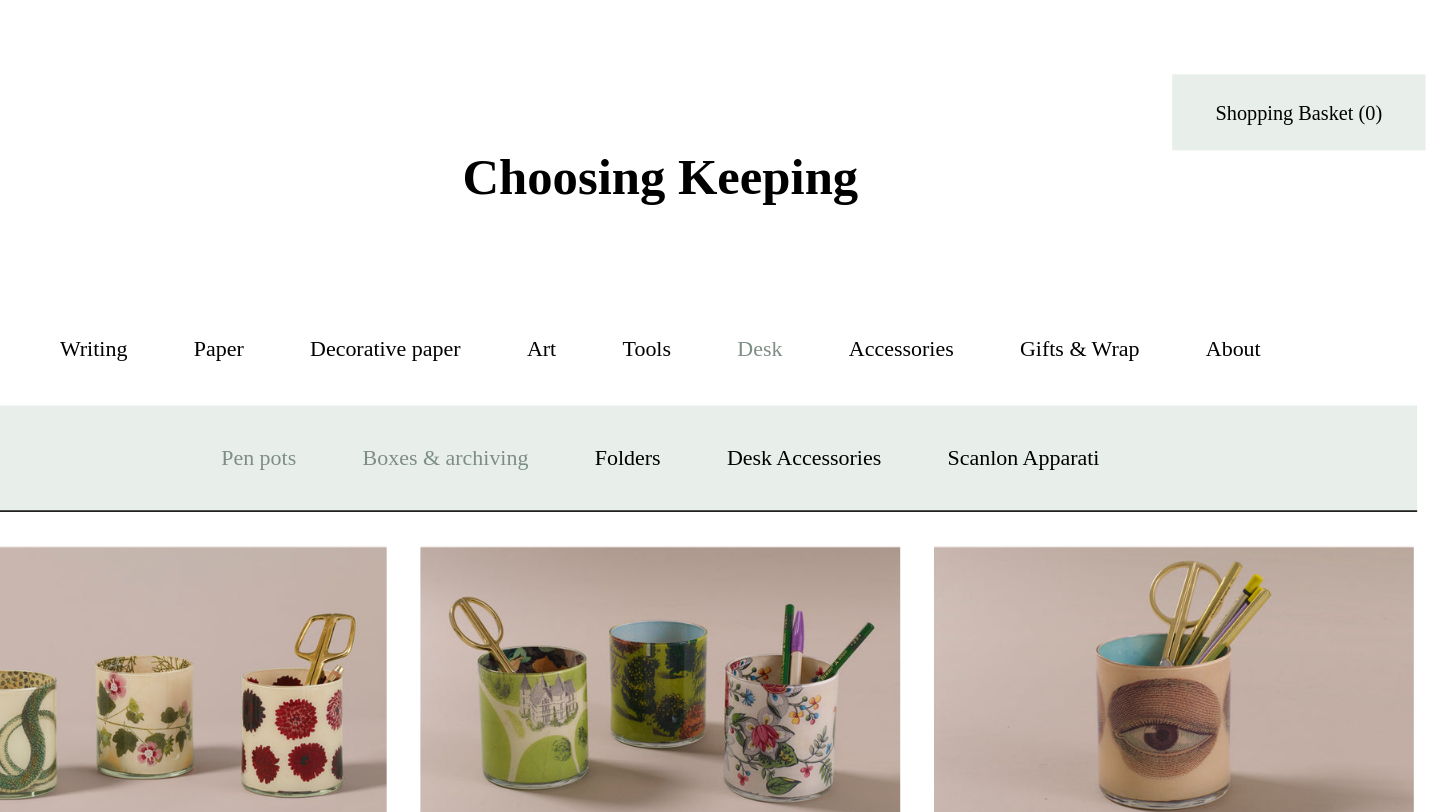 click on "Boxes & archiving" at bounding box center [593, 271] 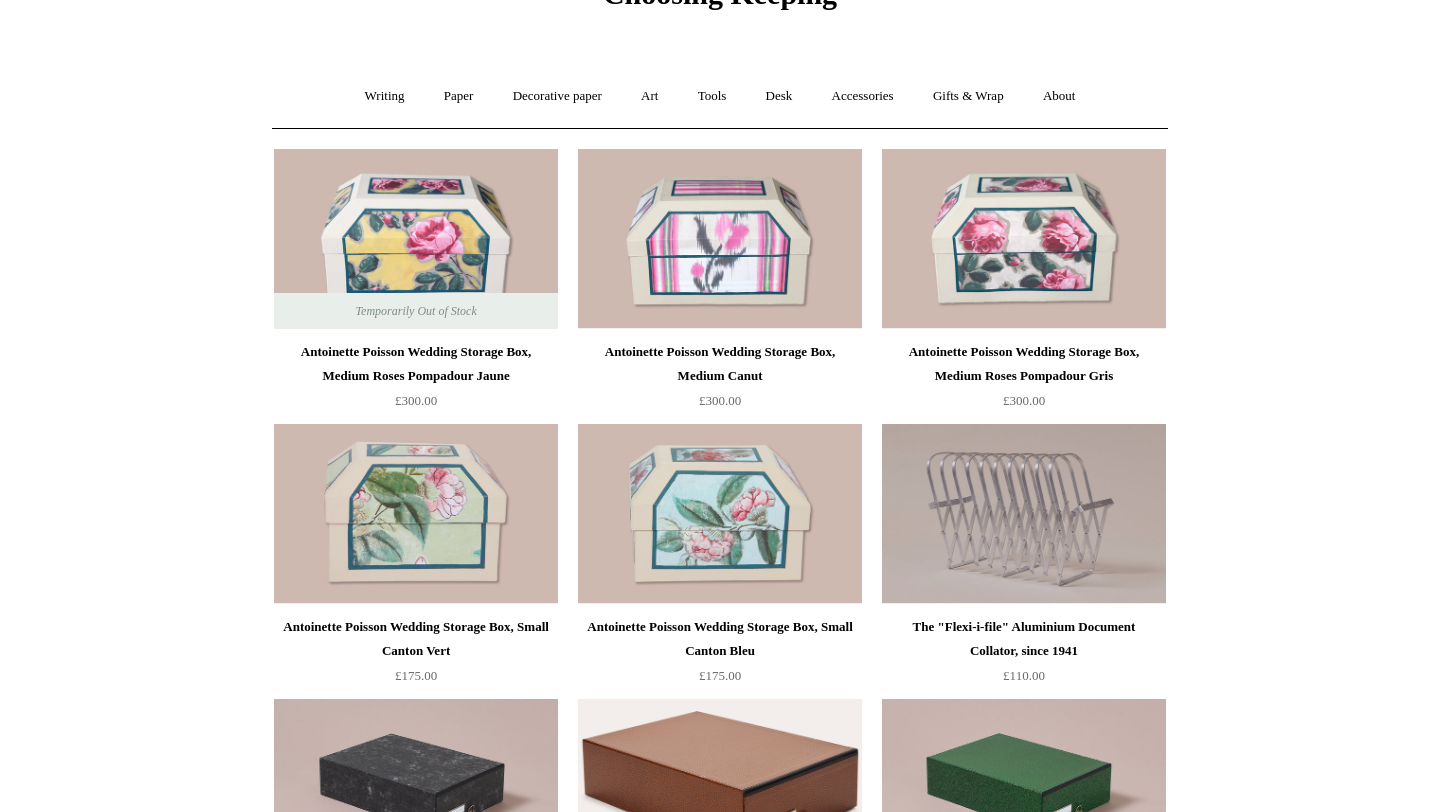 scroll, scrollTop: 0, scrollLeft: 0, axis: both 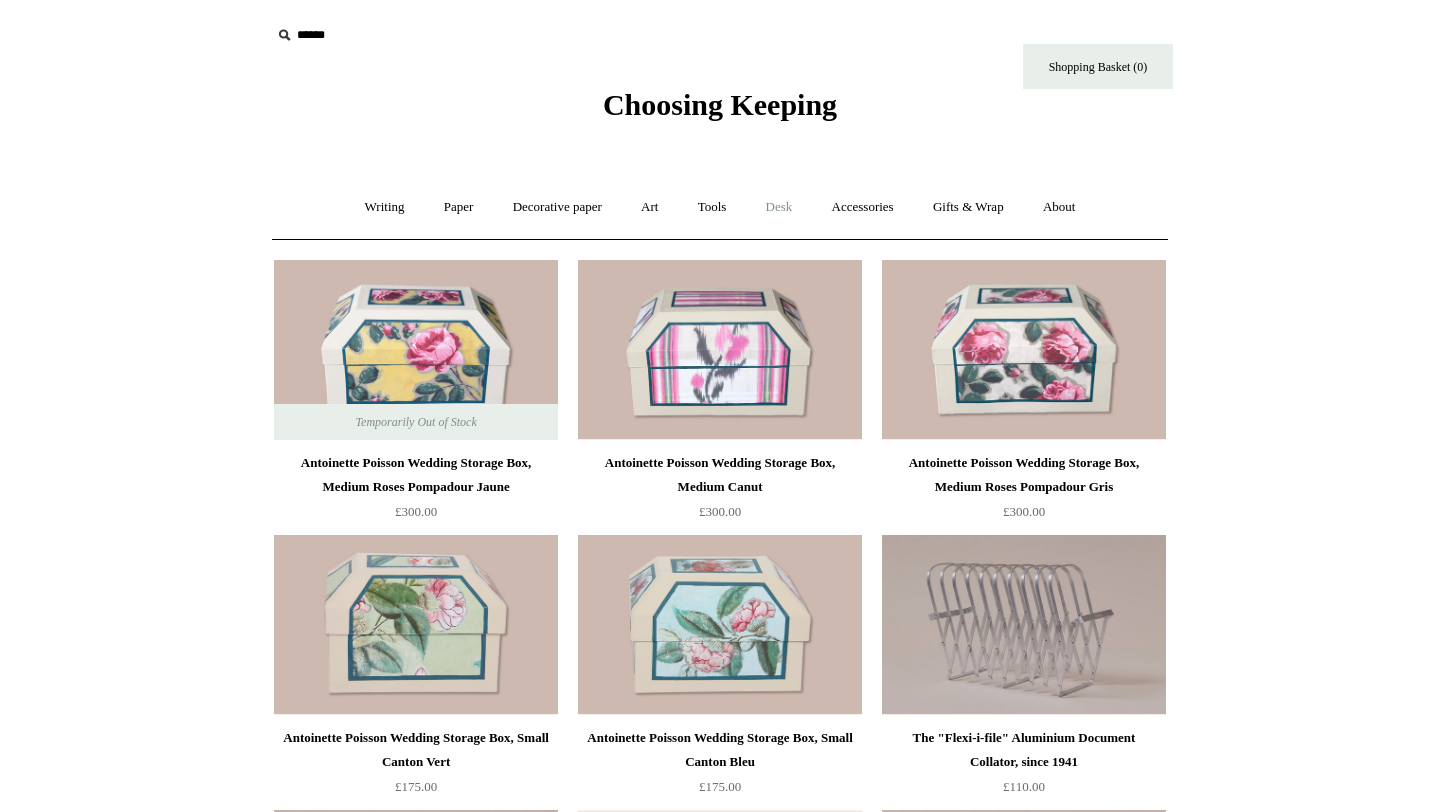click on "Desk +" at bounding box center [779, 207] 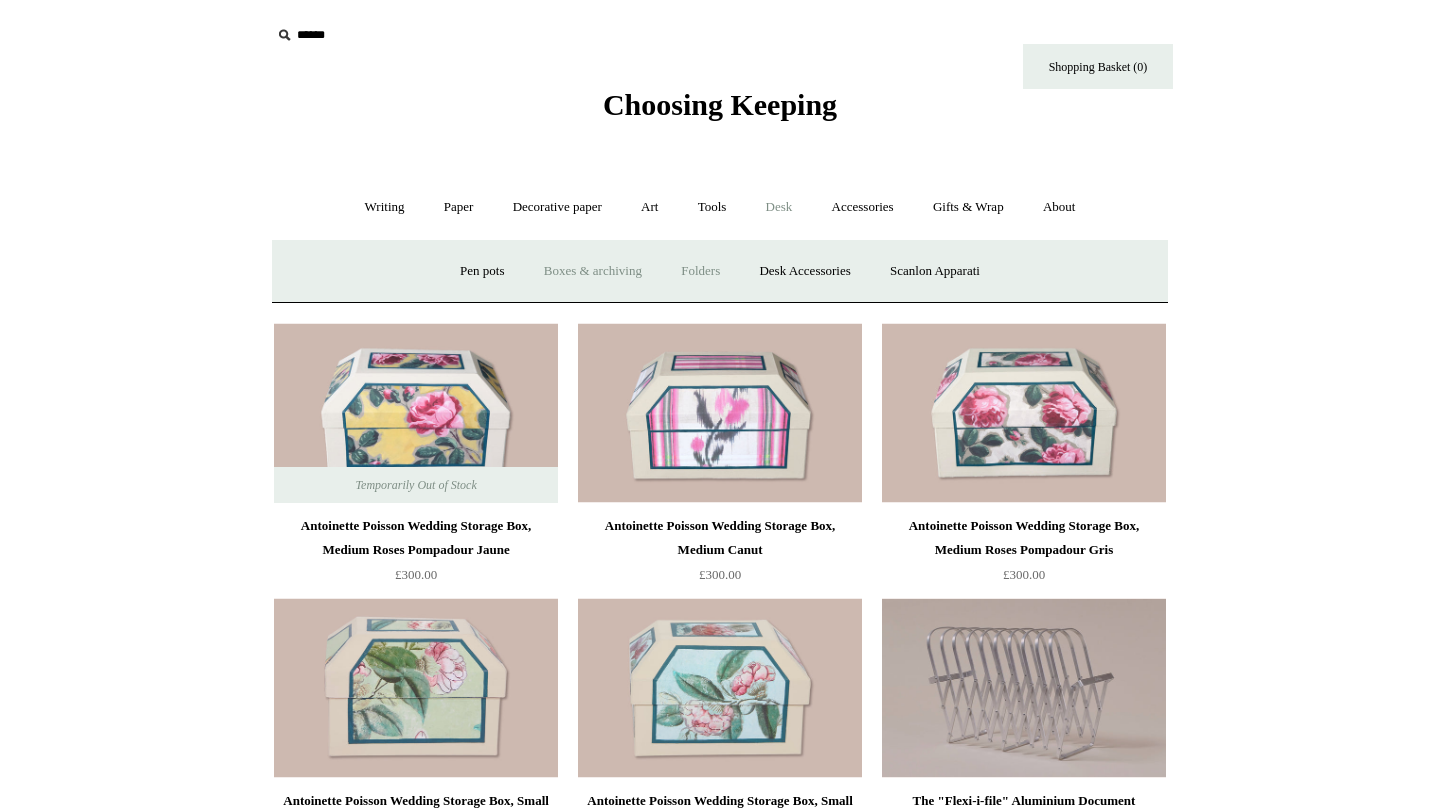 click on "Folders" at bounding box center [700, 271] 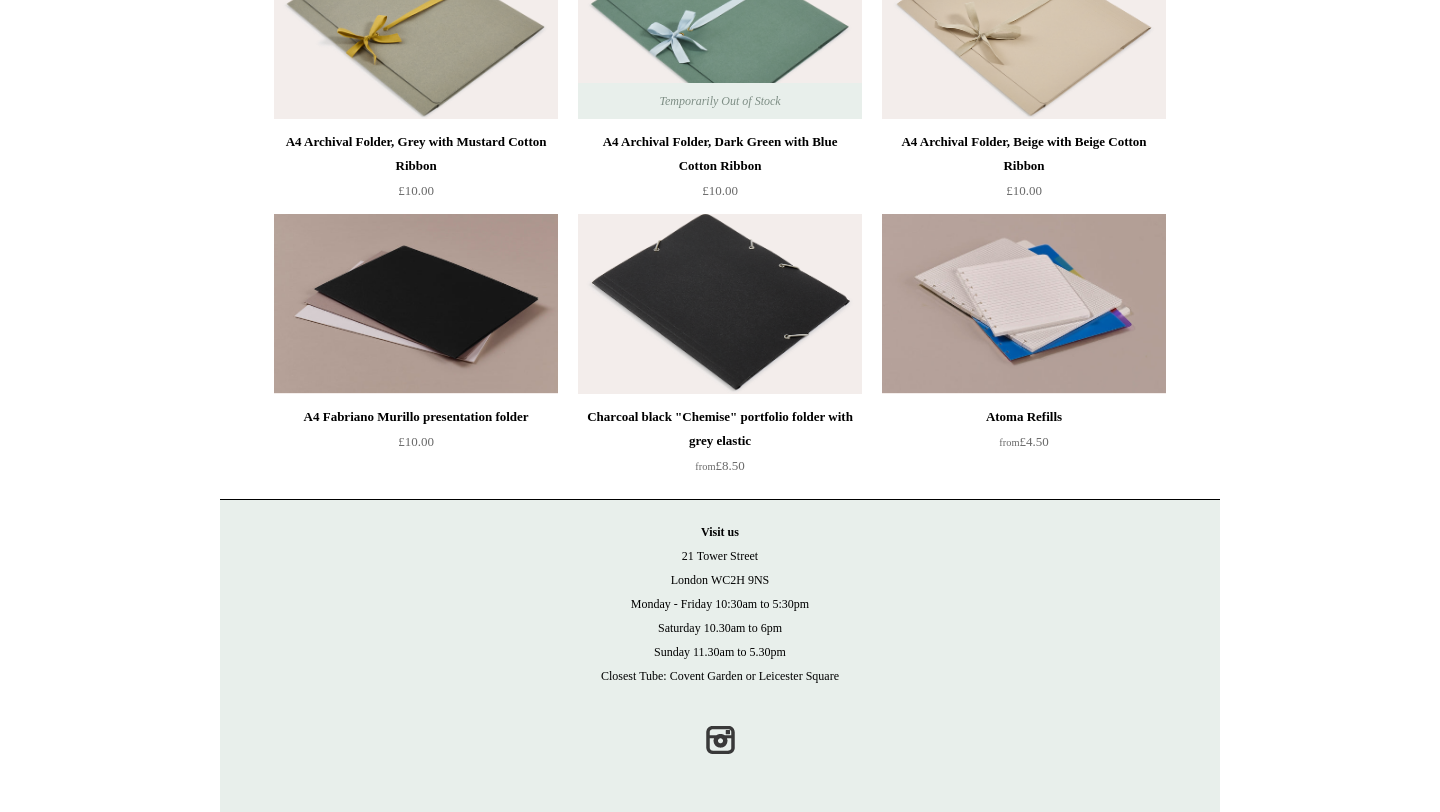 scroll, scrollTop: 0, scrollLeft: 0, axis: both 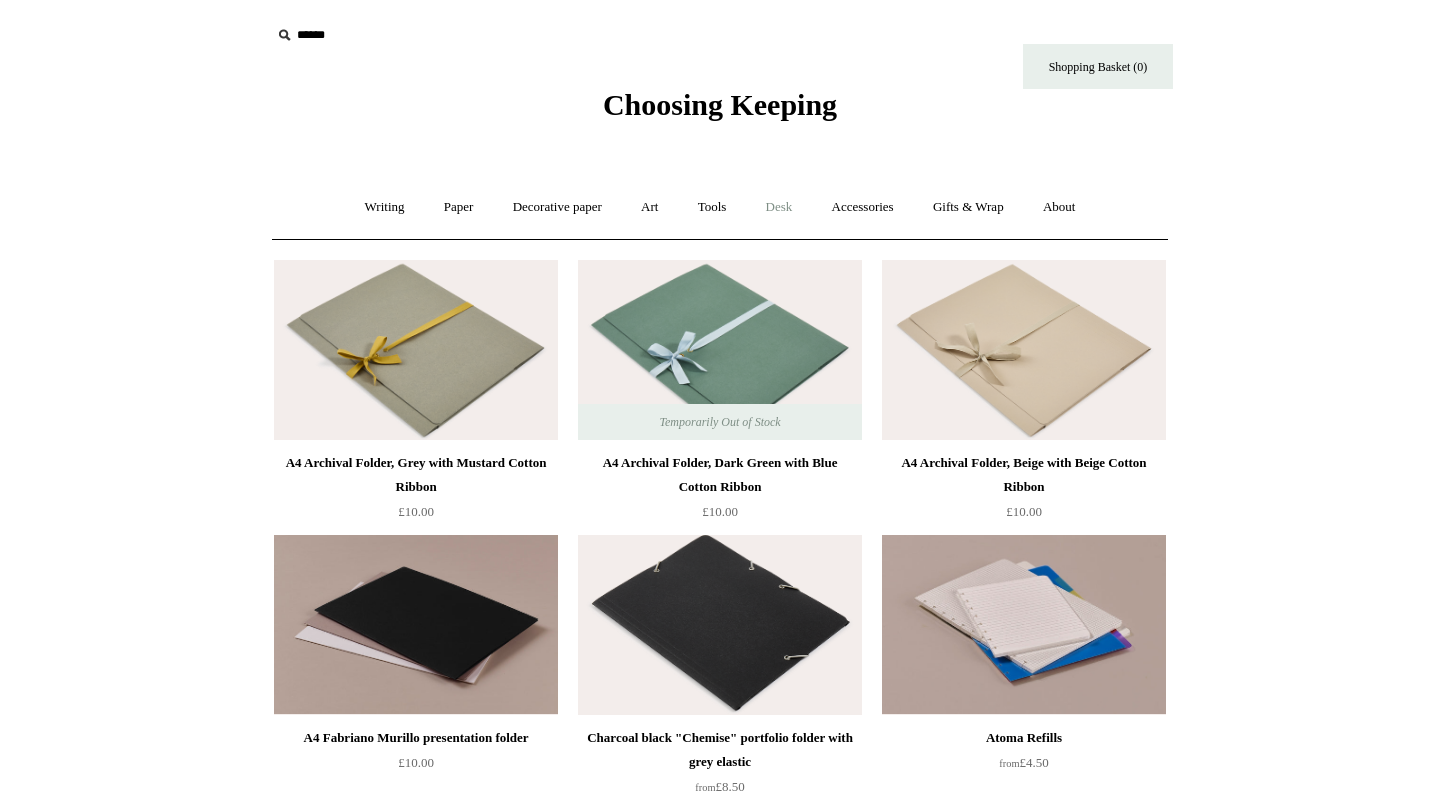 click on "Desk +" at bounding box center [779, 207] 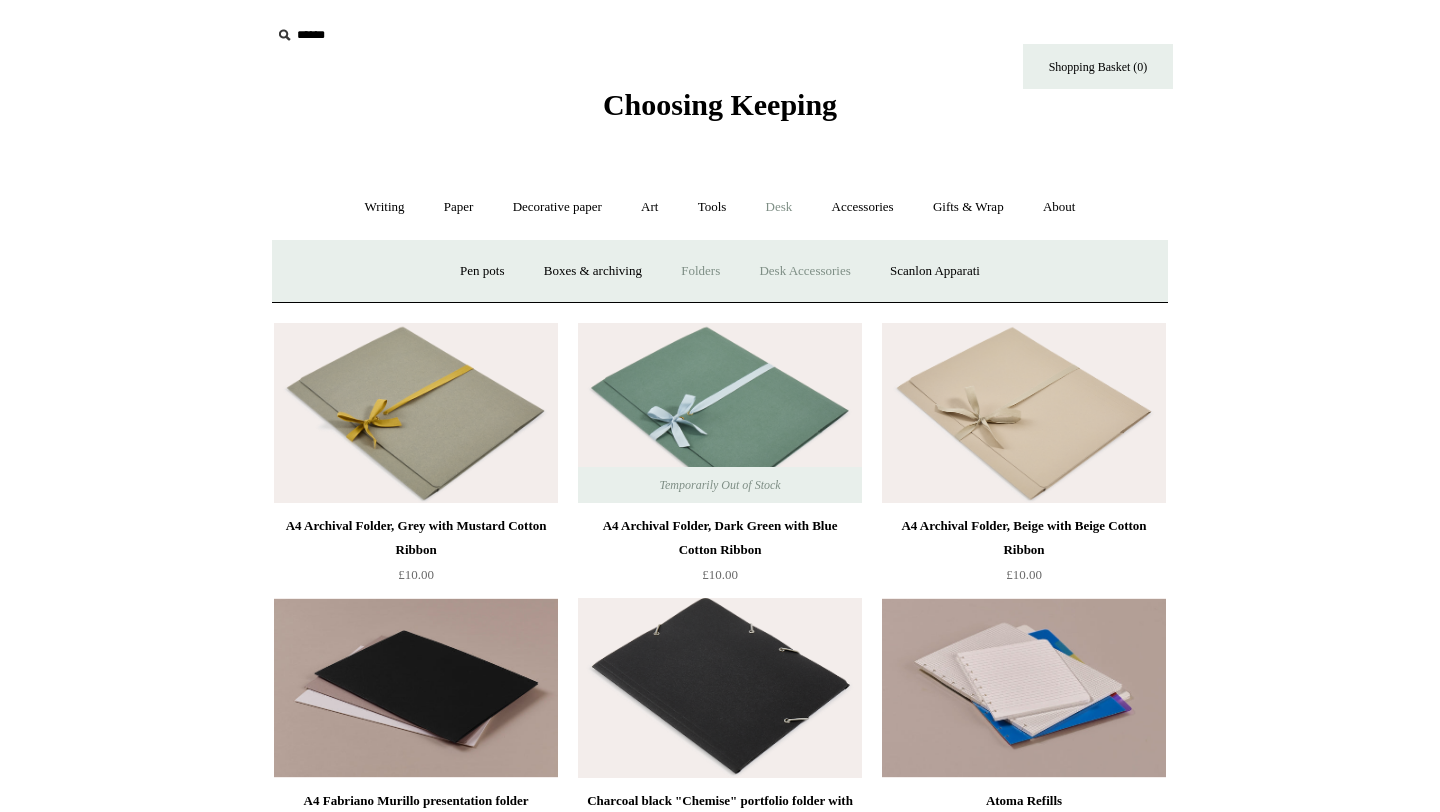 click on "Desk Accessories" at bounding box center [804, 271] 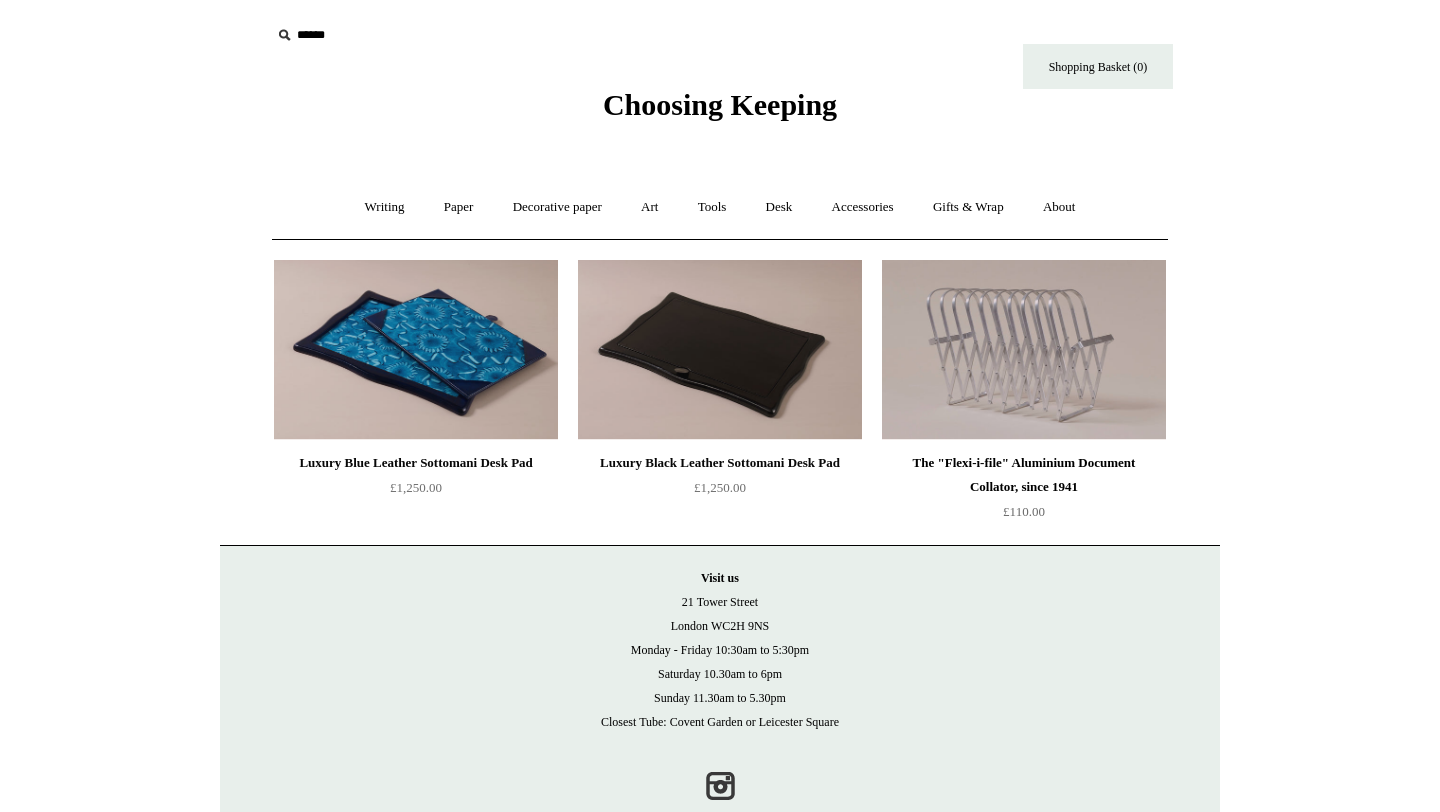 scroll, scrollTop: 0, scrollLeft: 0, axis: both 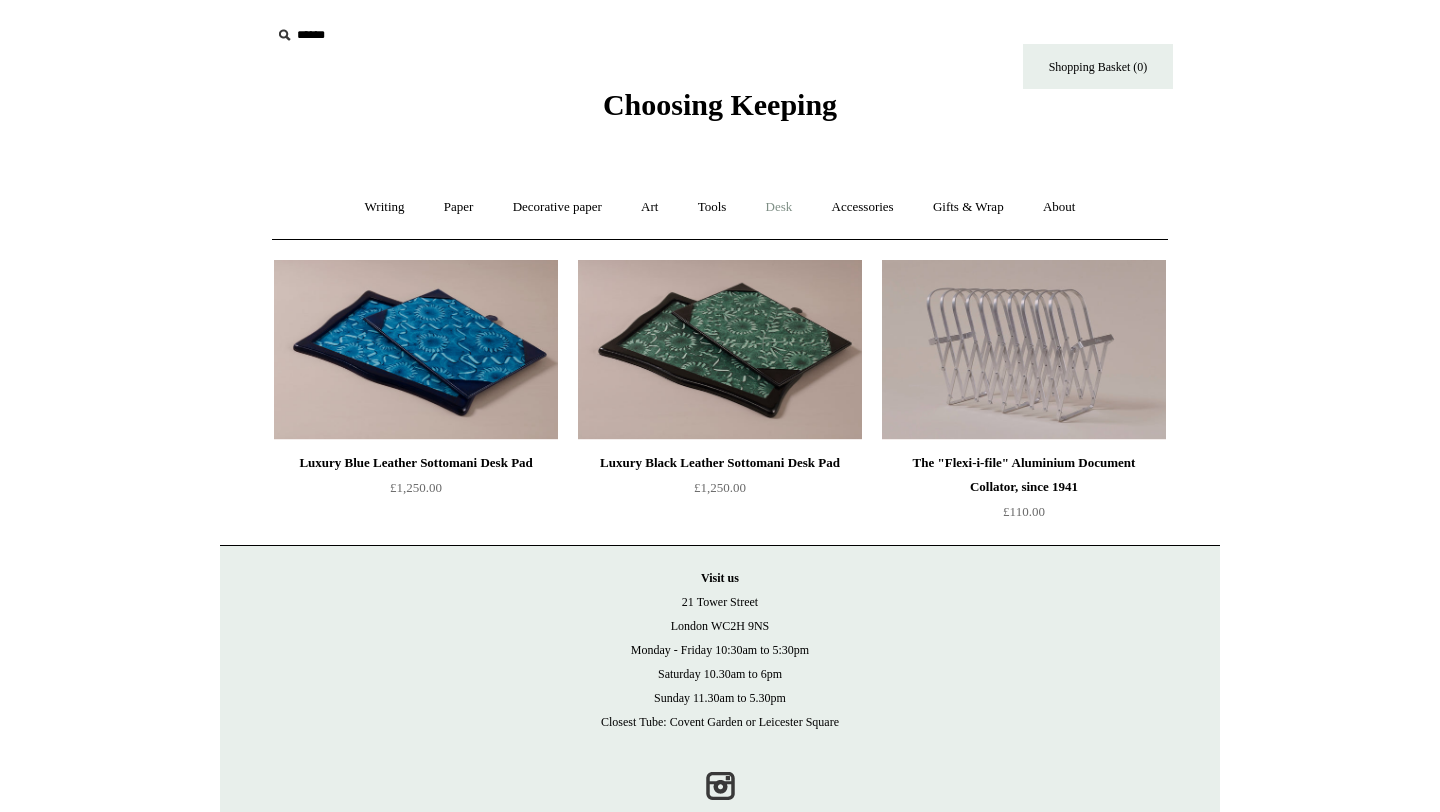 click on "Desk +" at bounding box center [779, 207] 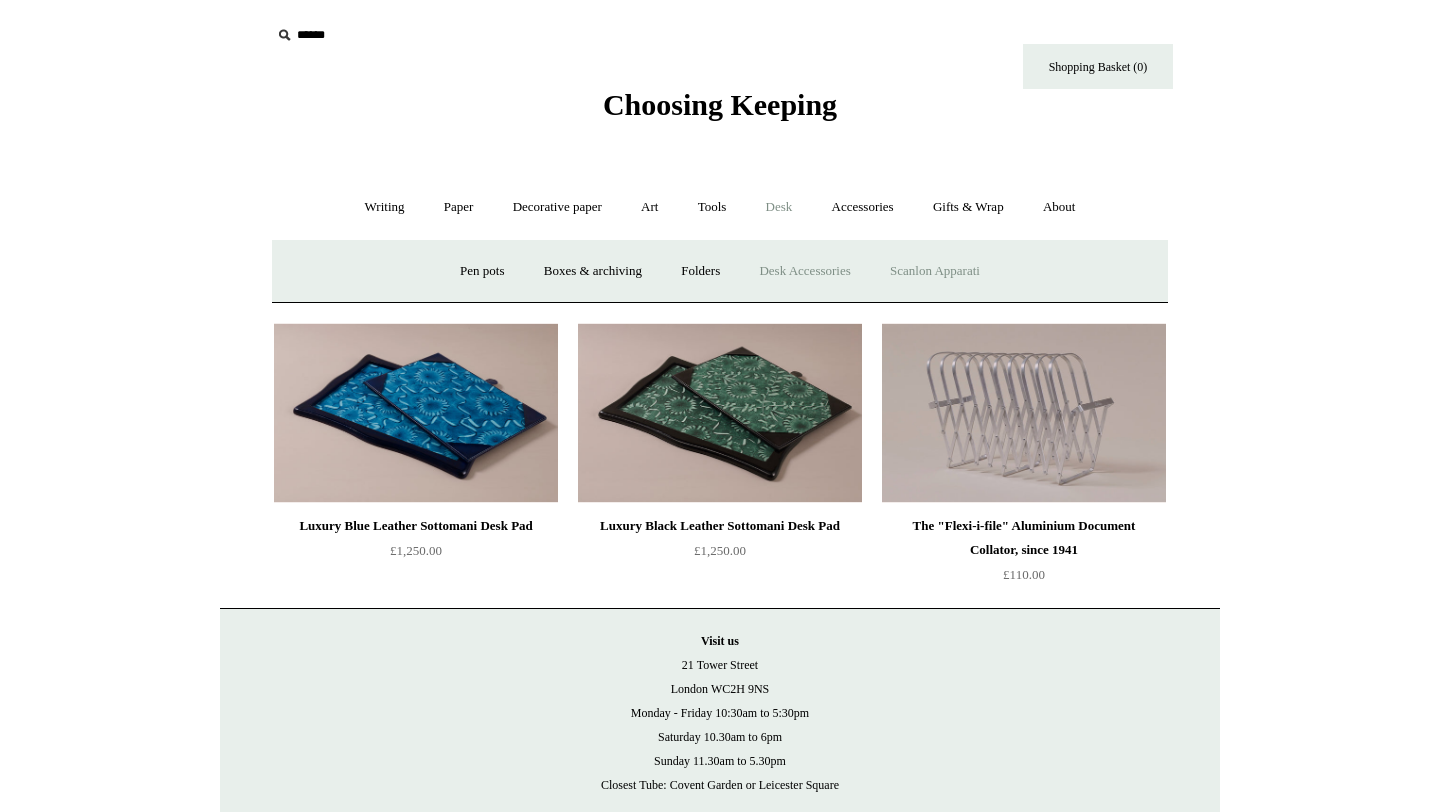 click on "Scanlon Apparati" at bounding box center [935, 271] 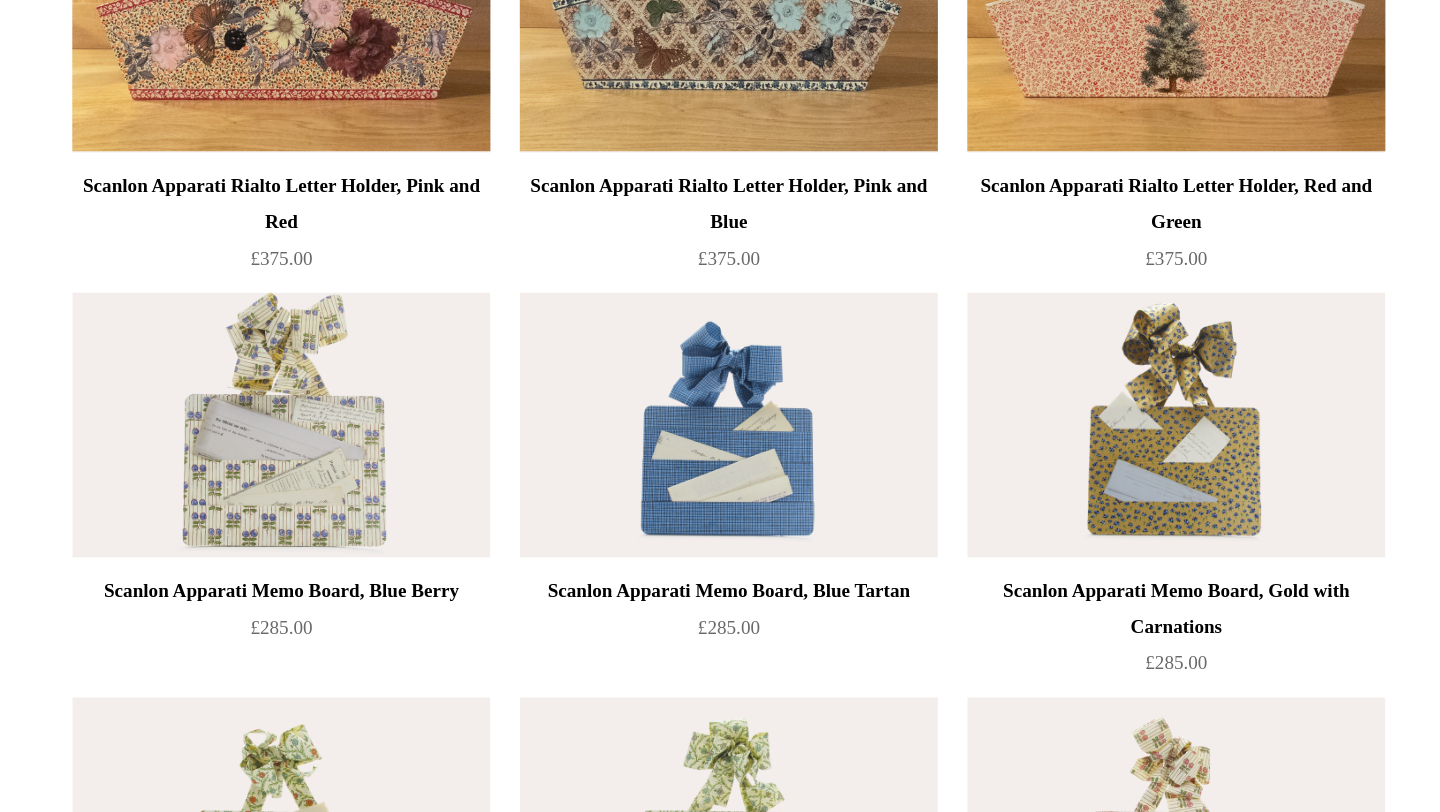 scroll, scrollTop: 0, scrollLeft: 0, axis: both 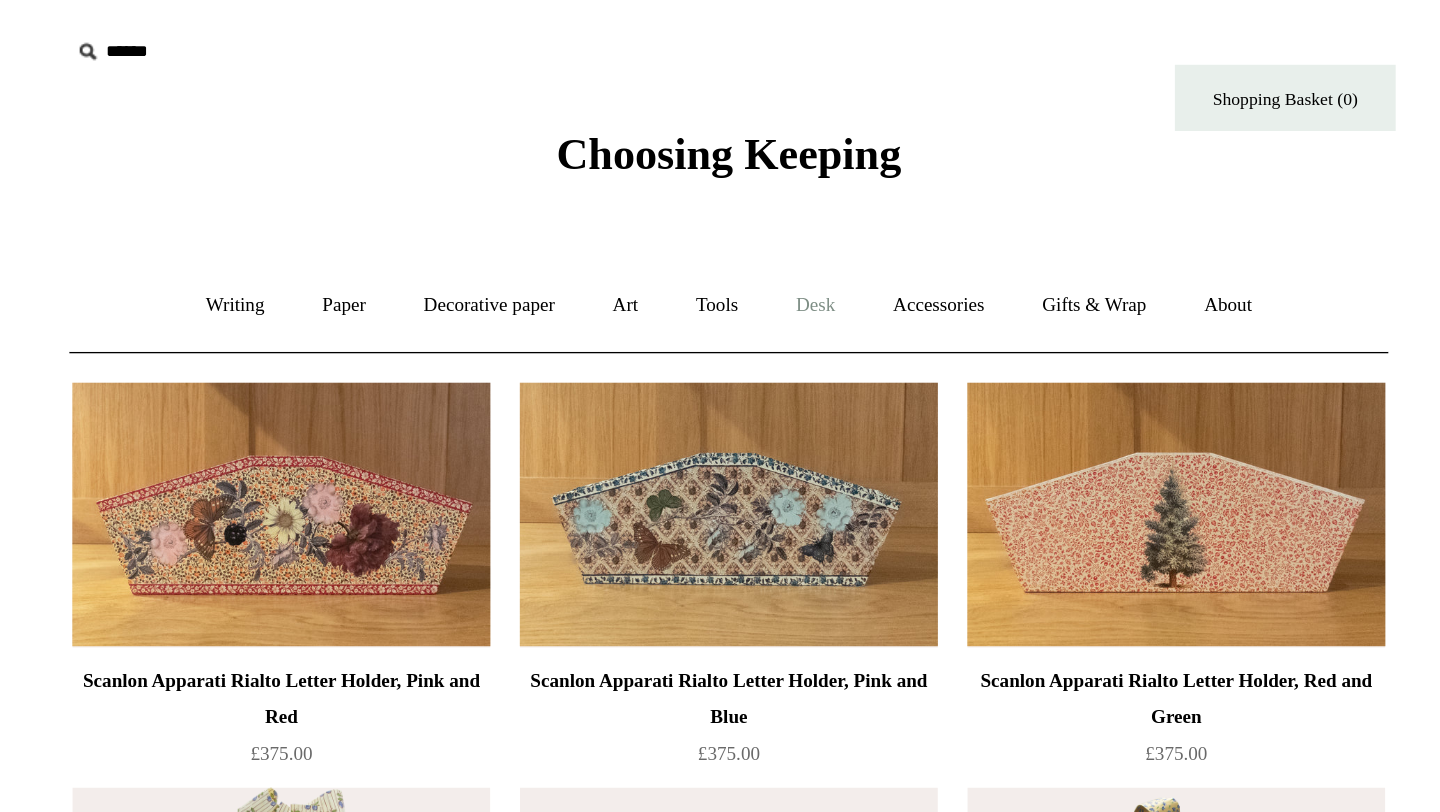 click on "Desk +" at bounding box center (779, 207) 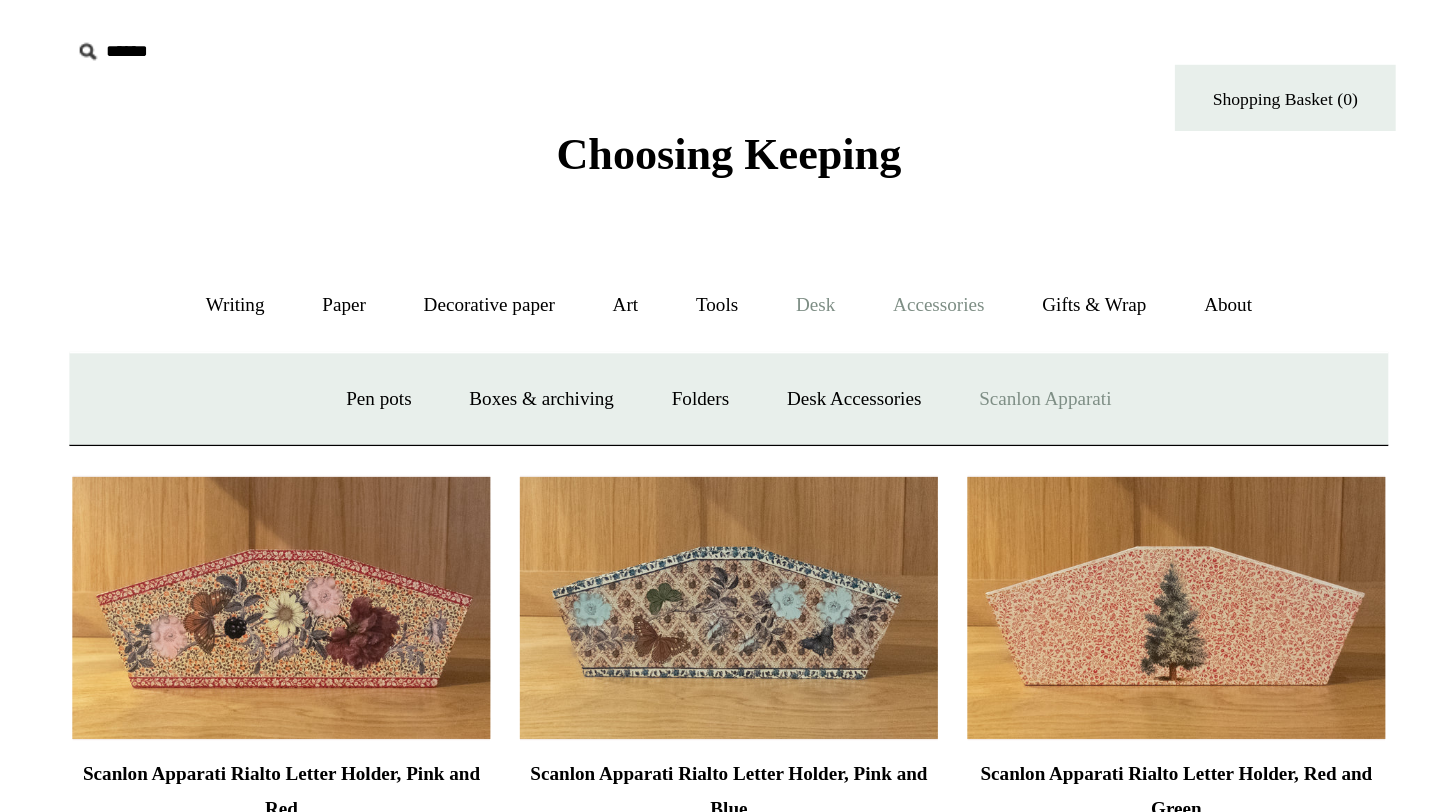 click on "Accessories +" at bounding box center (863, 207) 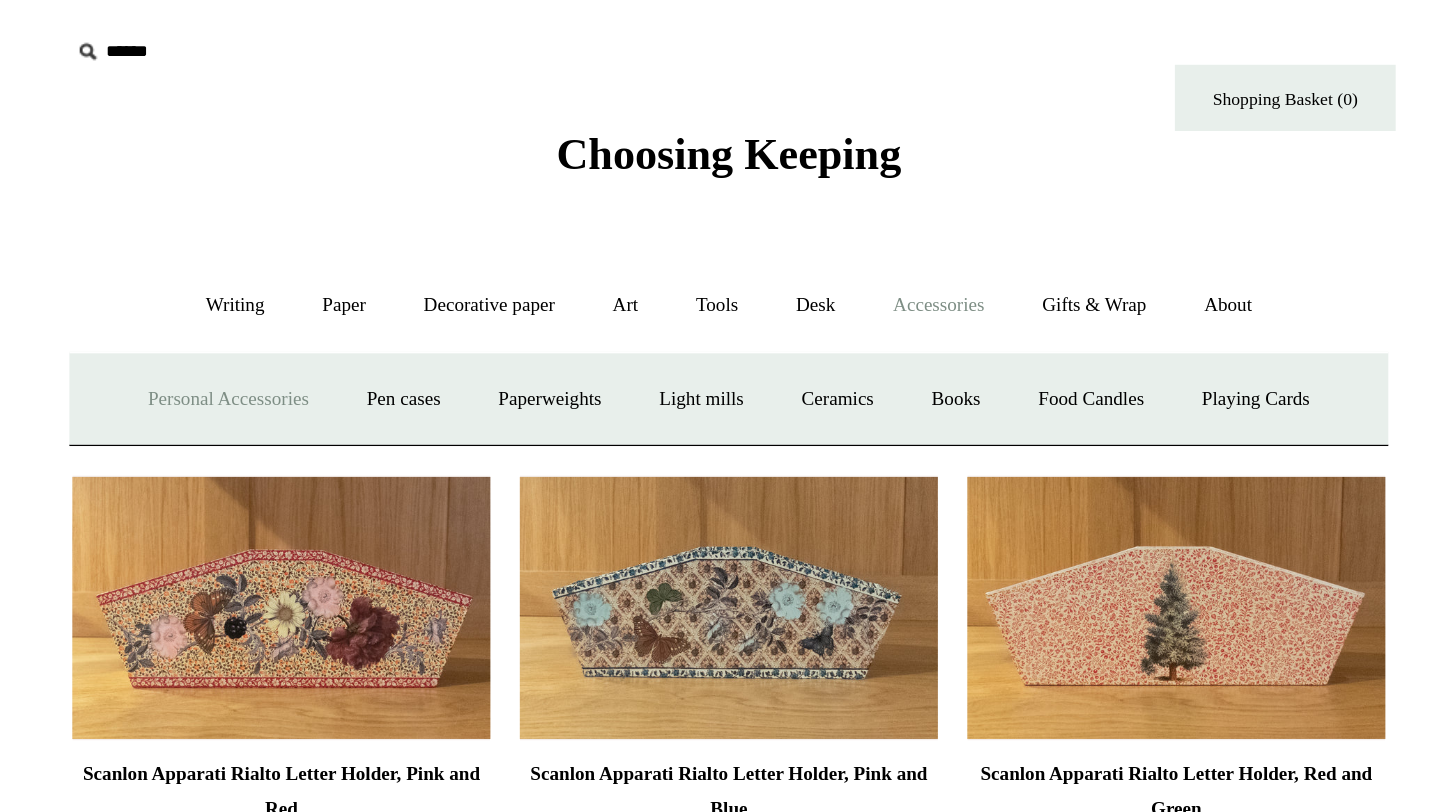 click on "Personal Accessories +" at bounding box center (379, 271) 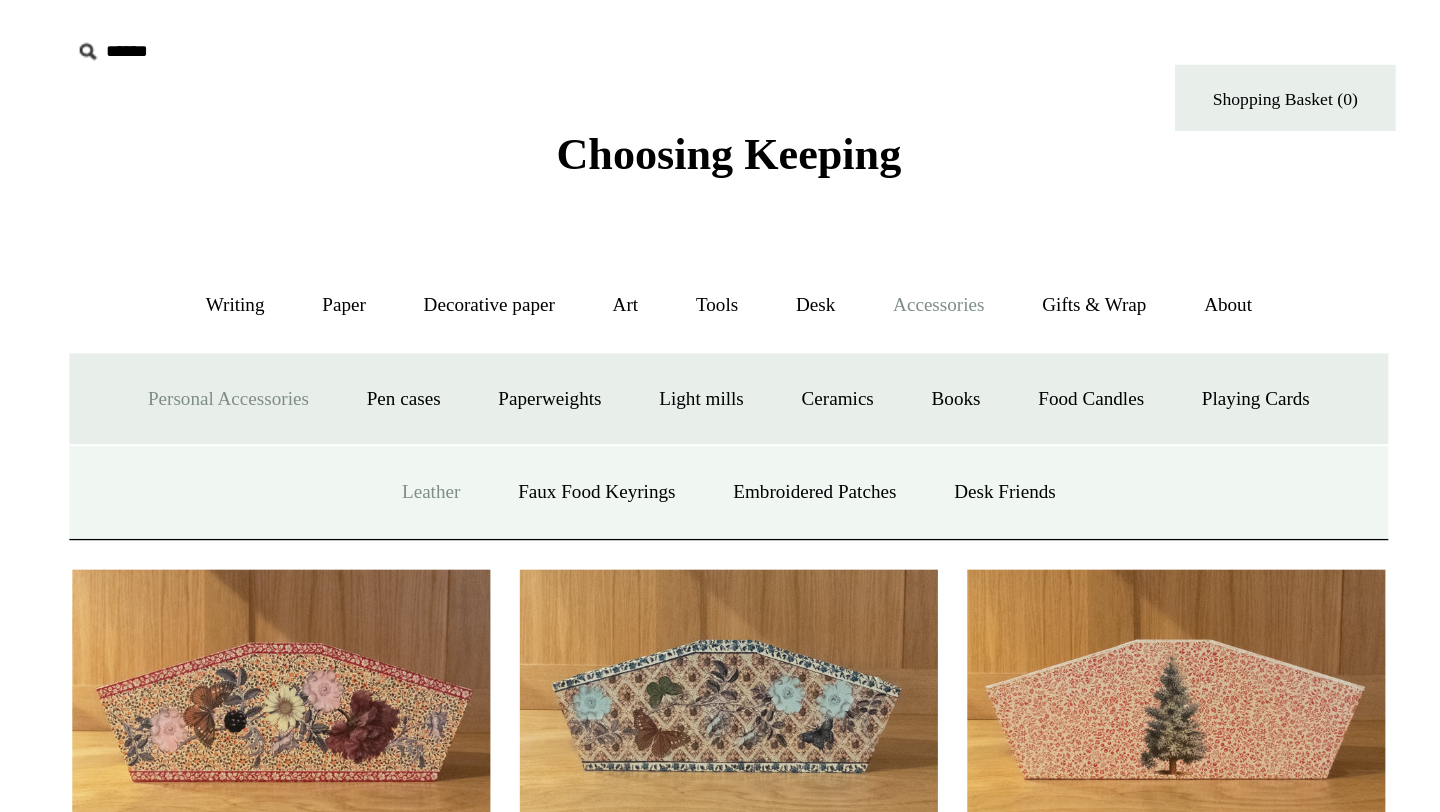 click on "Leather" at bounding box center [518, 334] 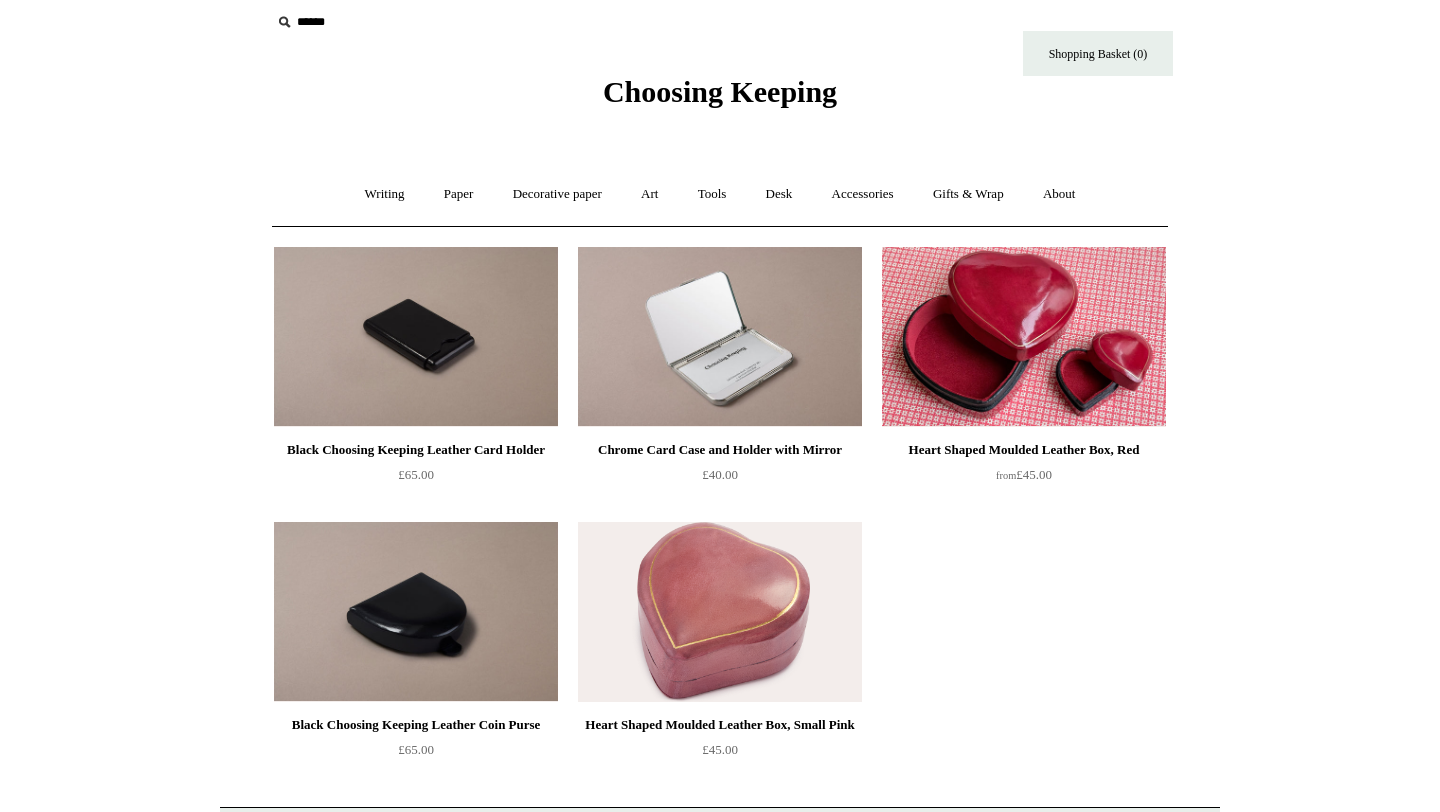 scroll, scrollTop: 0, scrollLeft: 0, axis: both 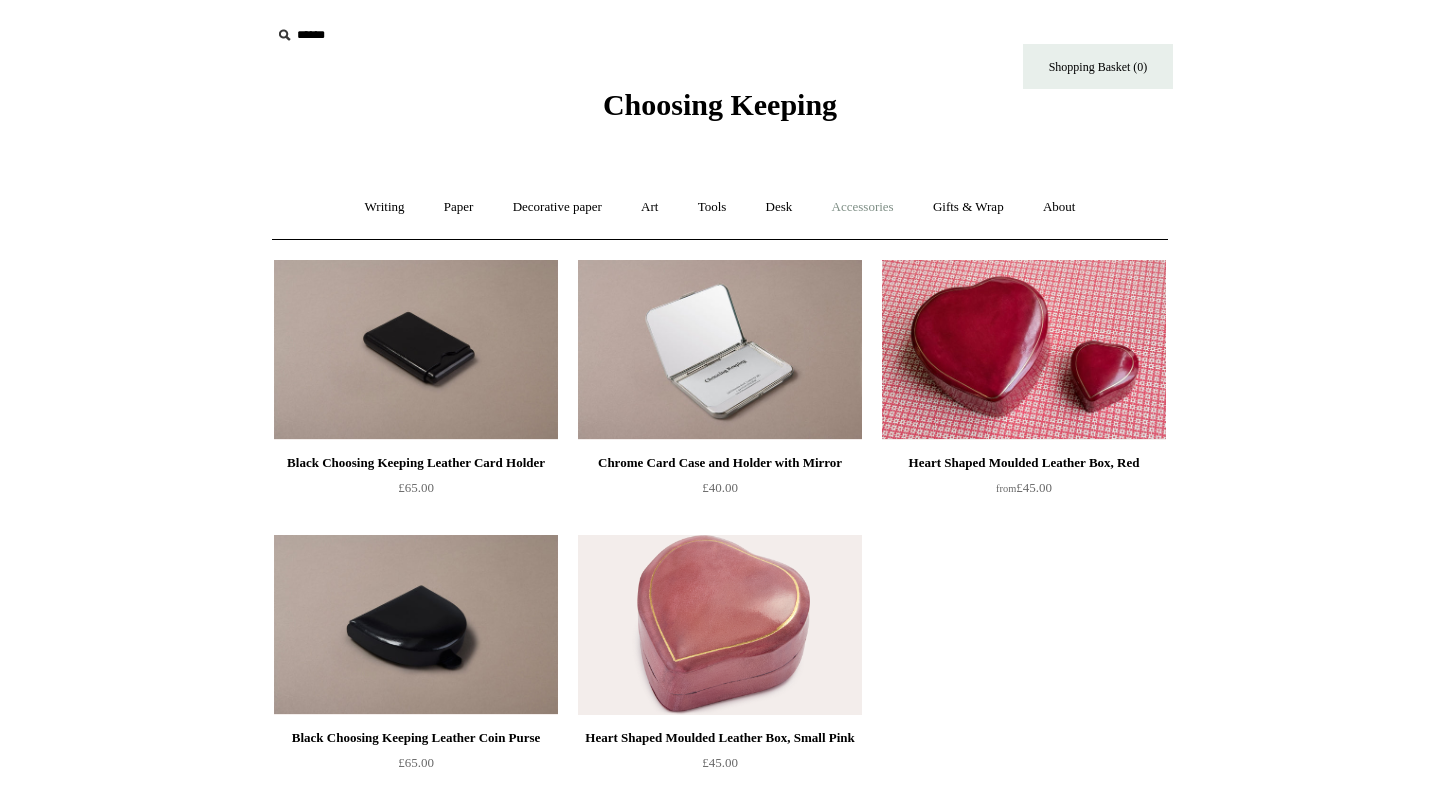 click on "Accessories +" at bounding box center (863, 207) 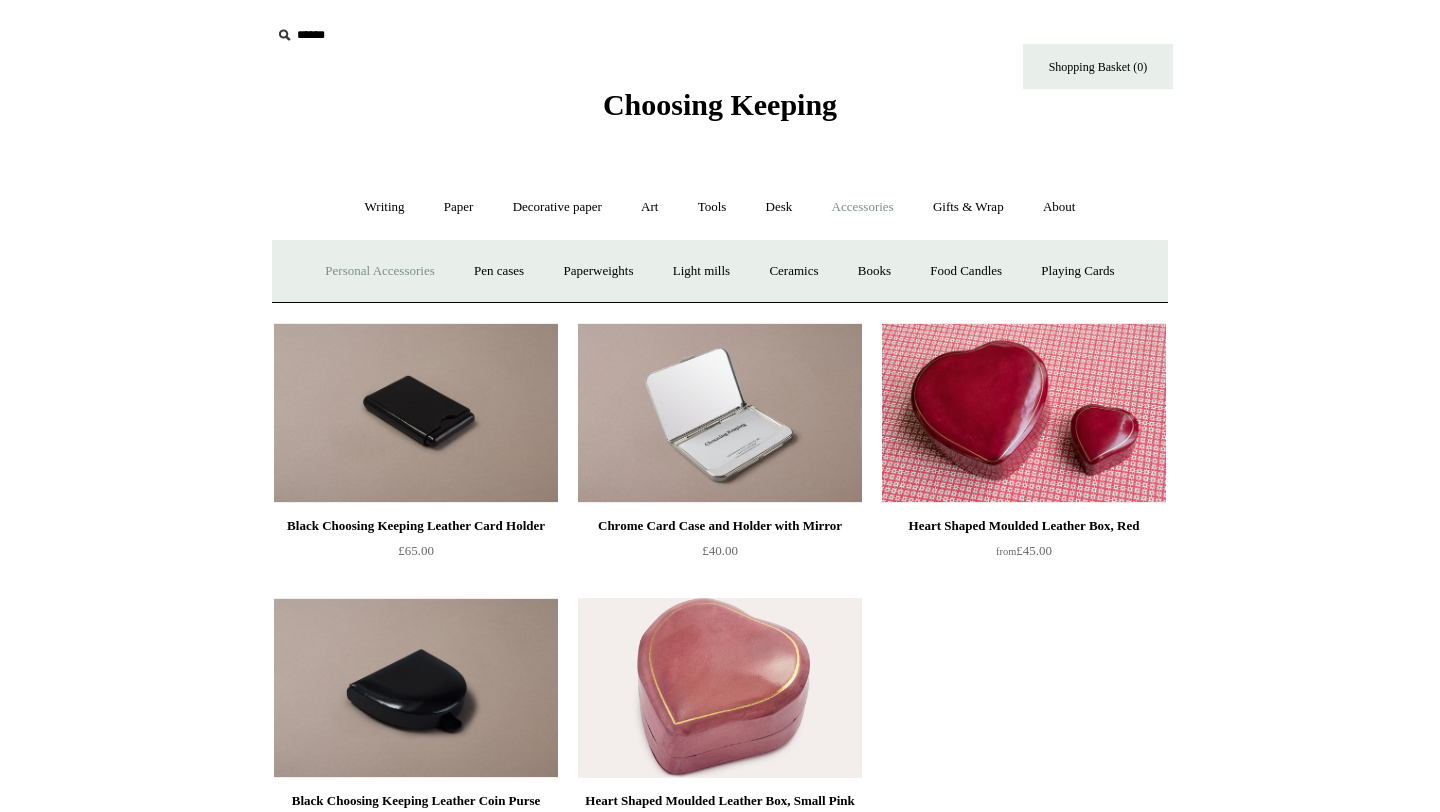 click on "Personal Accessories +" at bounding box center (379, 271) 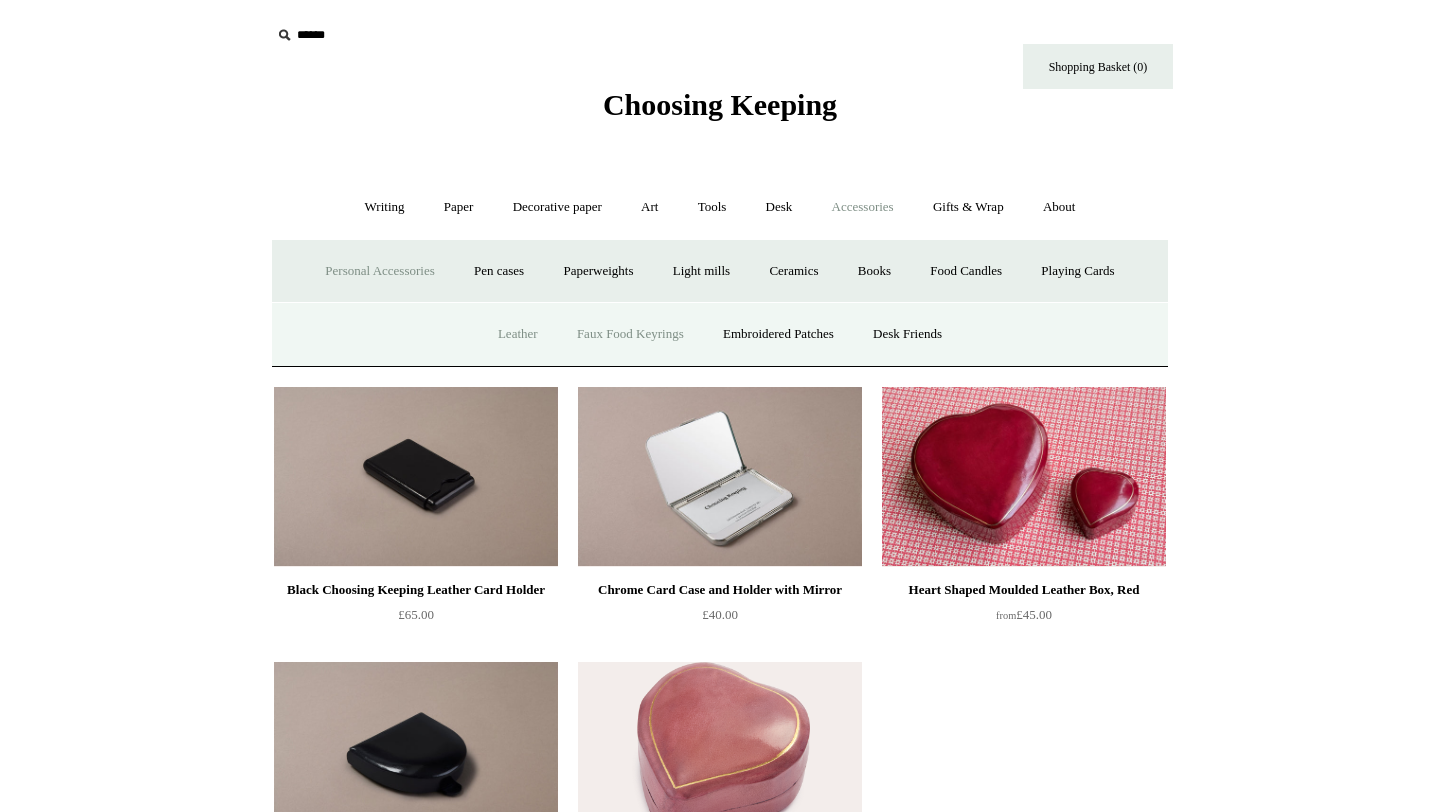 click on "Faux Food Keyrings" at bounding box center [630, 334] 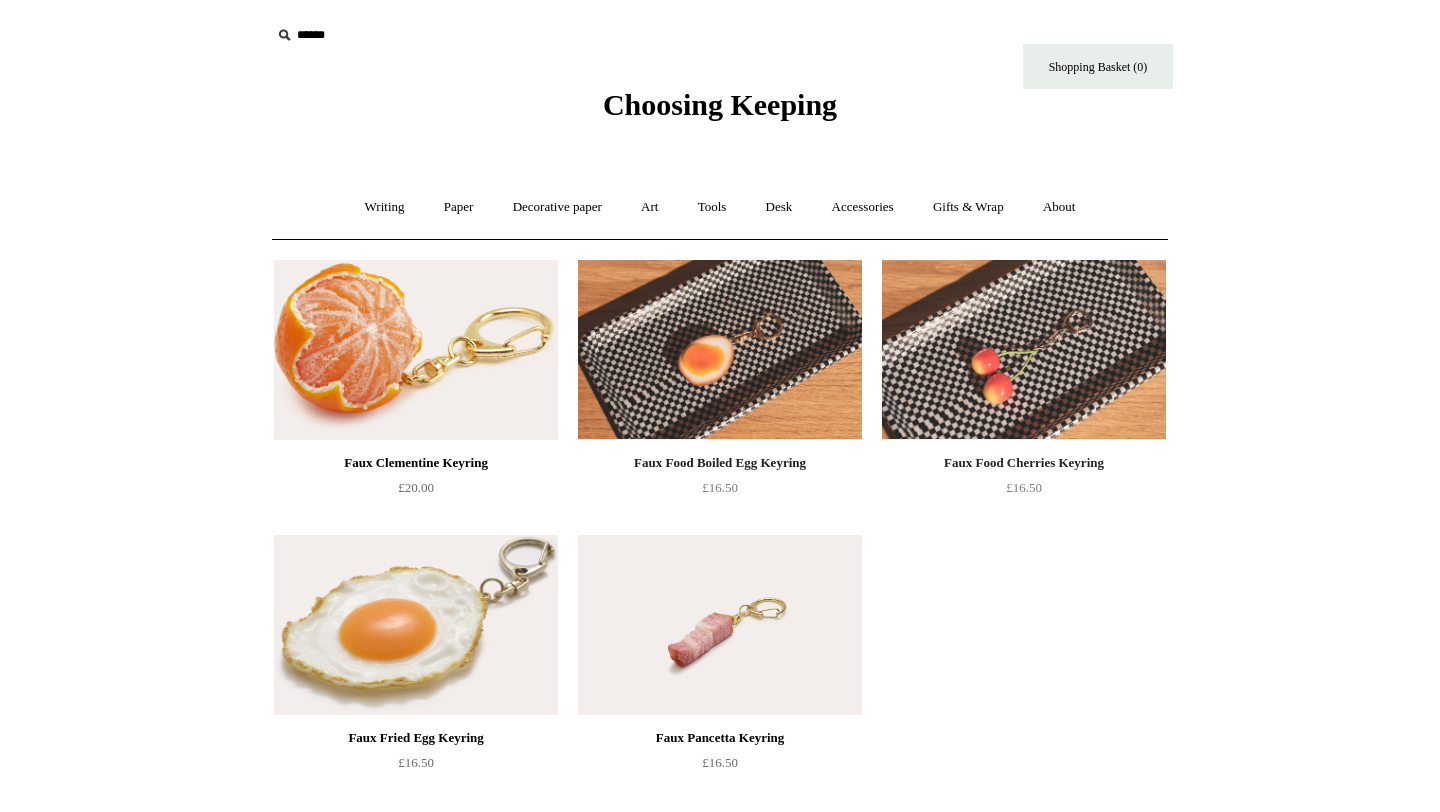 scroll, scrollTop: 0, scrollLeft: 0, axis: both 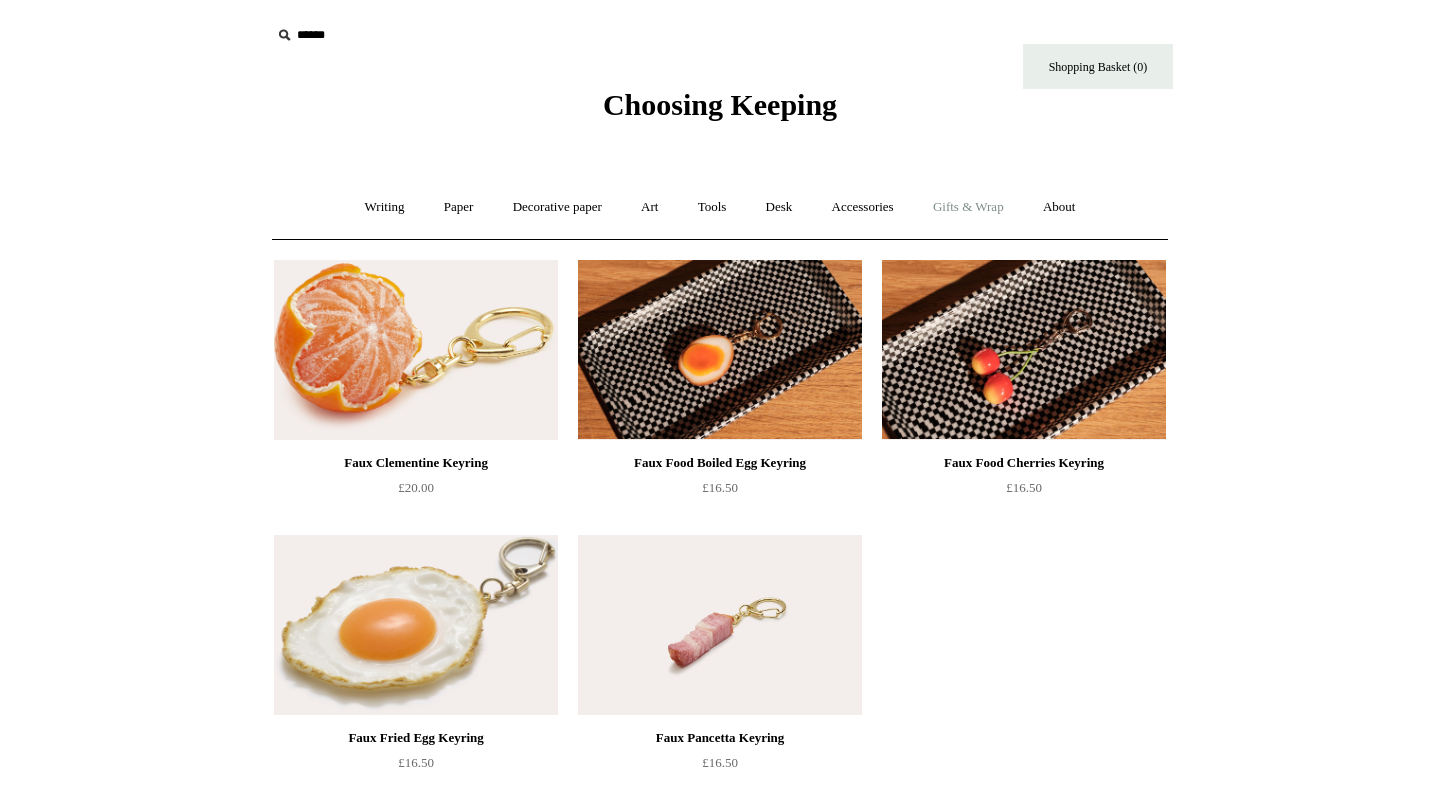 click on "Gifts & Wrap +" at bounding box center [968, 207] 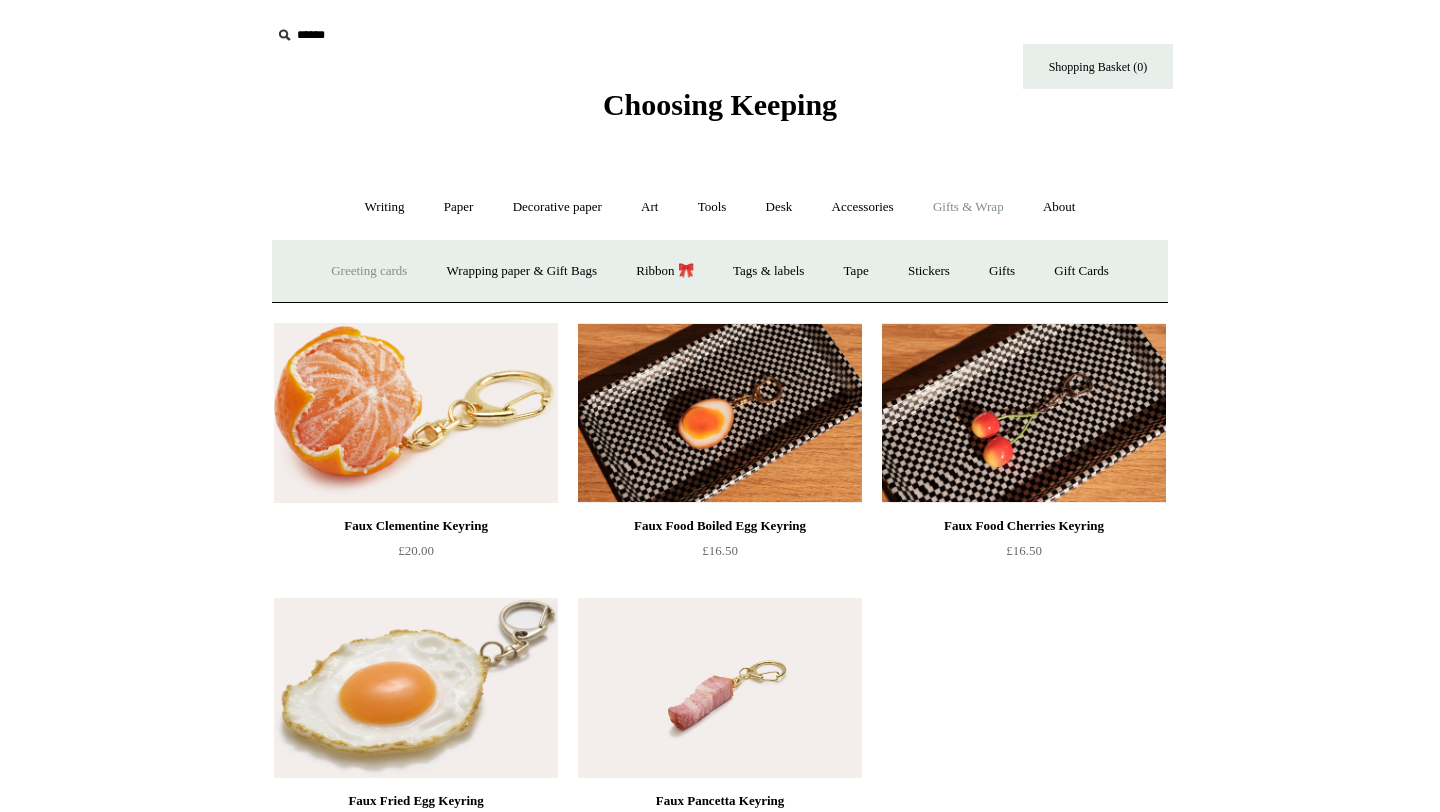 click on "Greeting cards +" at bounding box center [369, 271] 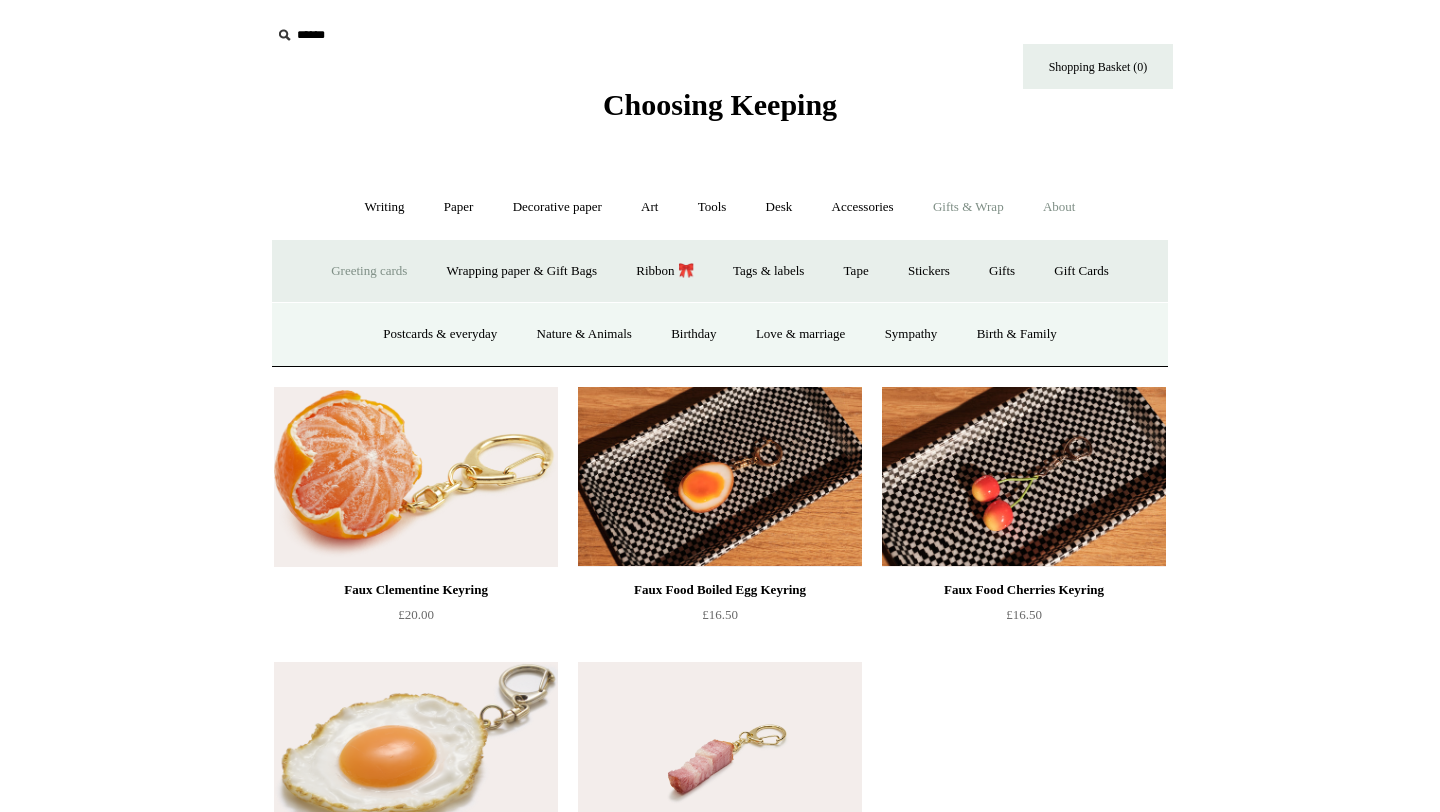 click on "About +" at bounding box center (1059, 207) 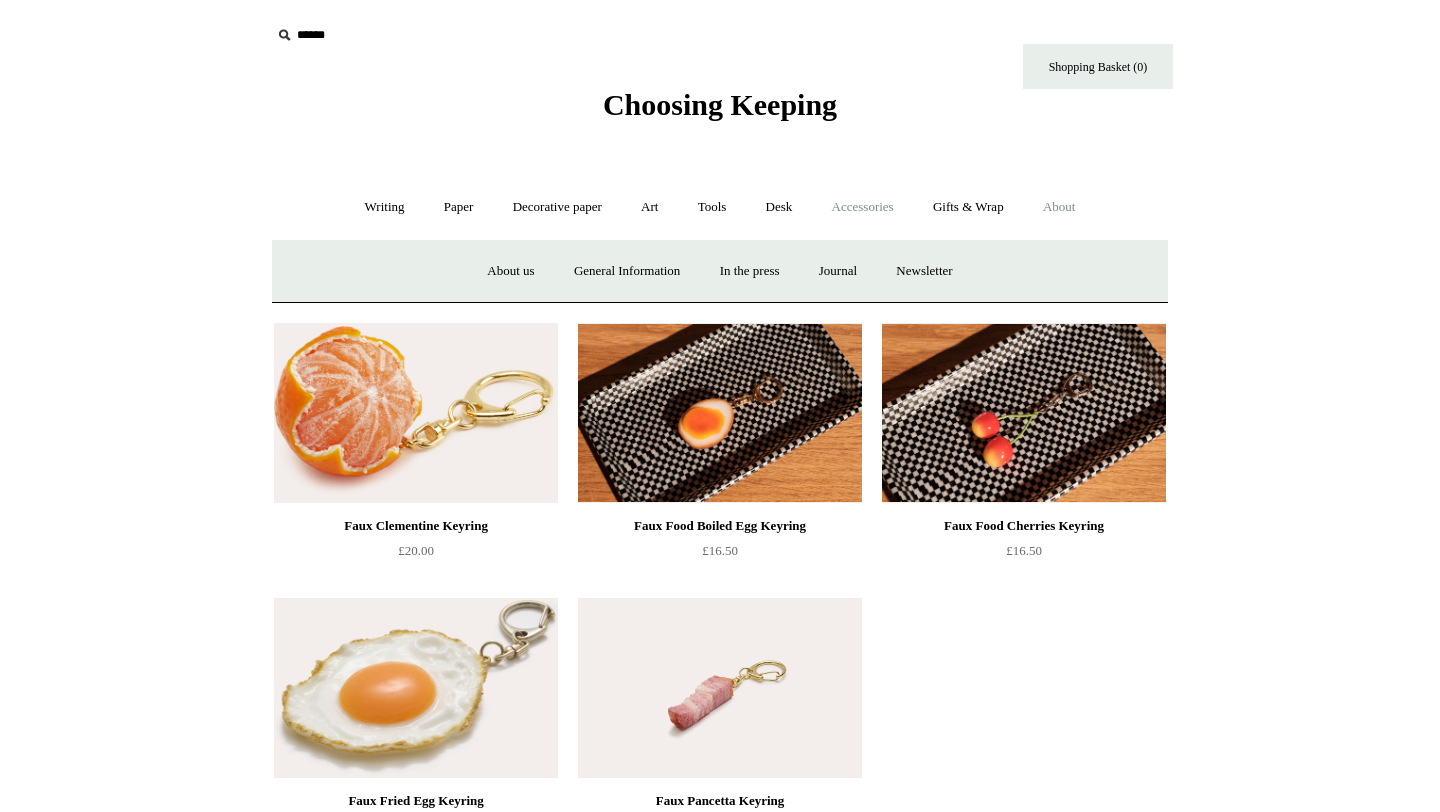 click on "Accessories +" at bounding box center [863, 207] 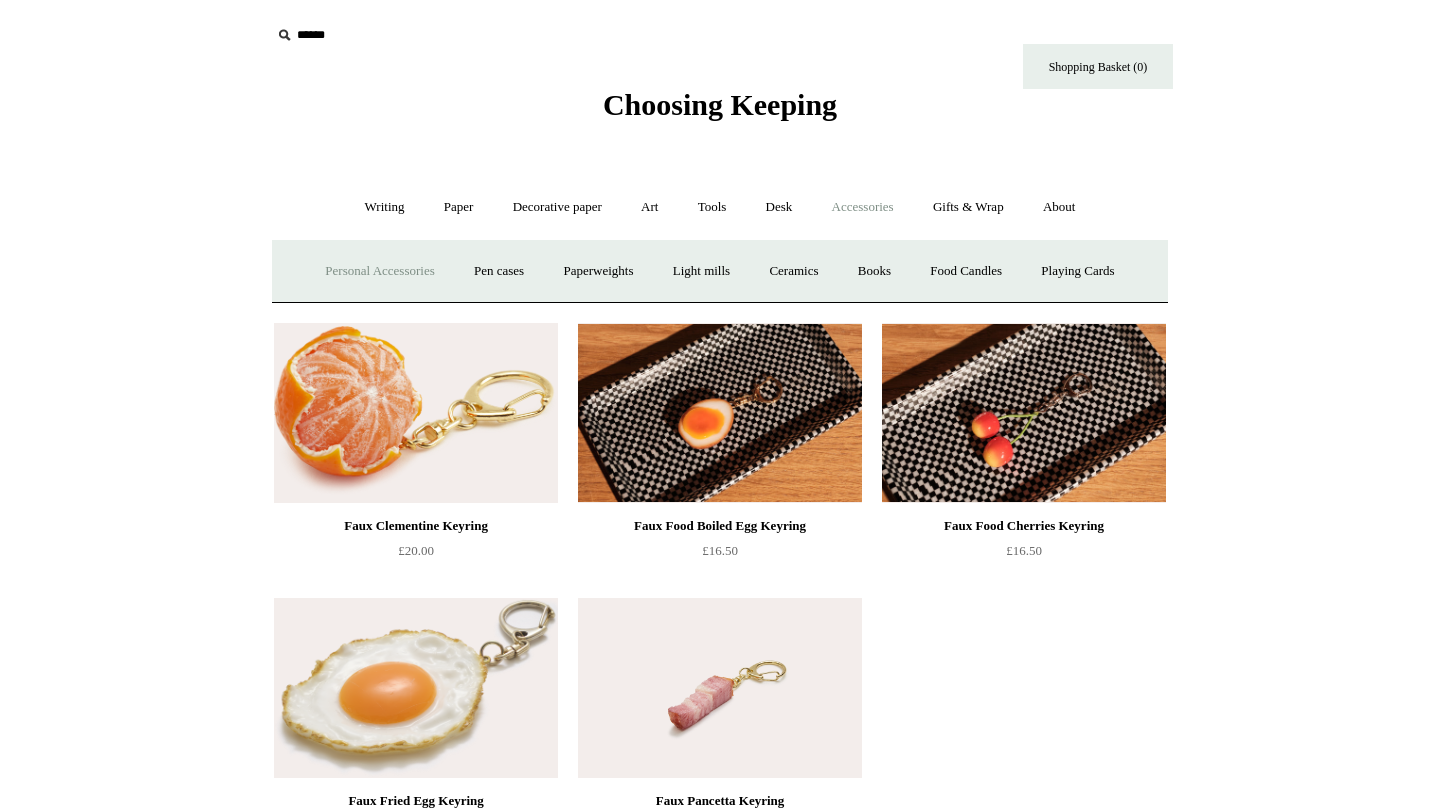 click on "Personal Accessories +" at bounding box center (379, 271) 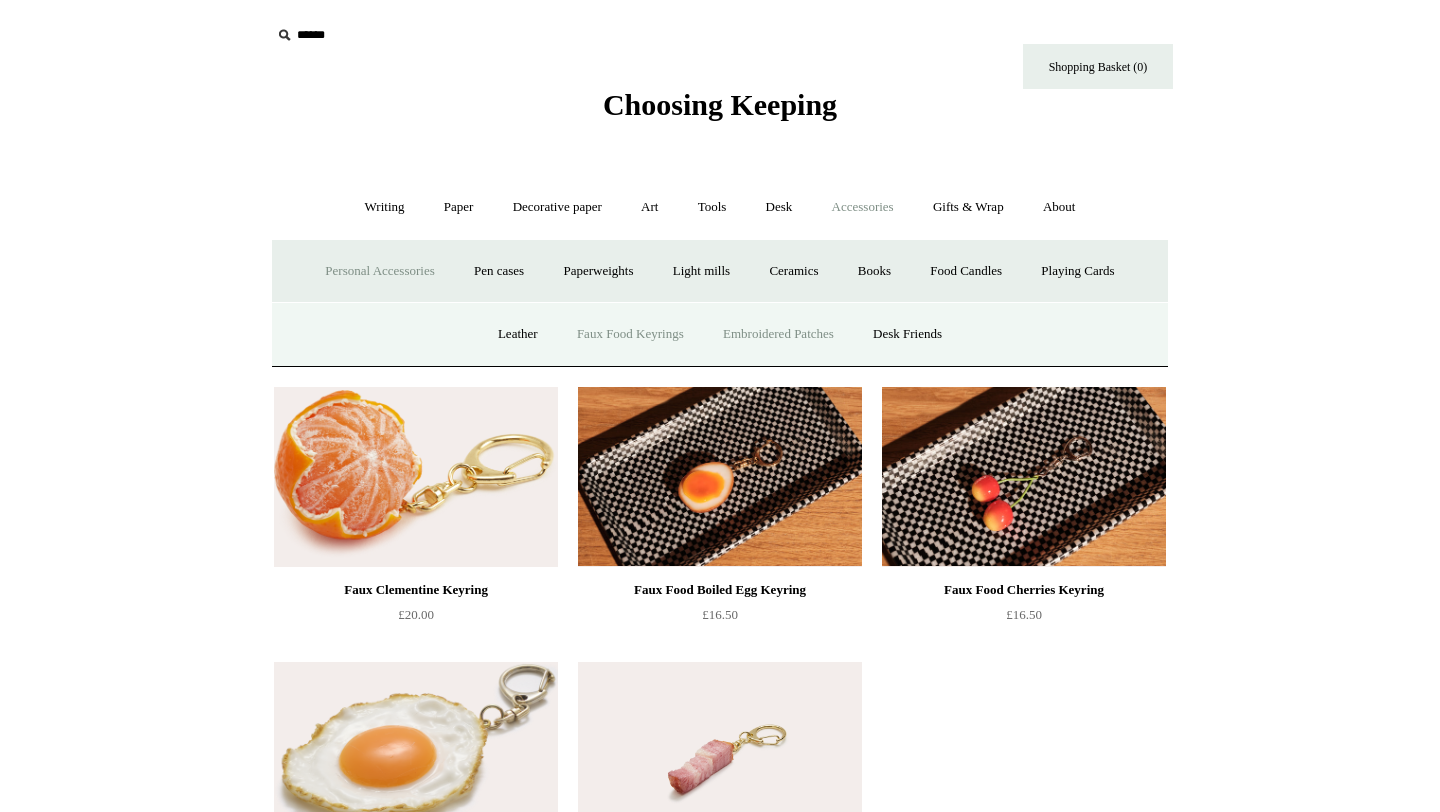 click on "Embroidered Patches" at bounding box center (778, 334) 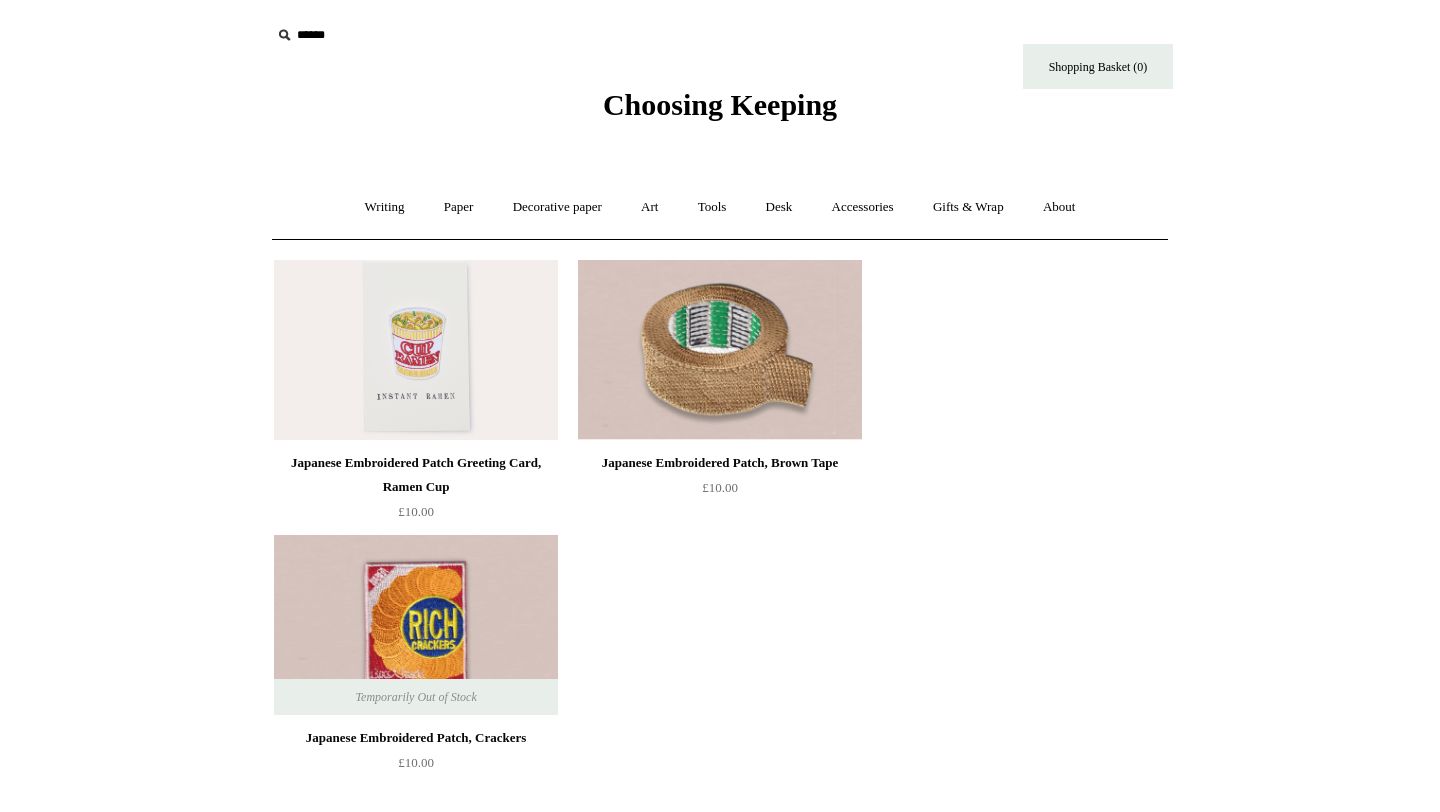 scroll, scrollTop: 0, scrollLeft: 0, axis: both 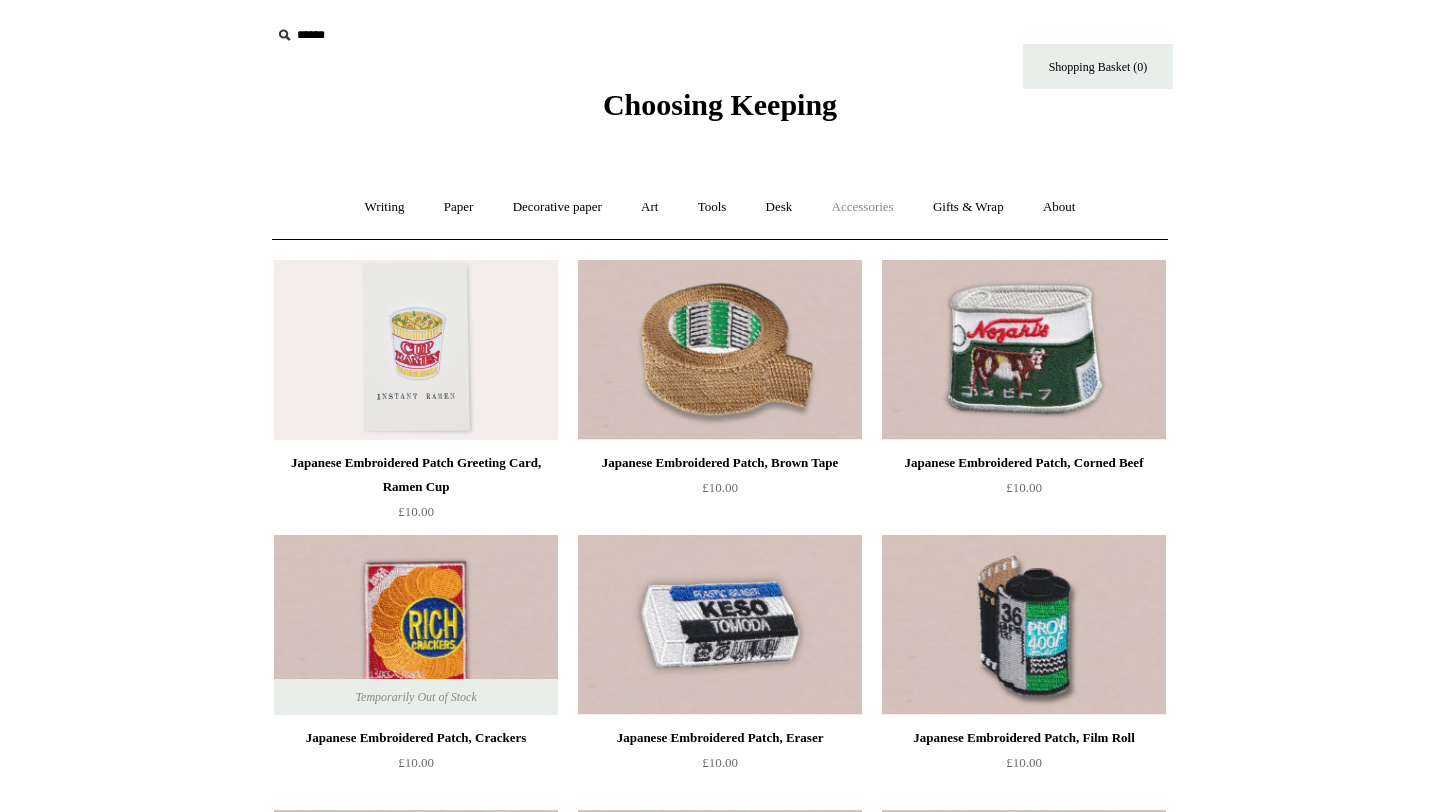 click on "Accessories +" at bounding box center [863, 207] 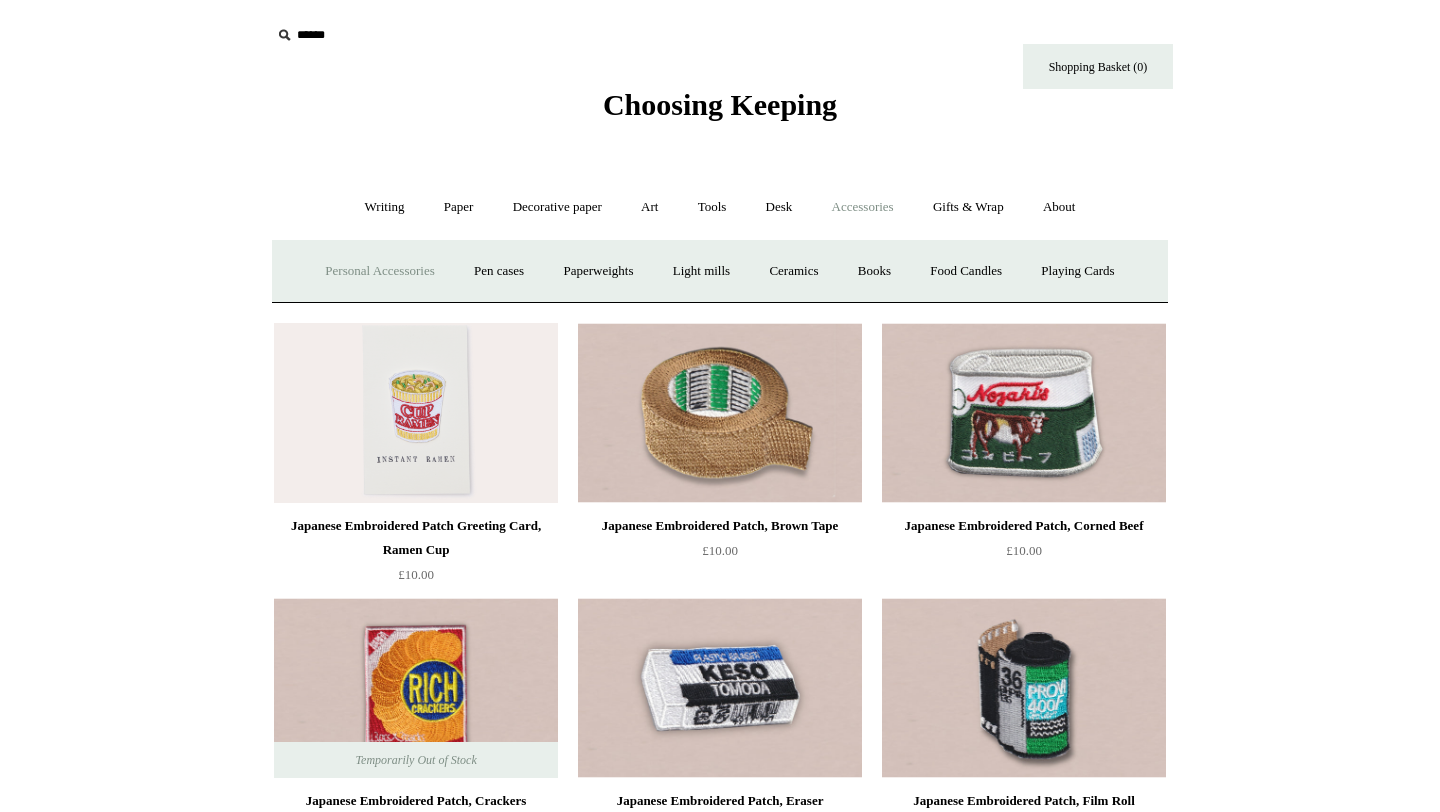 click on "Personal Accessories +" at bounding box center [379, 271] 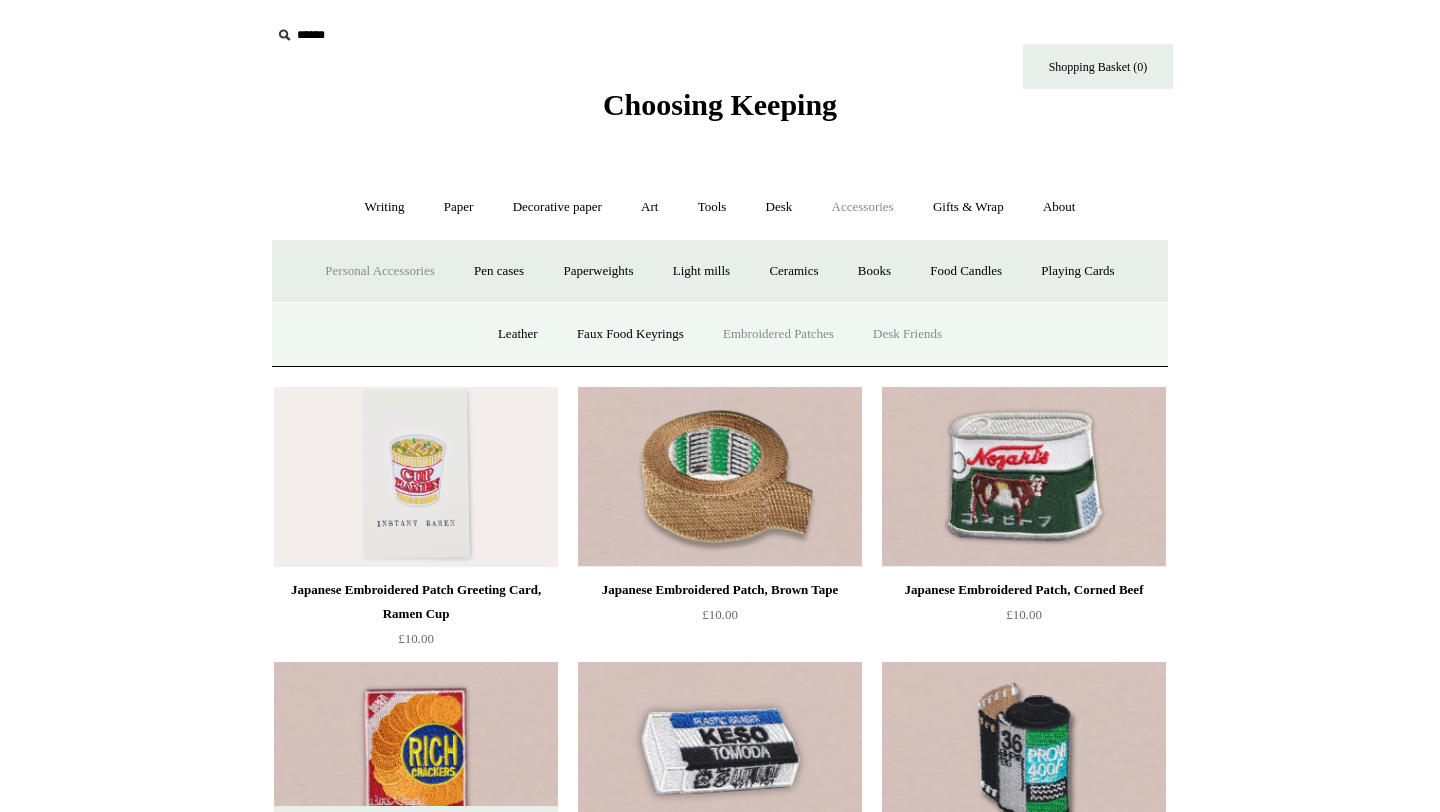 click on "Desk Friends" at bounding box center [907, 334] 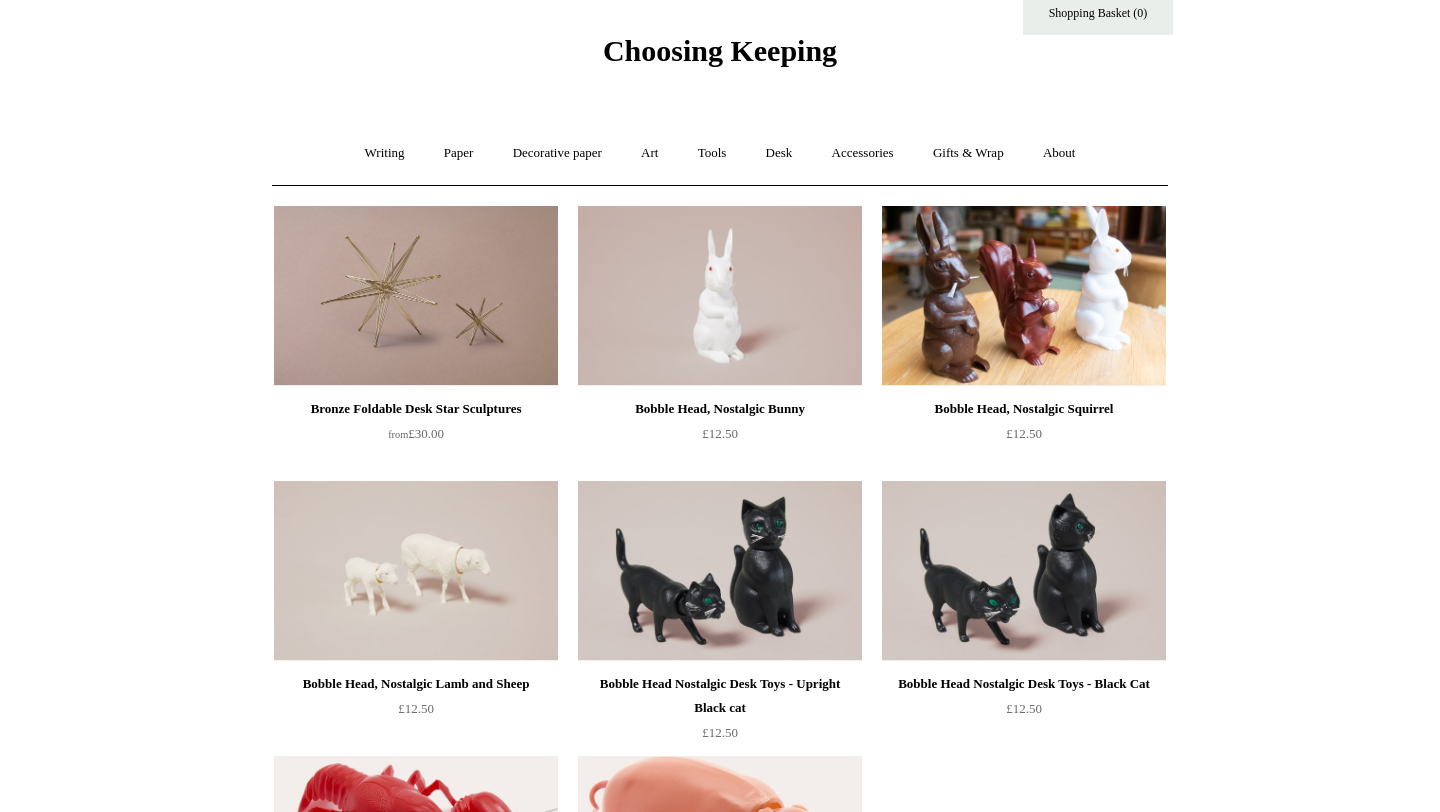 scroll, scrollTop: 0, scrollLeft: 0, axis: both 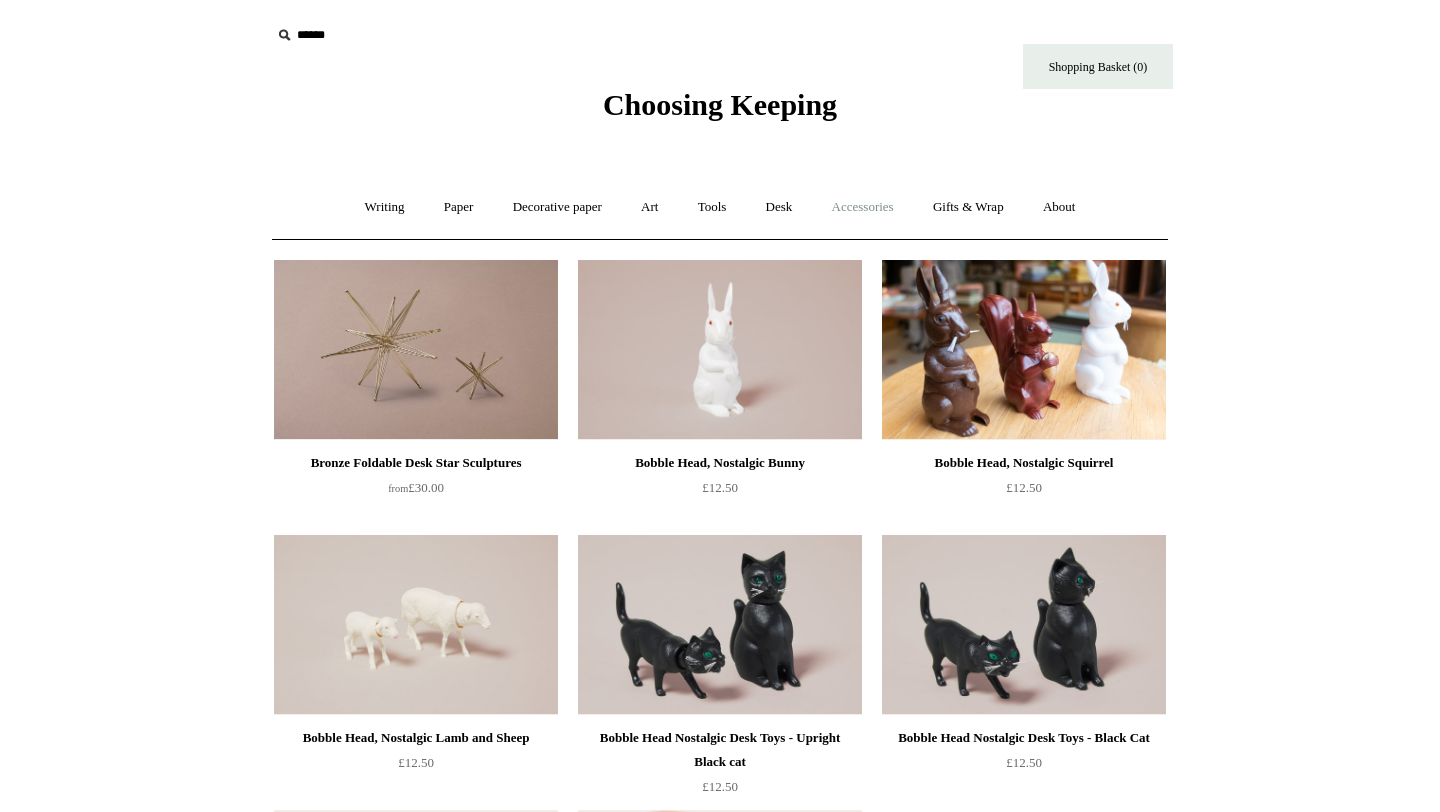 click on "Accessories +" at bounding box center [863, 207] 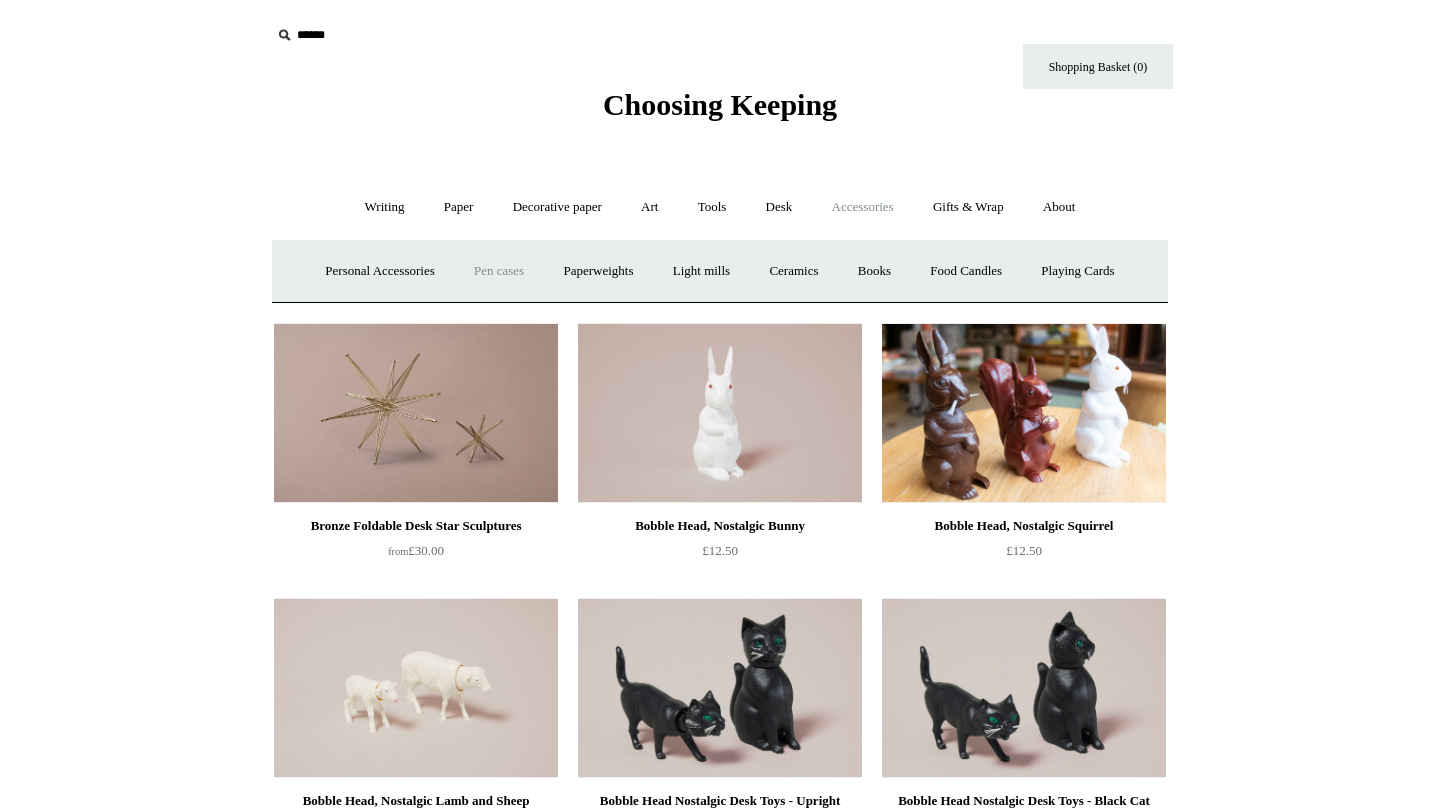 click on "Pen cases" at bounding box center [499, 271] 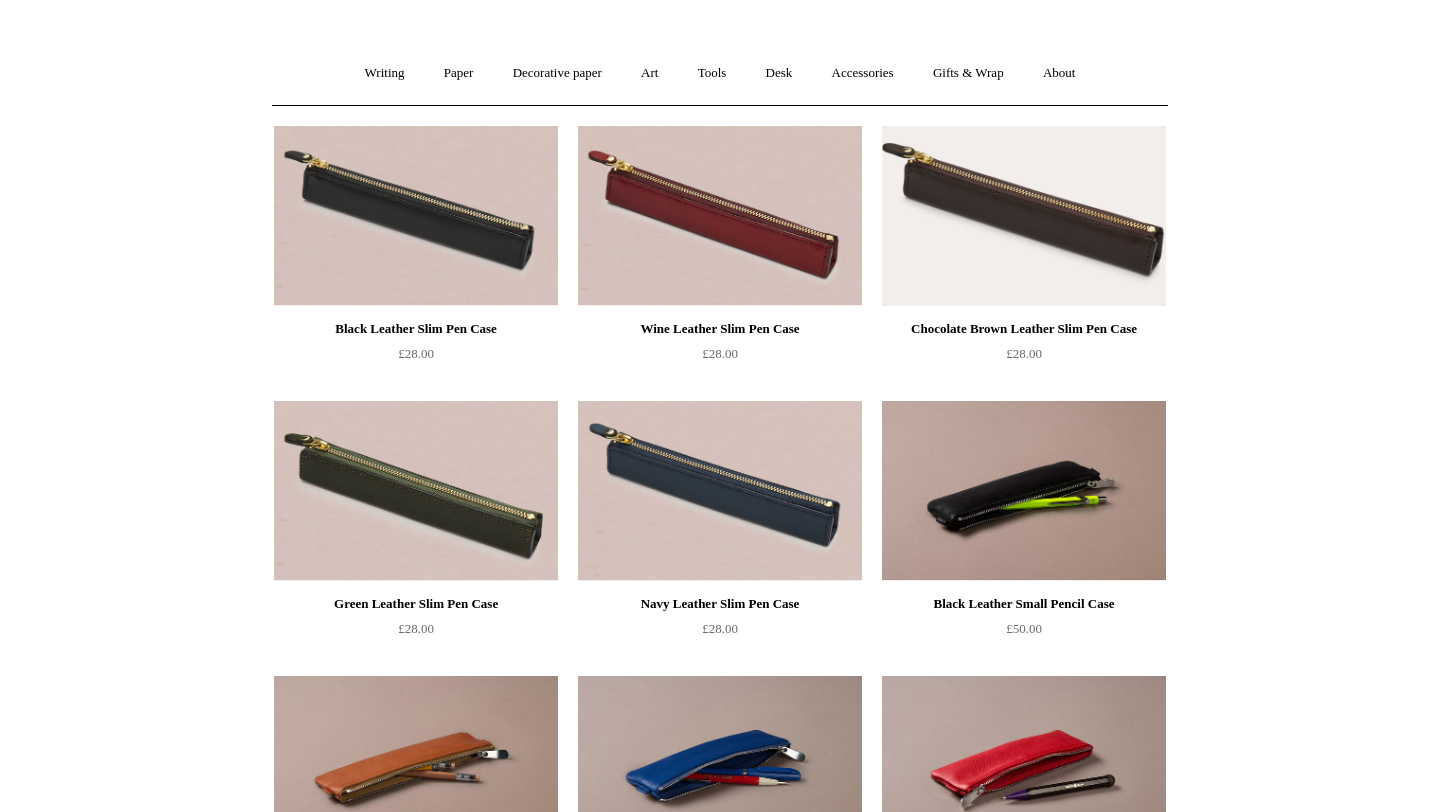 scroll, scrollTop: 0, scrollLeft: 0, axis: both 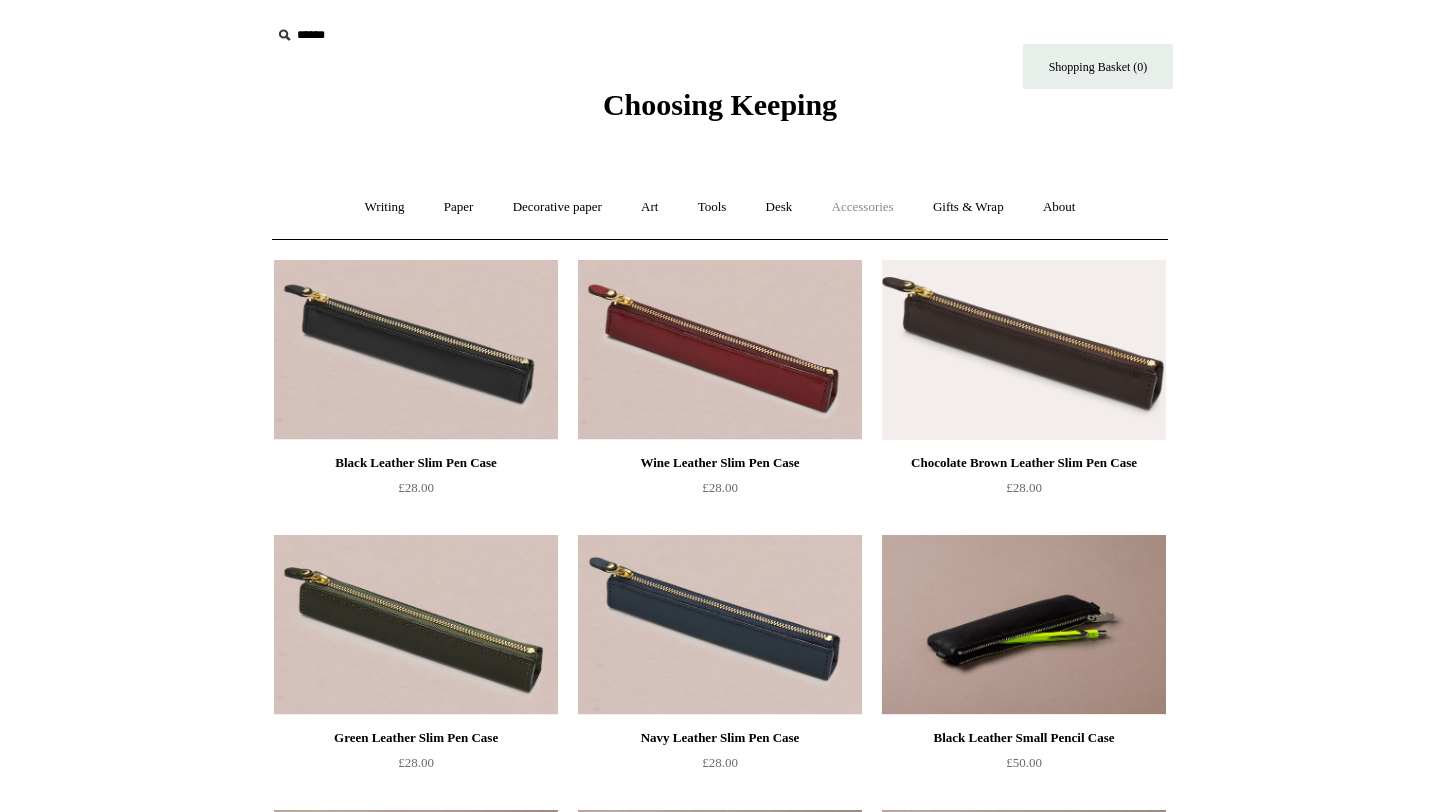 click on "Accessories +" at bounding box center (863, 207) 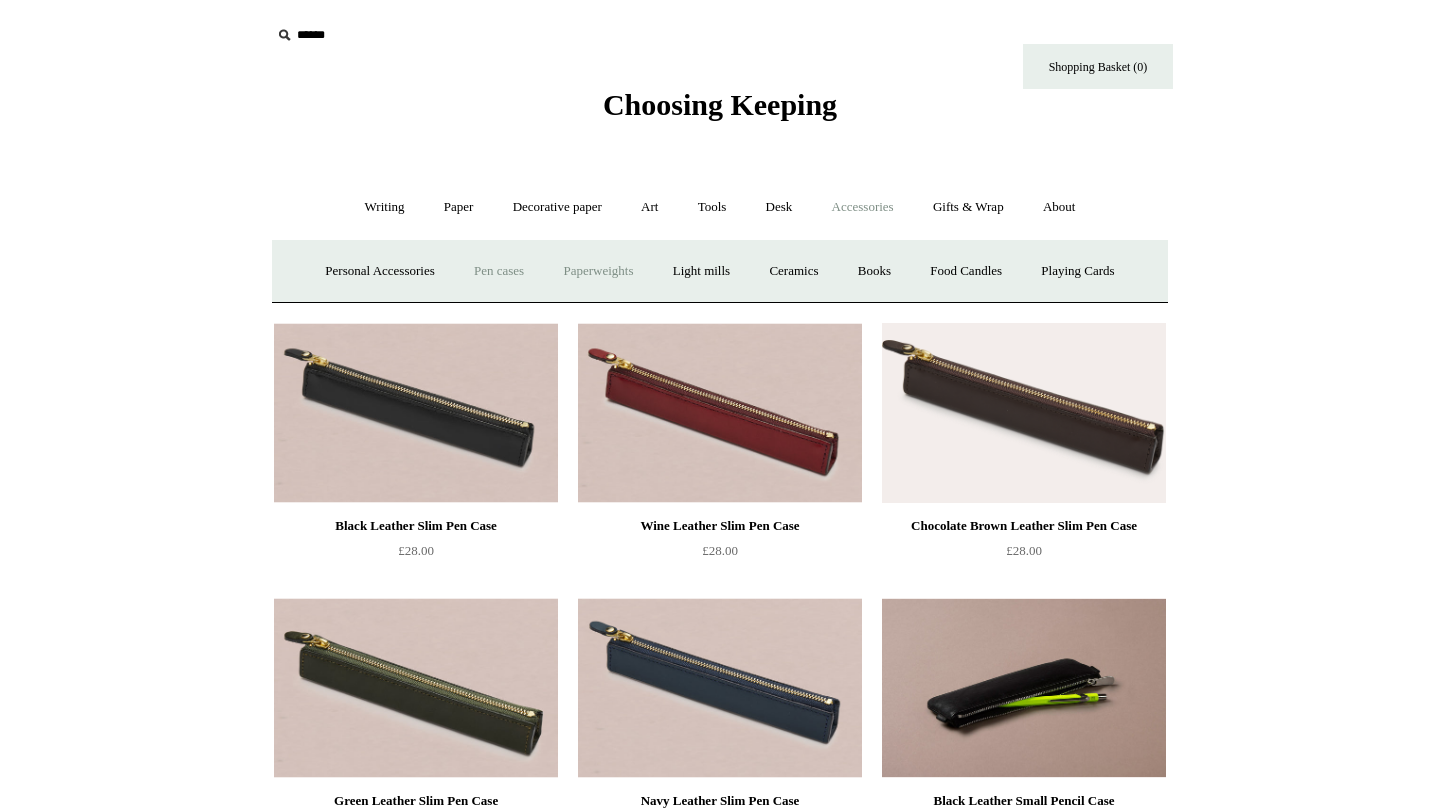 click on "Paperweights +" at bounding box center (598, 271) 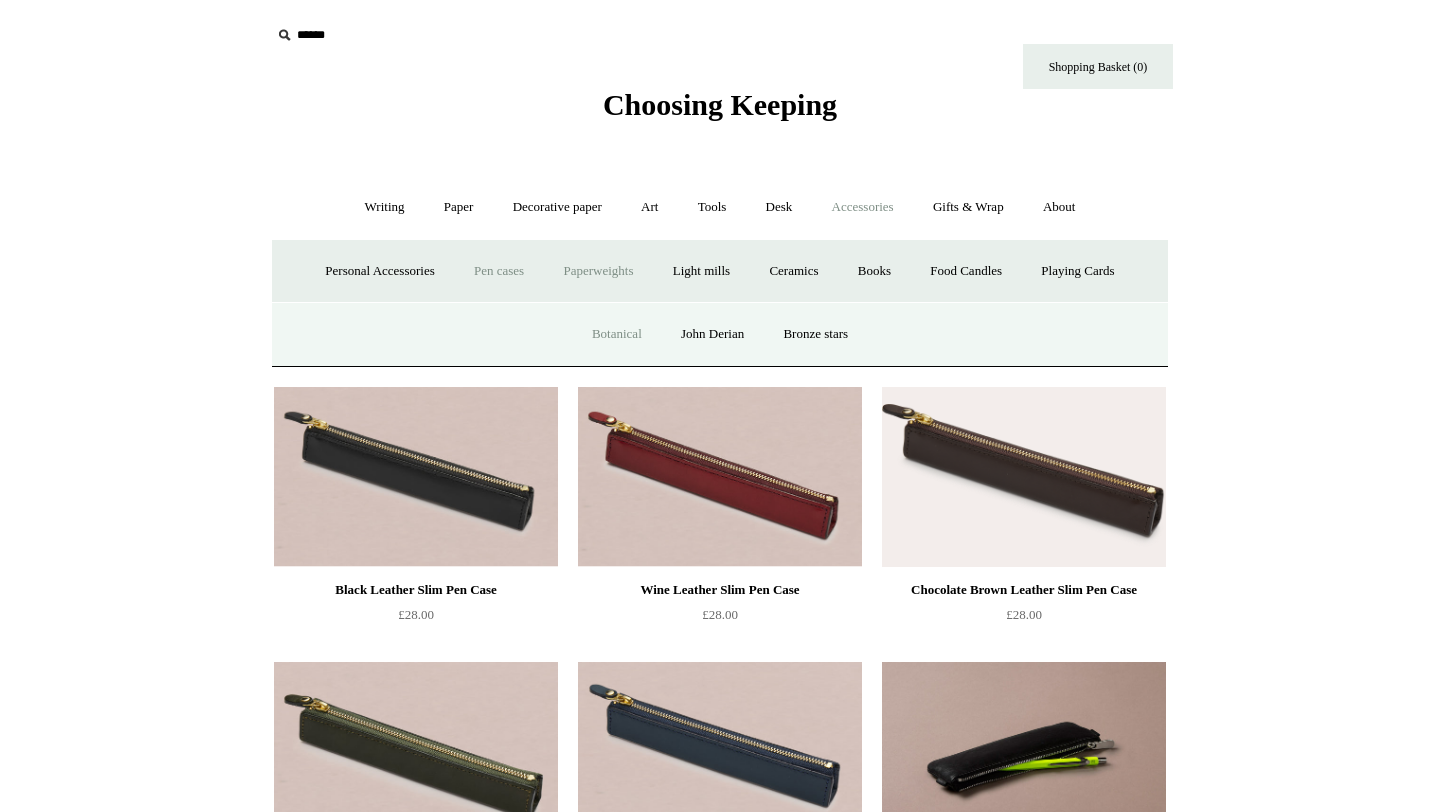 click on "Botanical" at bounding box center [617, 334] 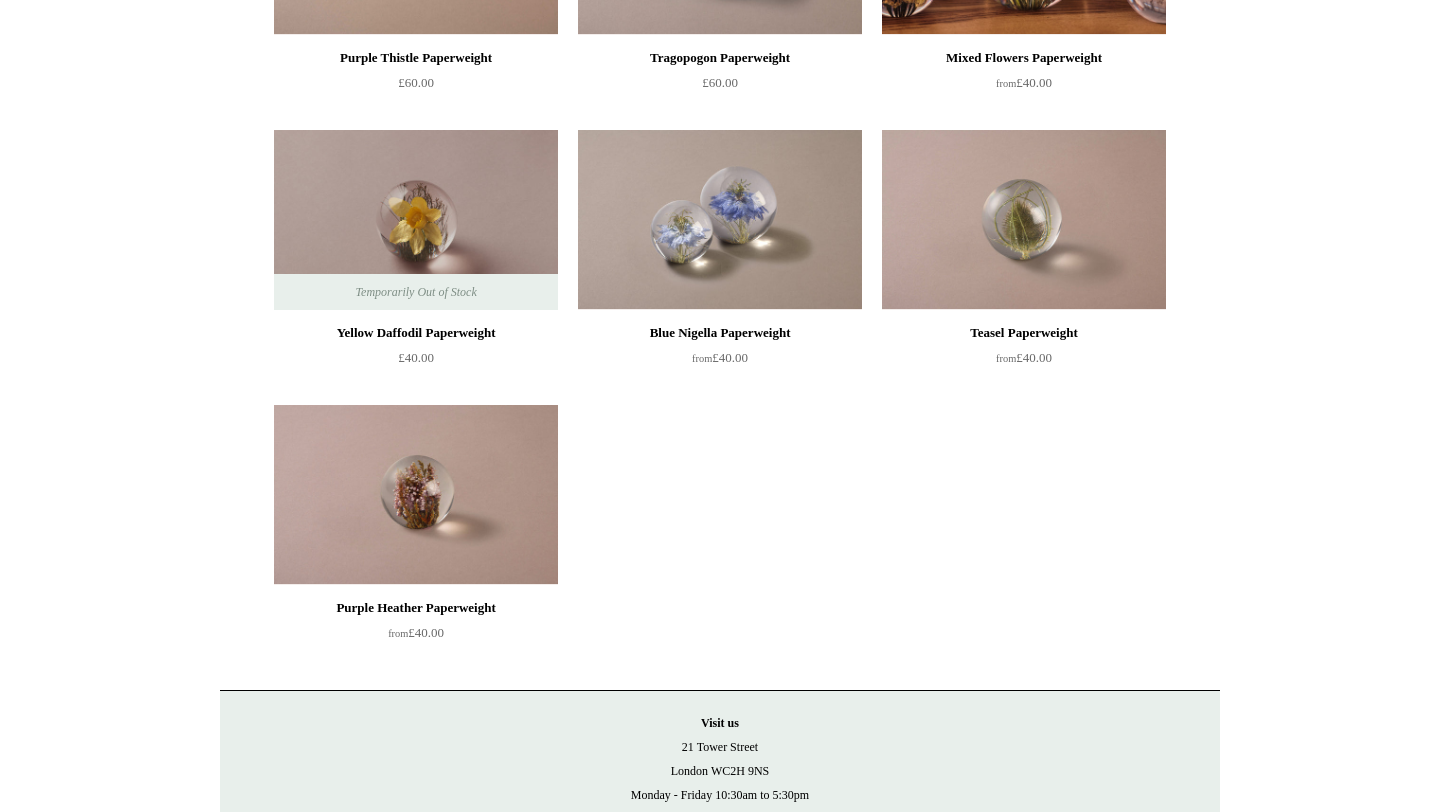 scroll, scrollTop: 0, scrollLeft: 0, axis: both 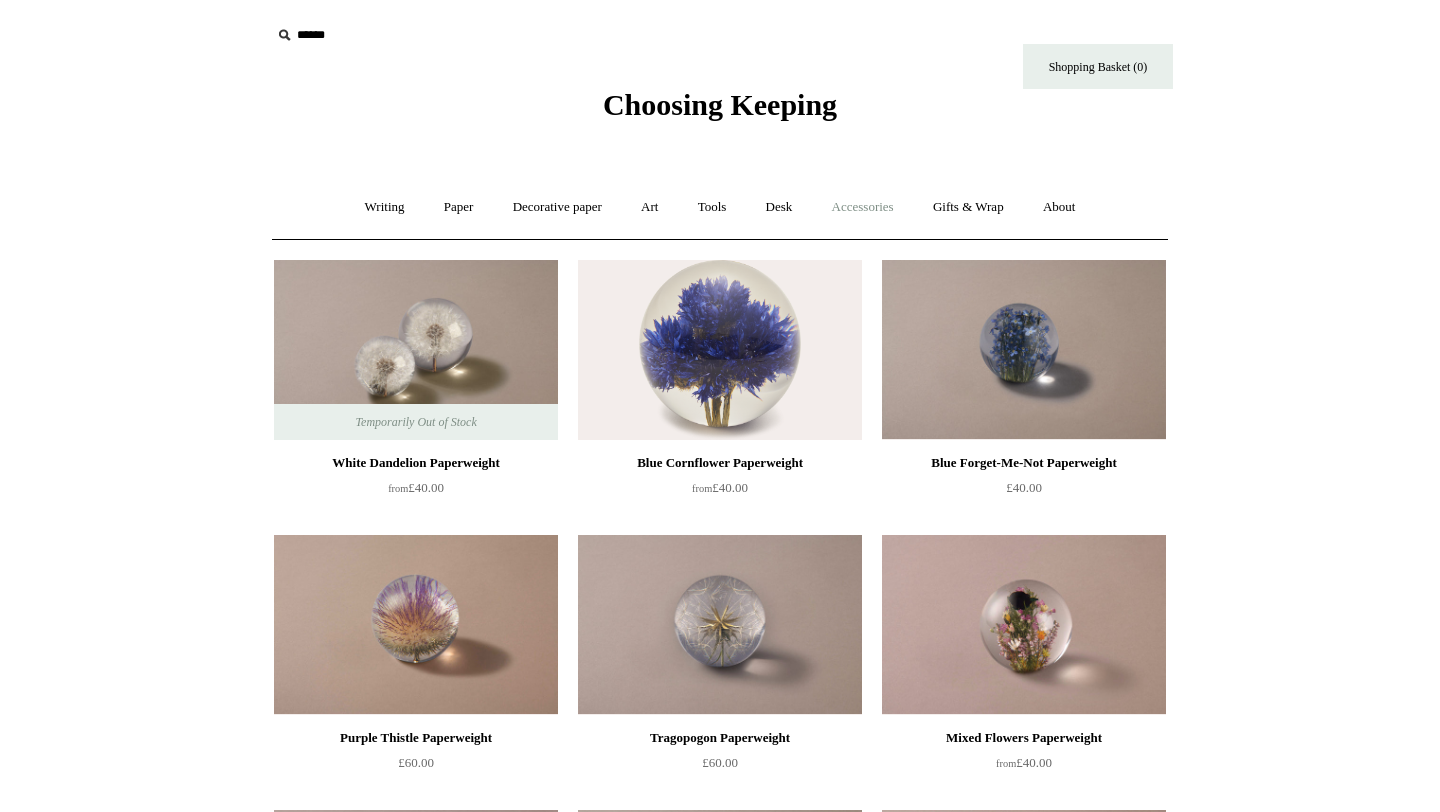 click on "Accessories +" at bounding box center [863, 207] 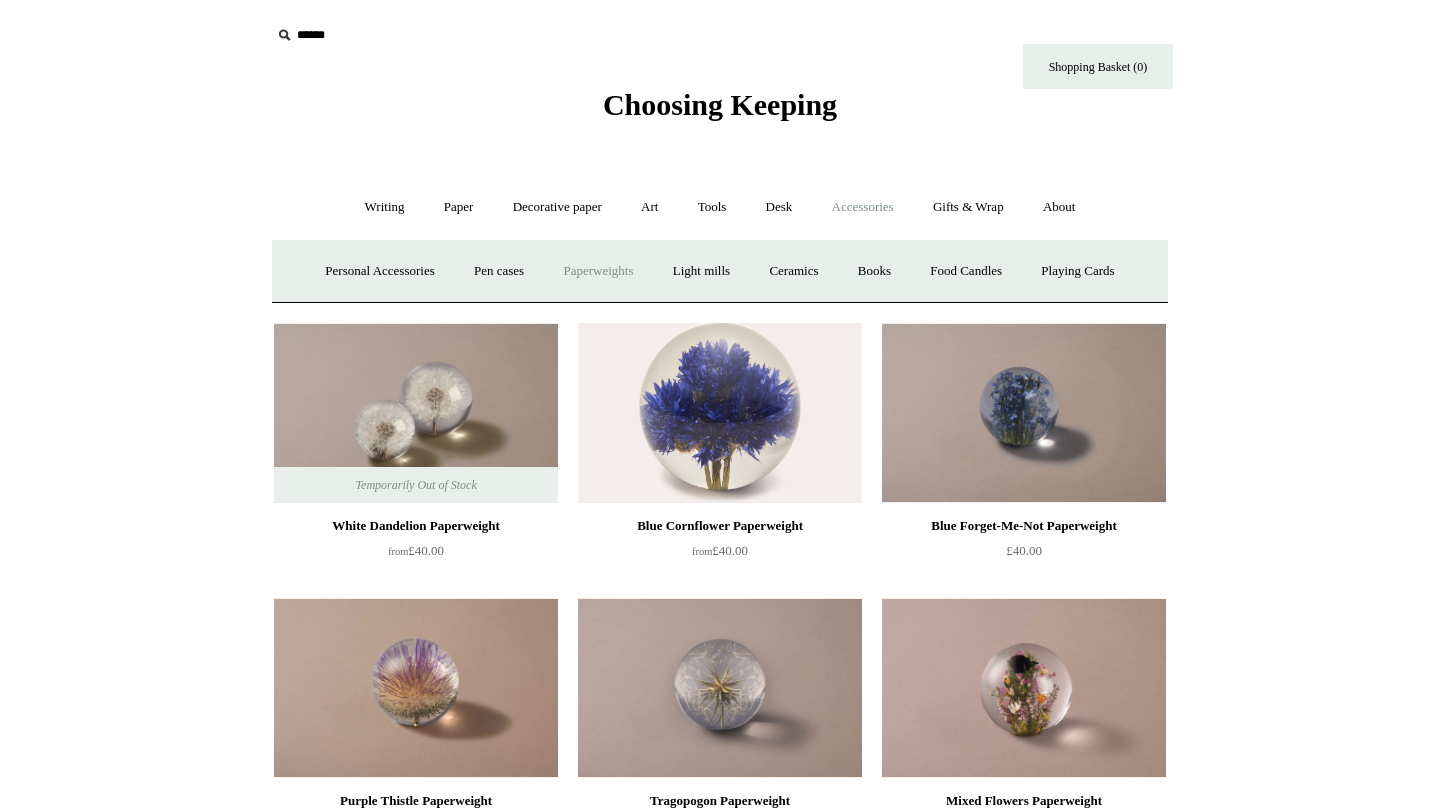 click on "Paperweights +" at bounding box center (598, 271) 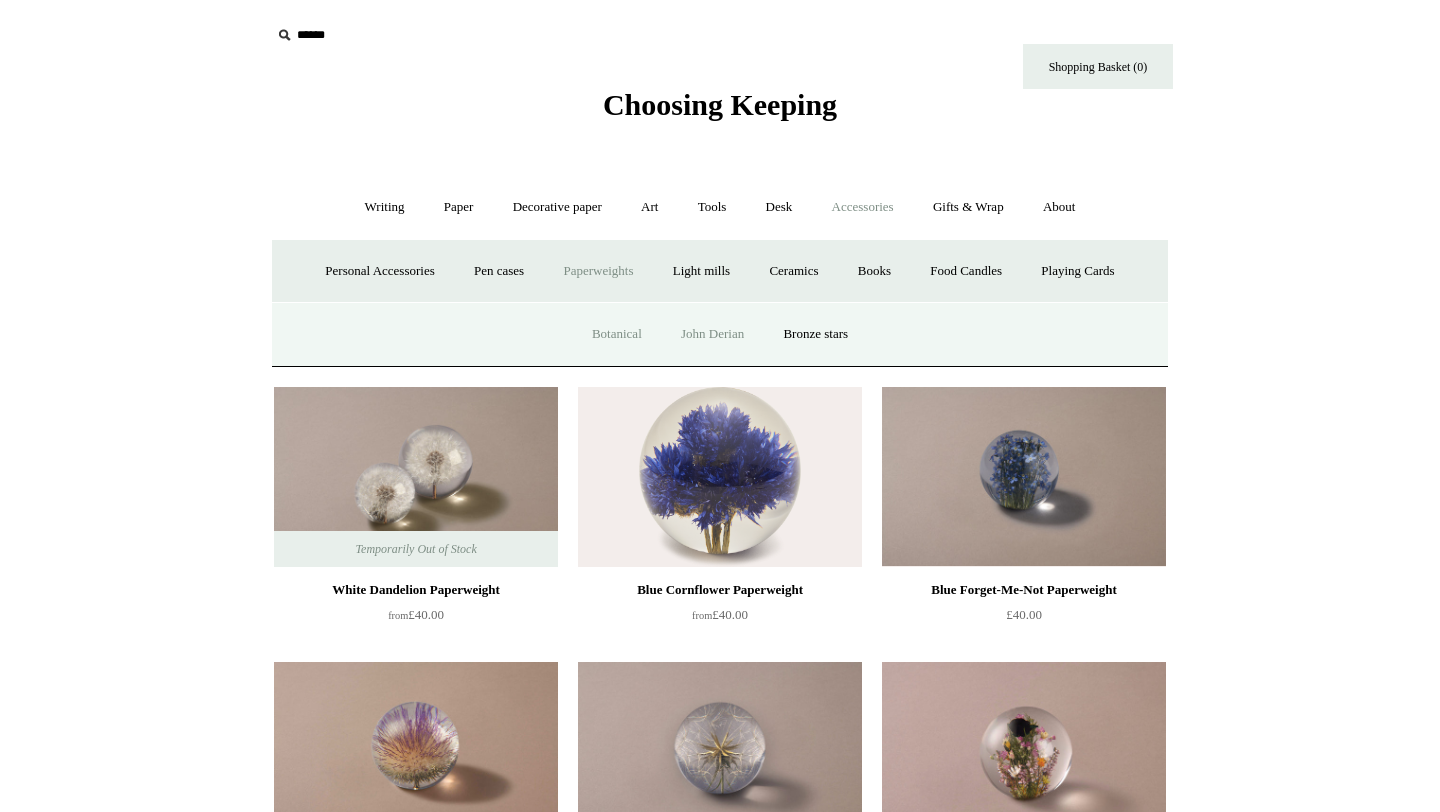click on "John Derian" at bounding box center (712, 334) 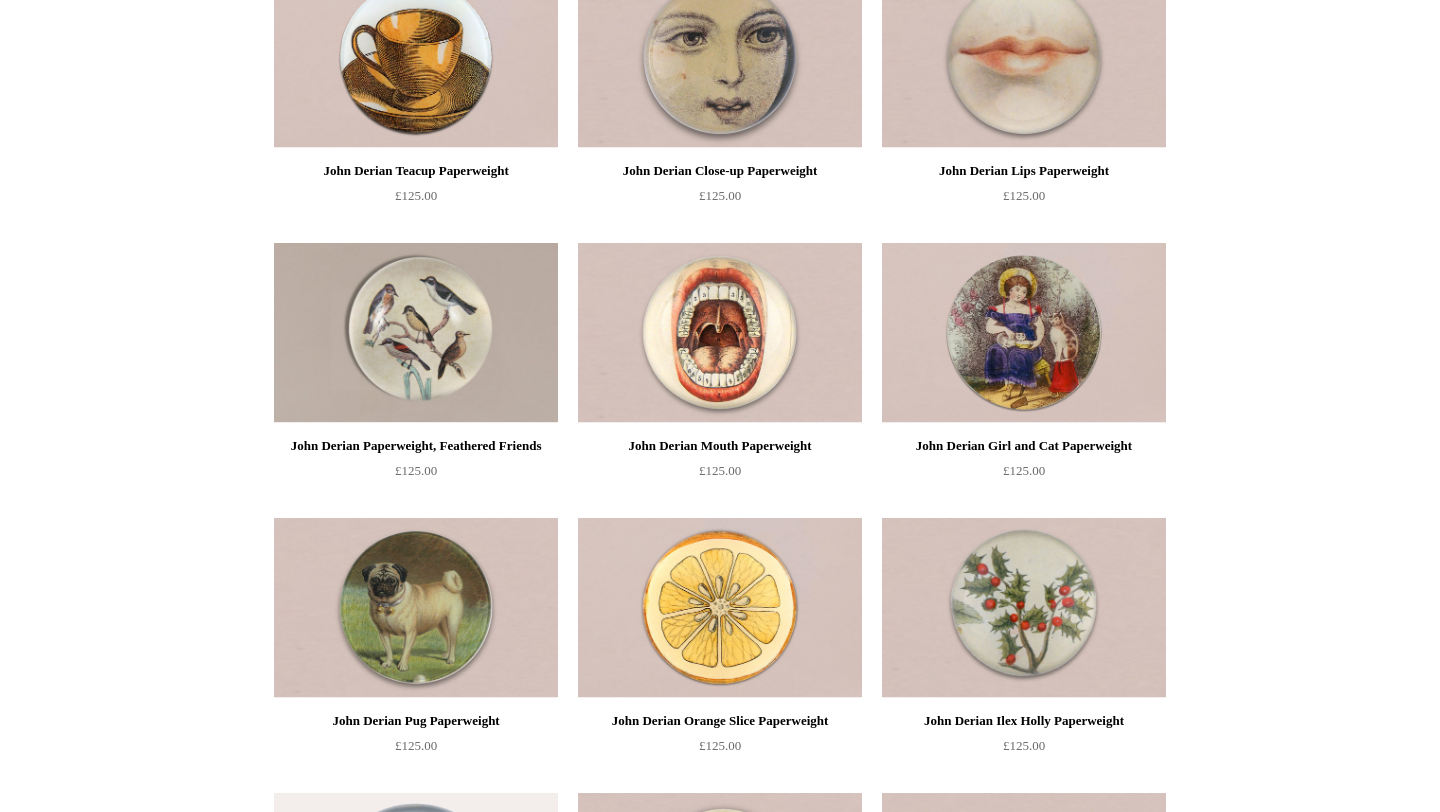 scroll, scrollTop: 0, scrollLeft: 0, axis: both 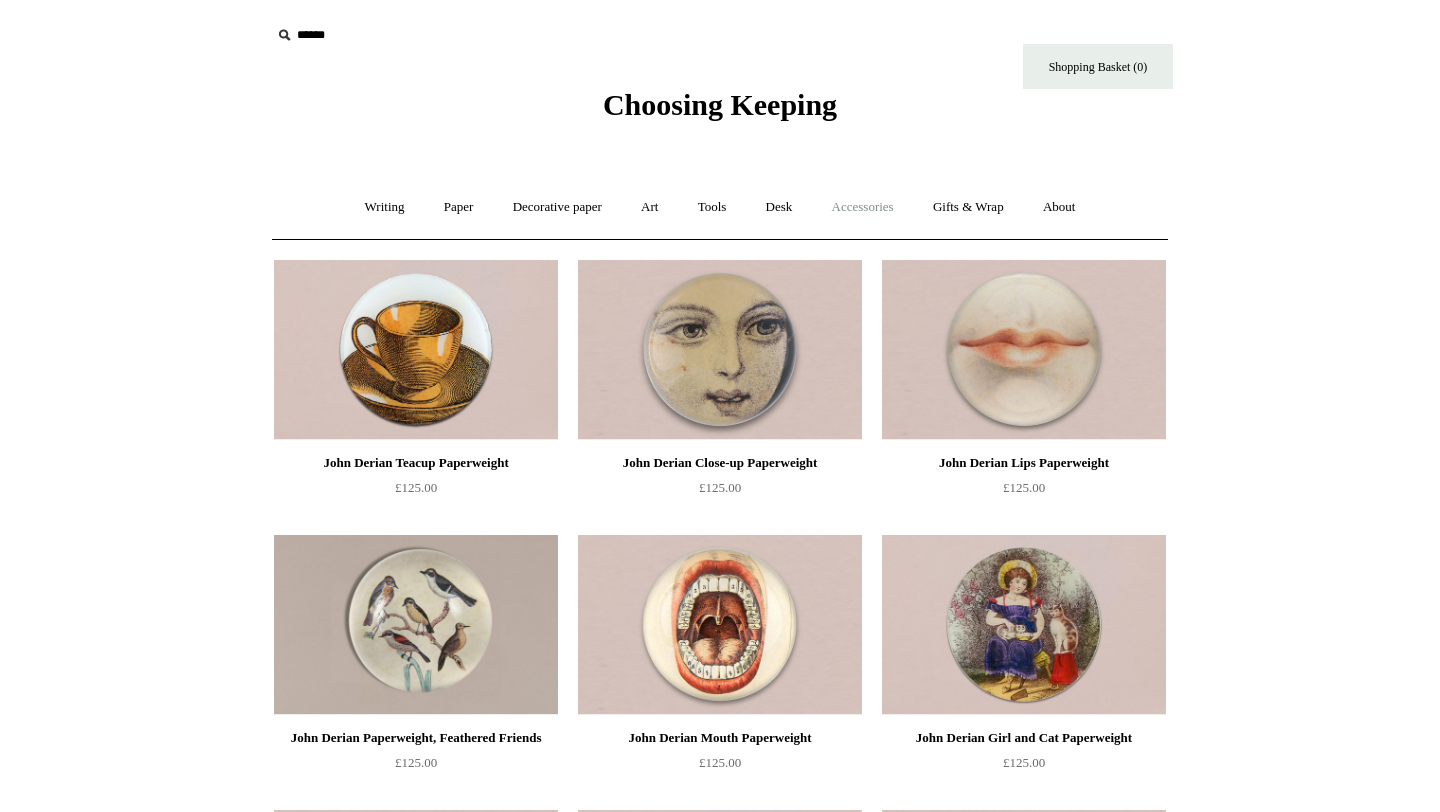 click on "Accessories +" at bounding box center (863, 207) 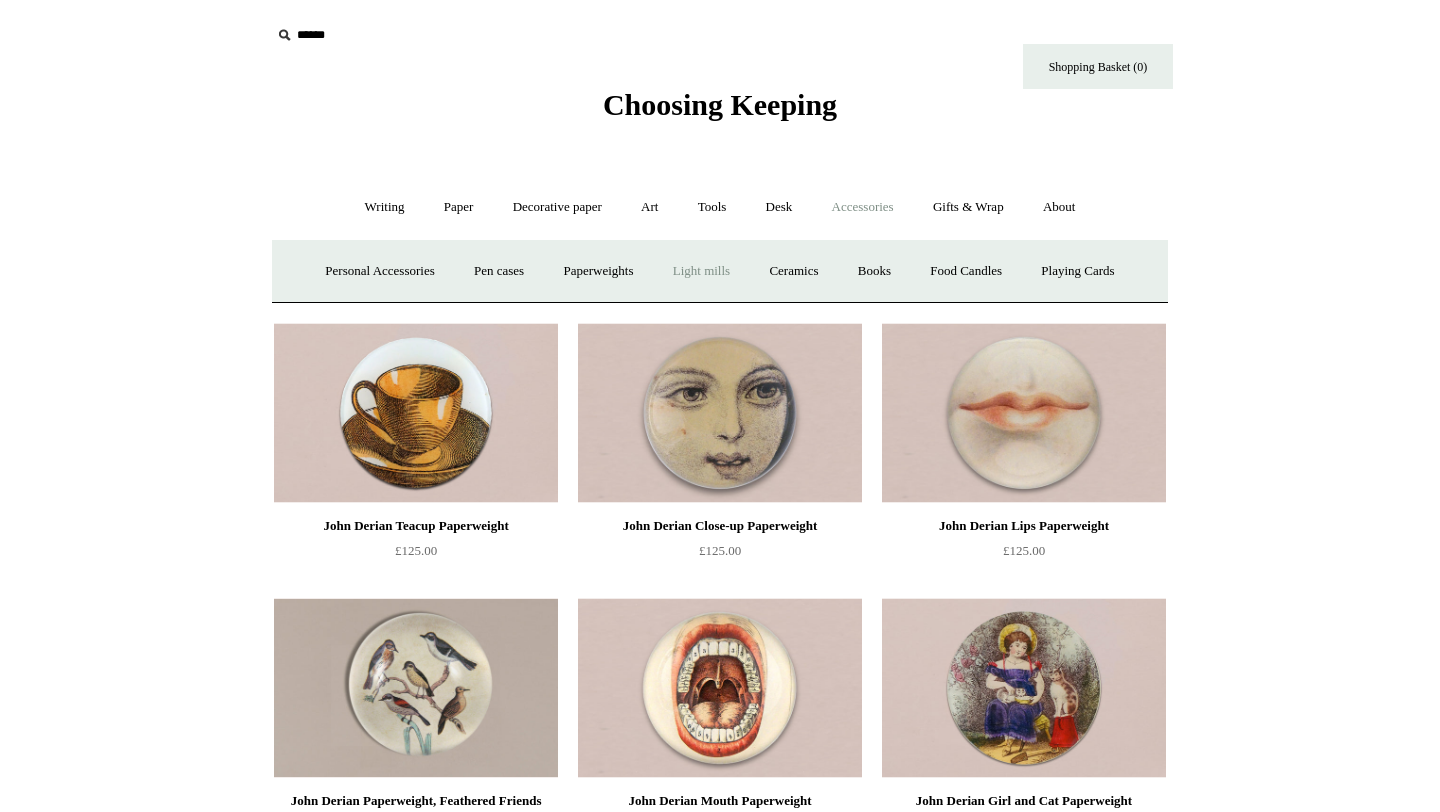 click on "Light mills" at bounding box center [701, 271] 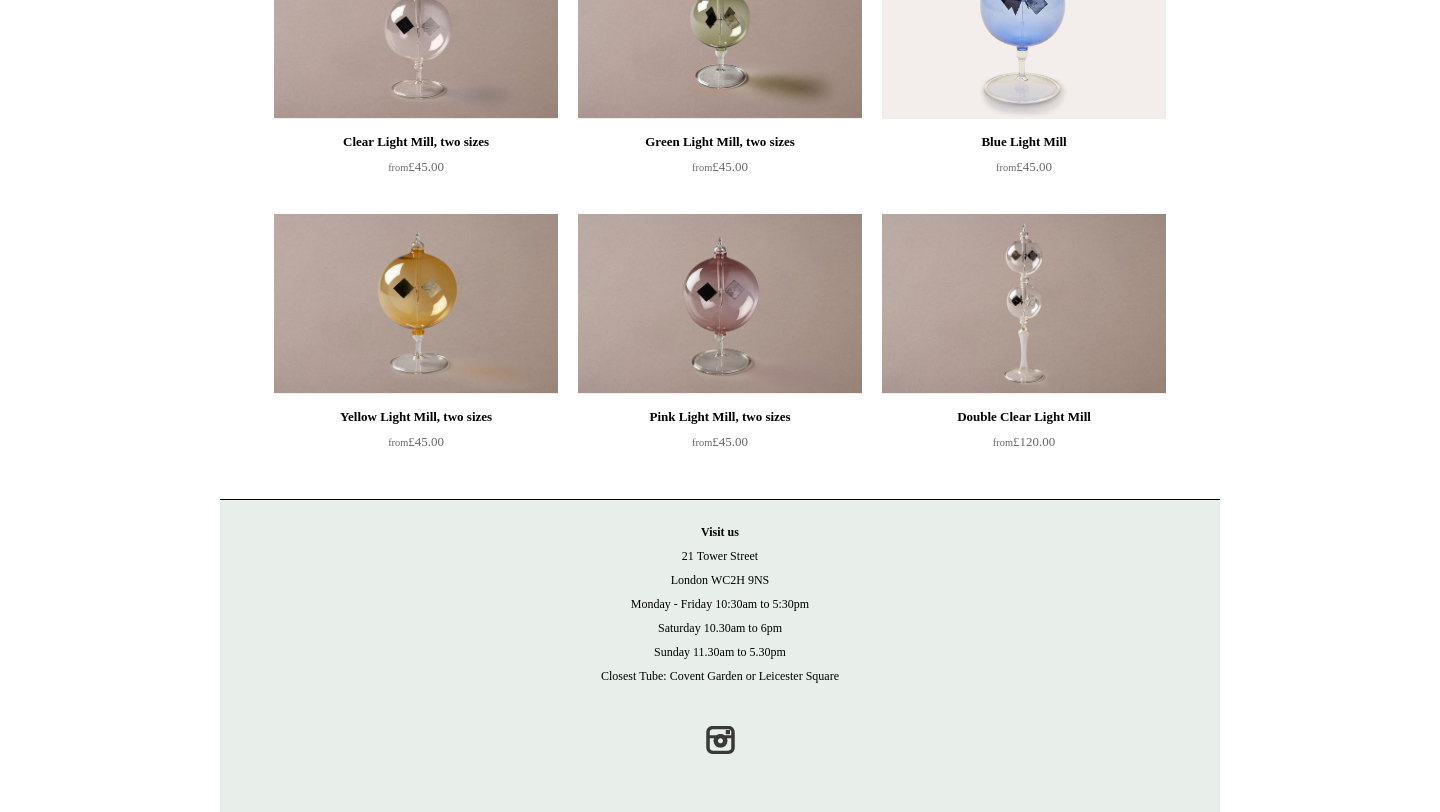 scroll, scrollTop: 0, scrollLeft: 0, axis: both 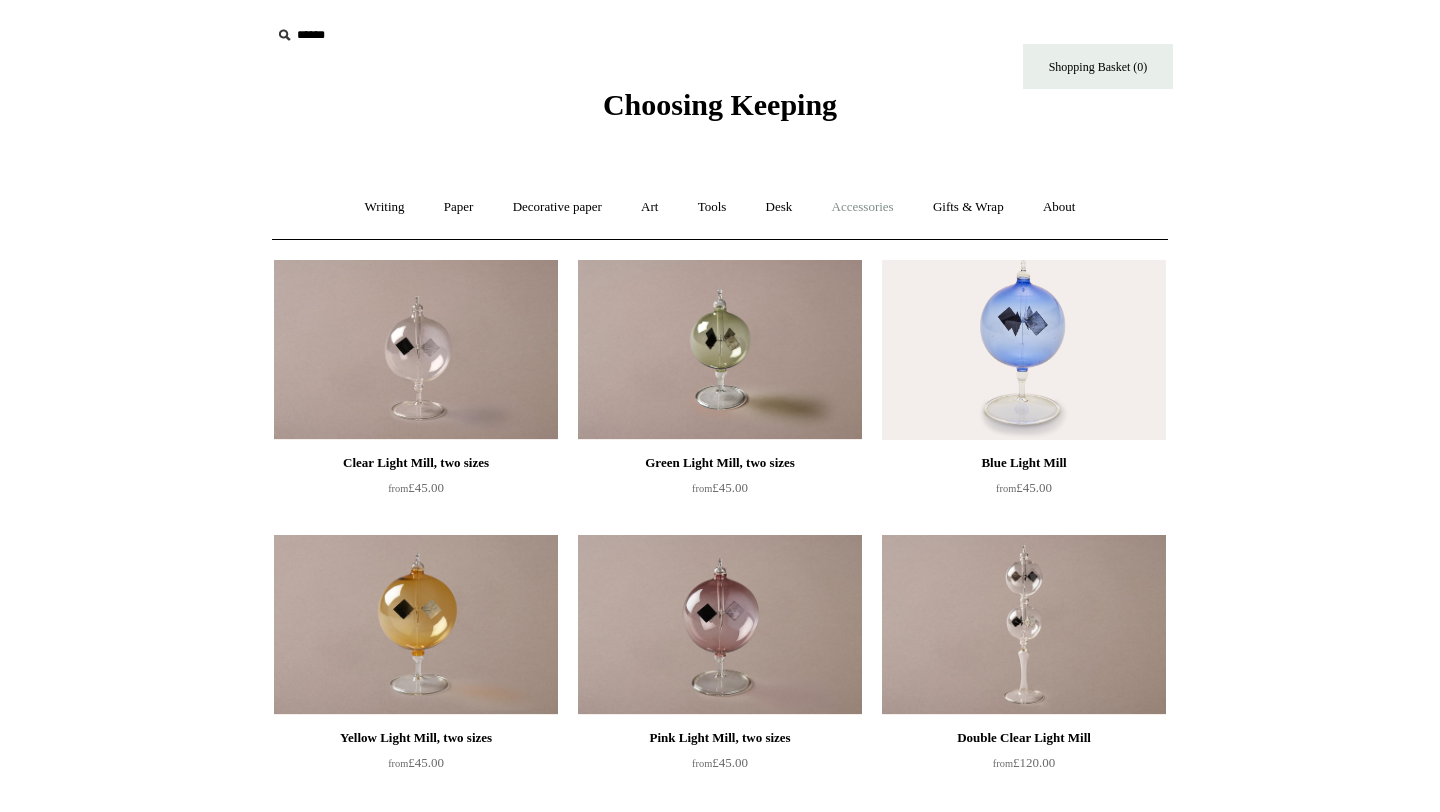 click on "Accessories +" at bounding box center (863, 207) 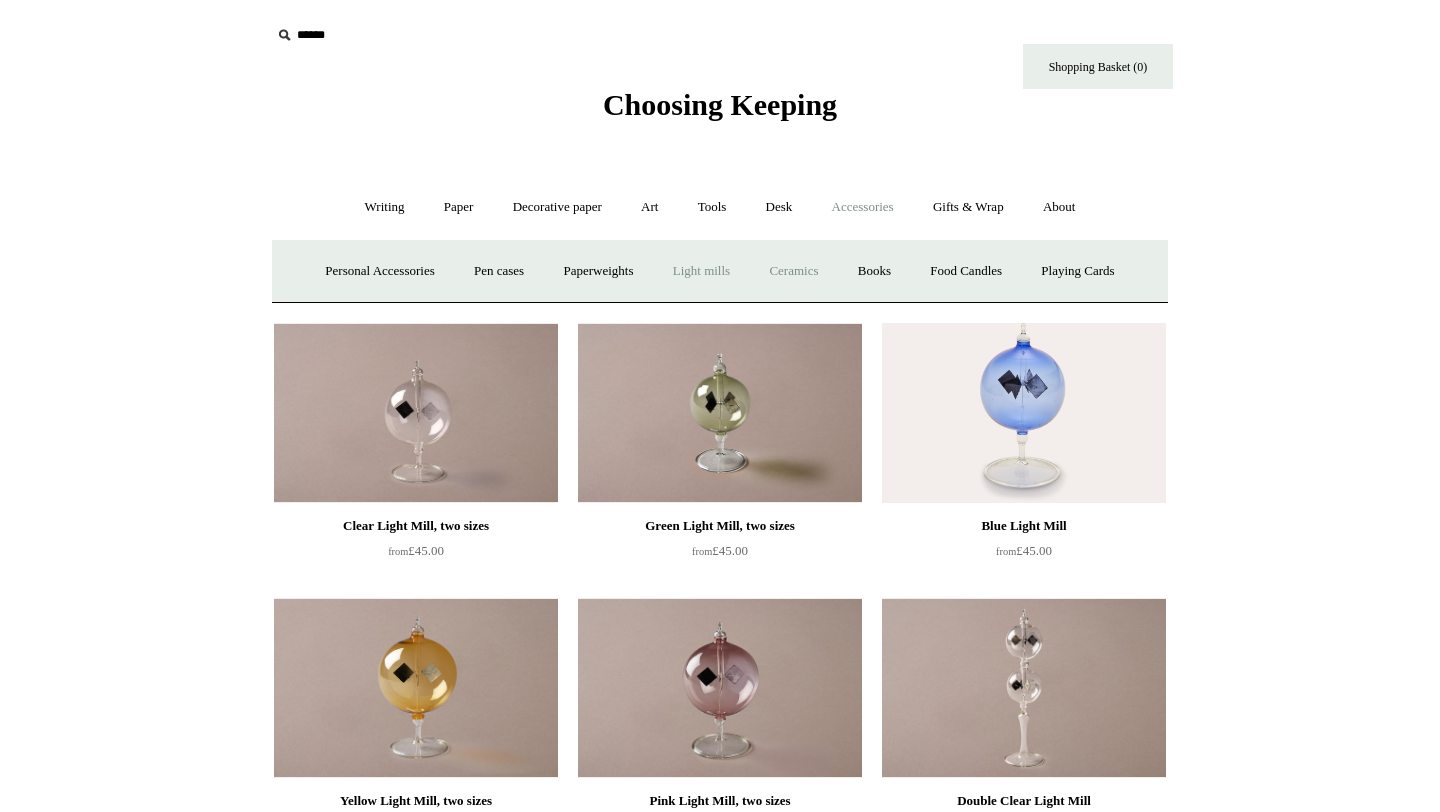 click on "Ceramics  +" at bounding box center [793, 271] 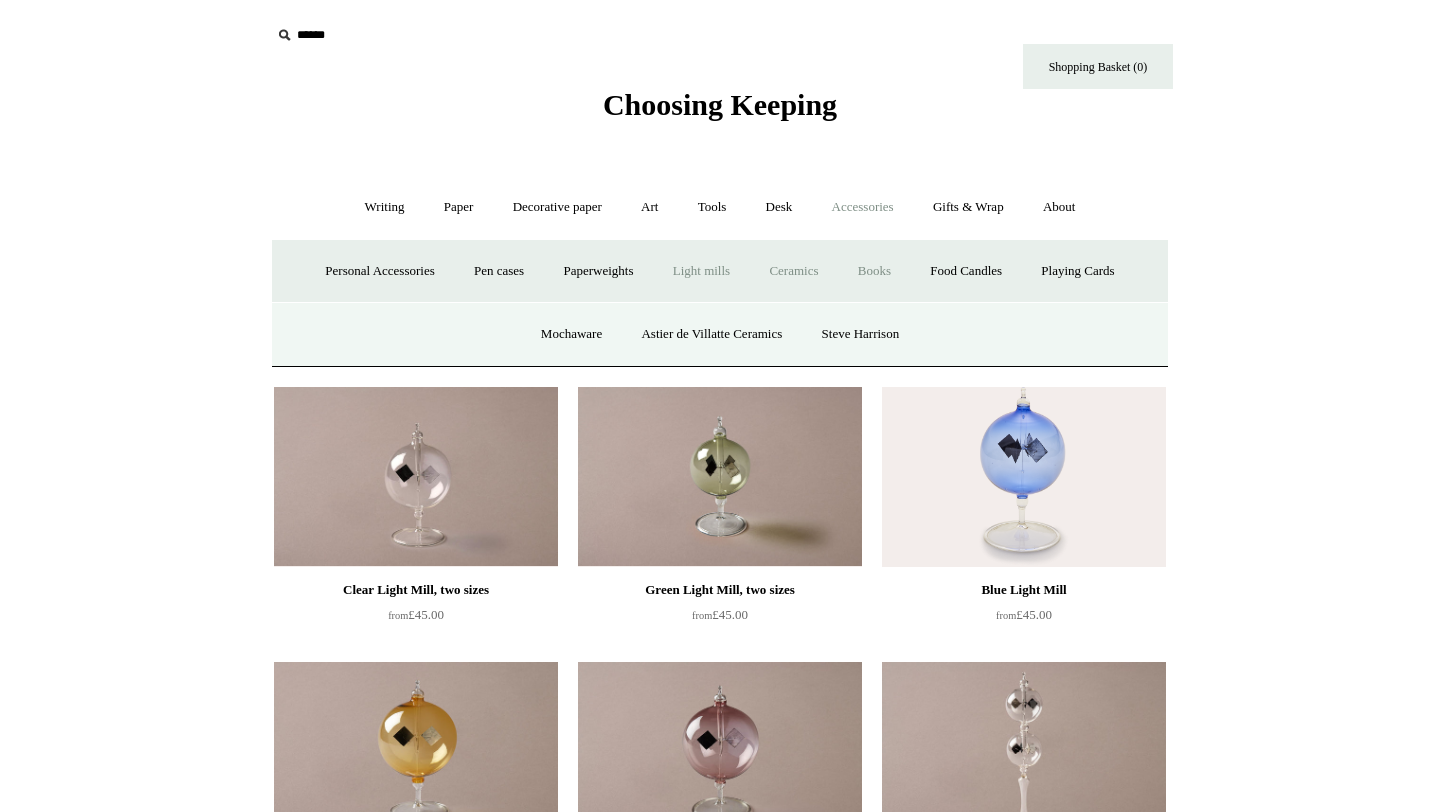 click on "Books" at bounding box center [874, 271] 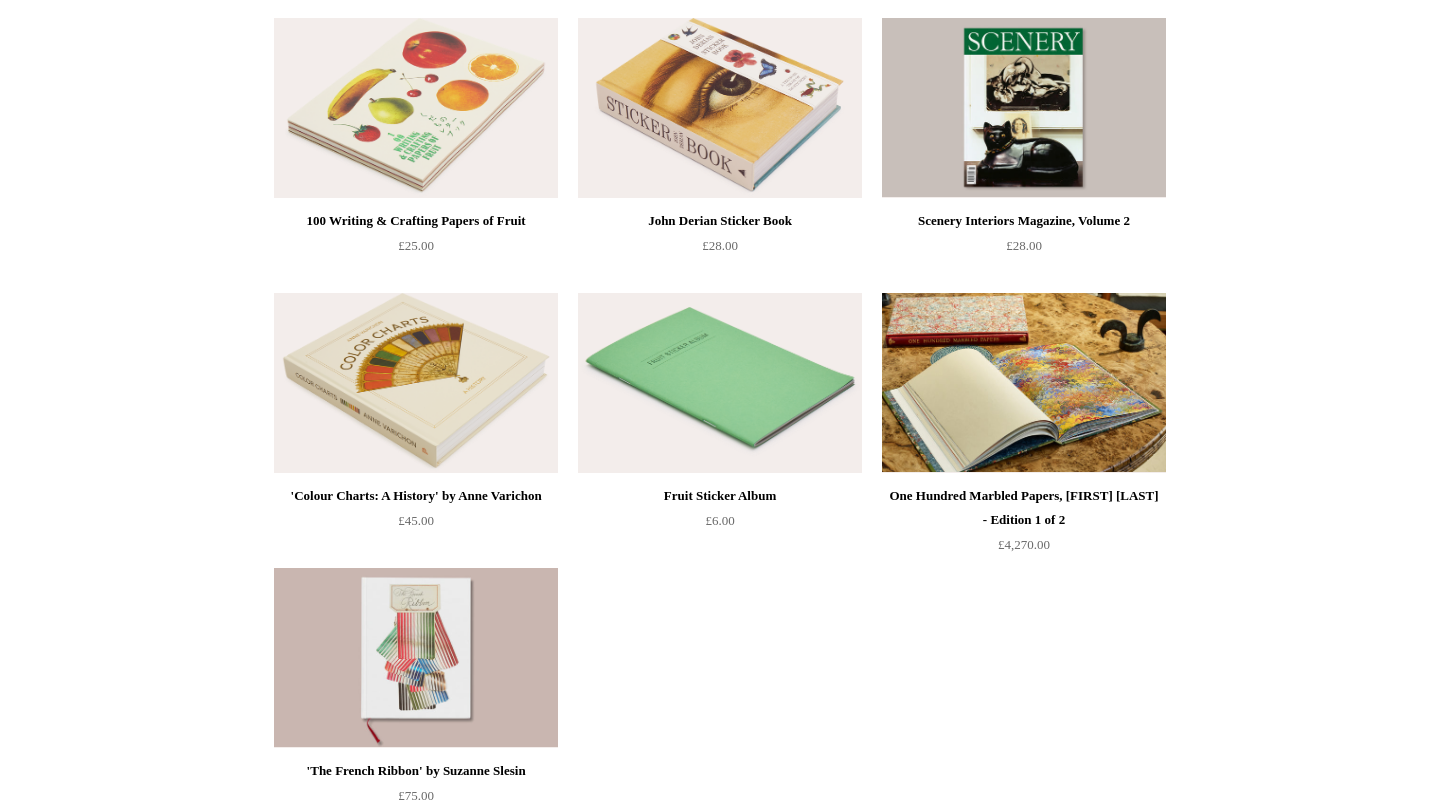 scroll, scrollTop: 0, scrollLeft: 0, axis: both 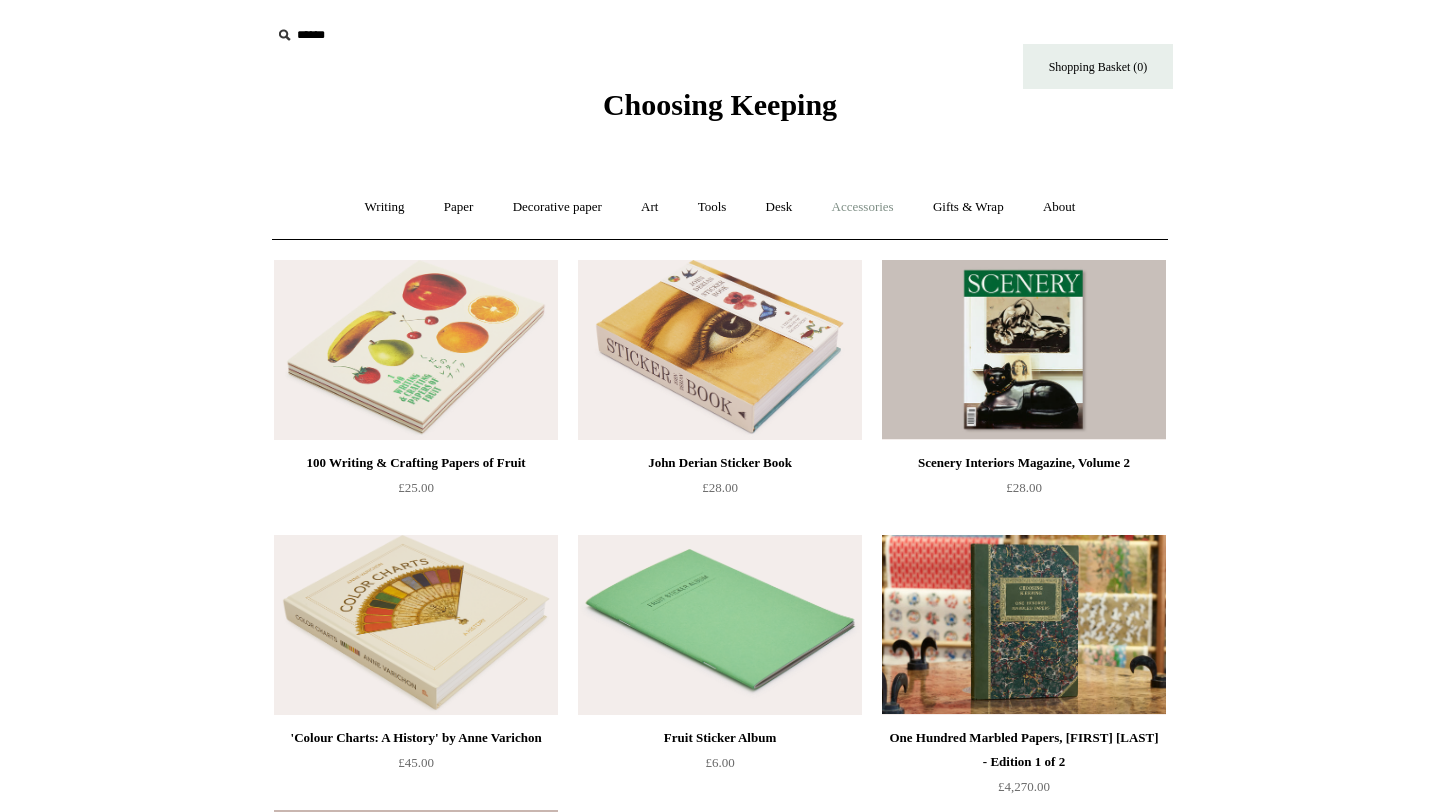 click on "Accessories +" at bounding box center [863, 207] 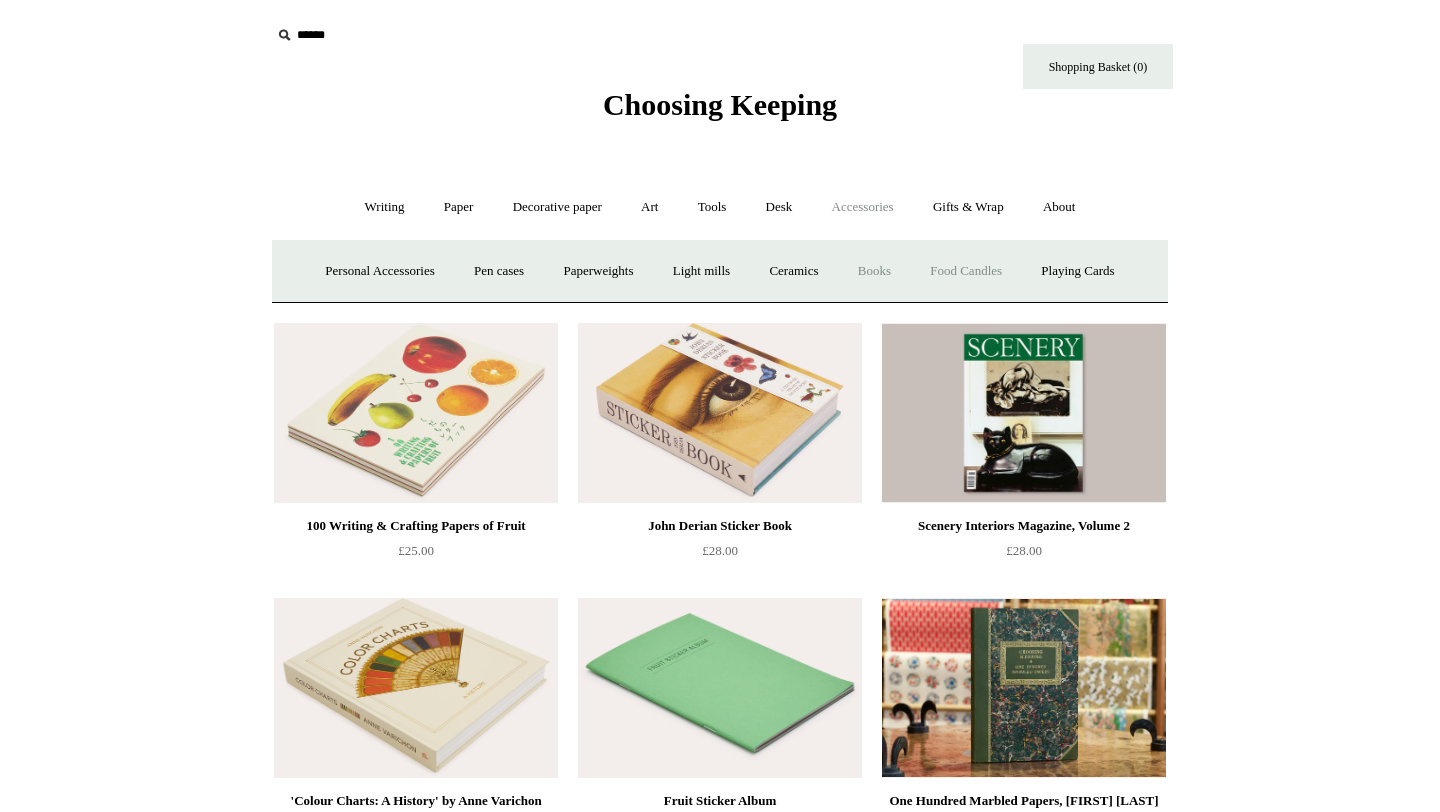 click on "Food Candles" at bounding box center (966, 271) 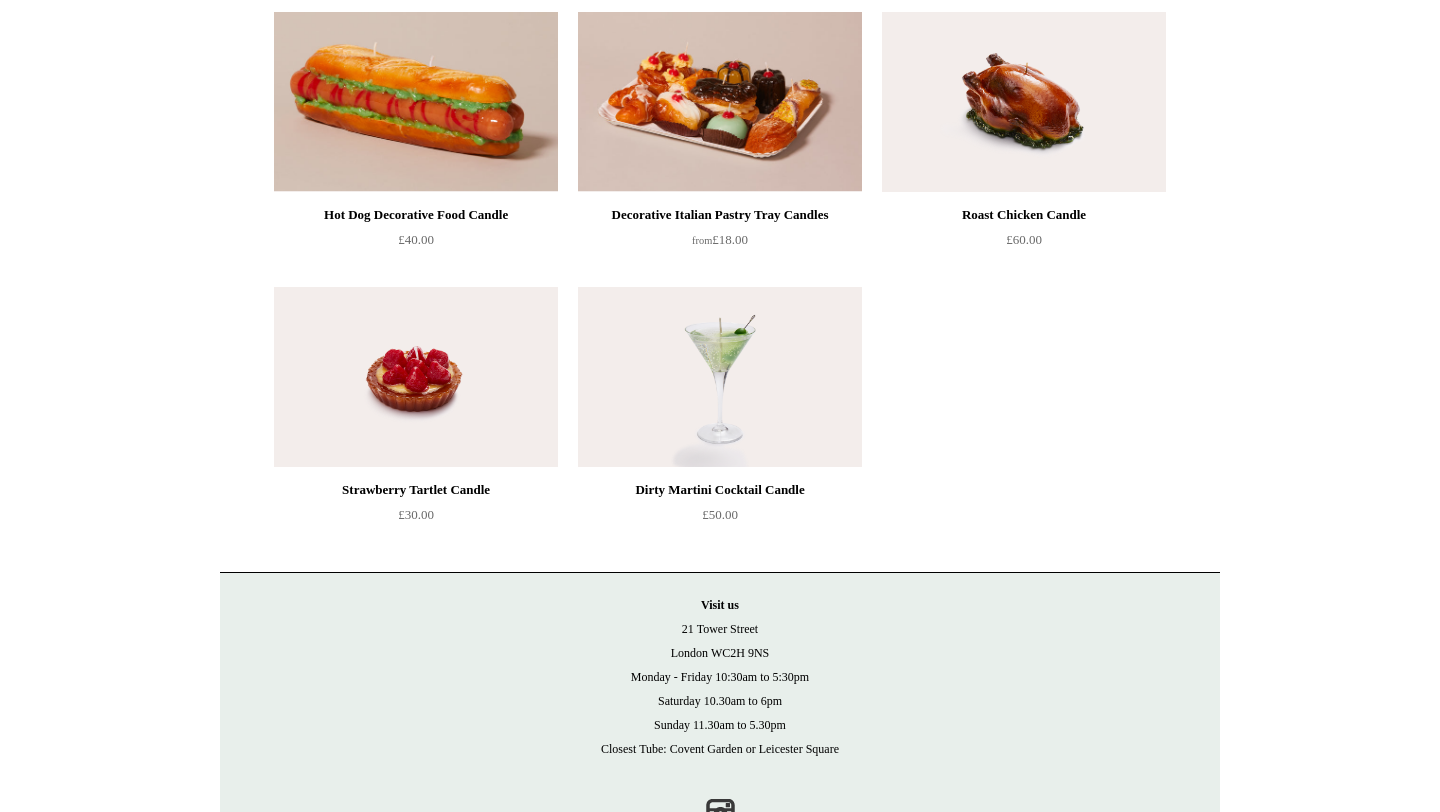 scroll, scrollTop: 0, scrollLeft: 0, axis: both 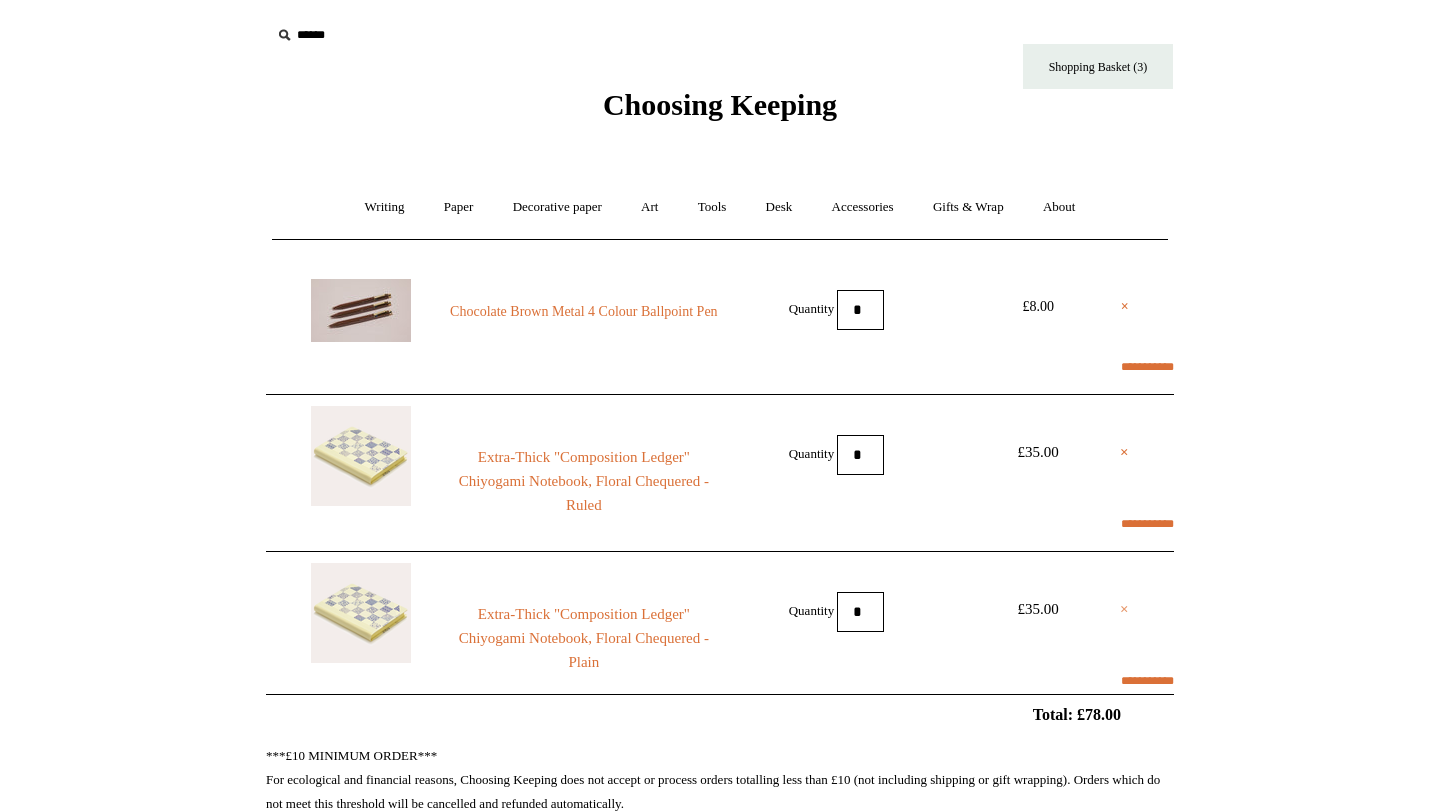 click on "×" at bounding box center (1124, 609) 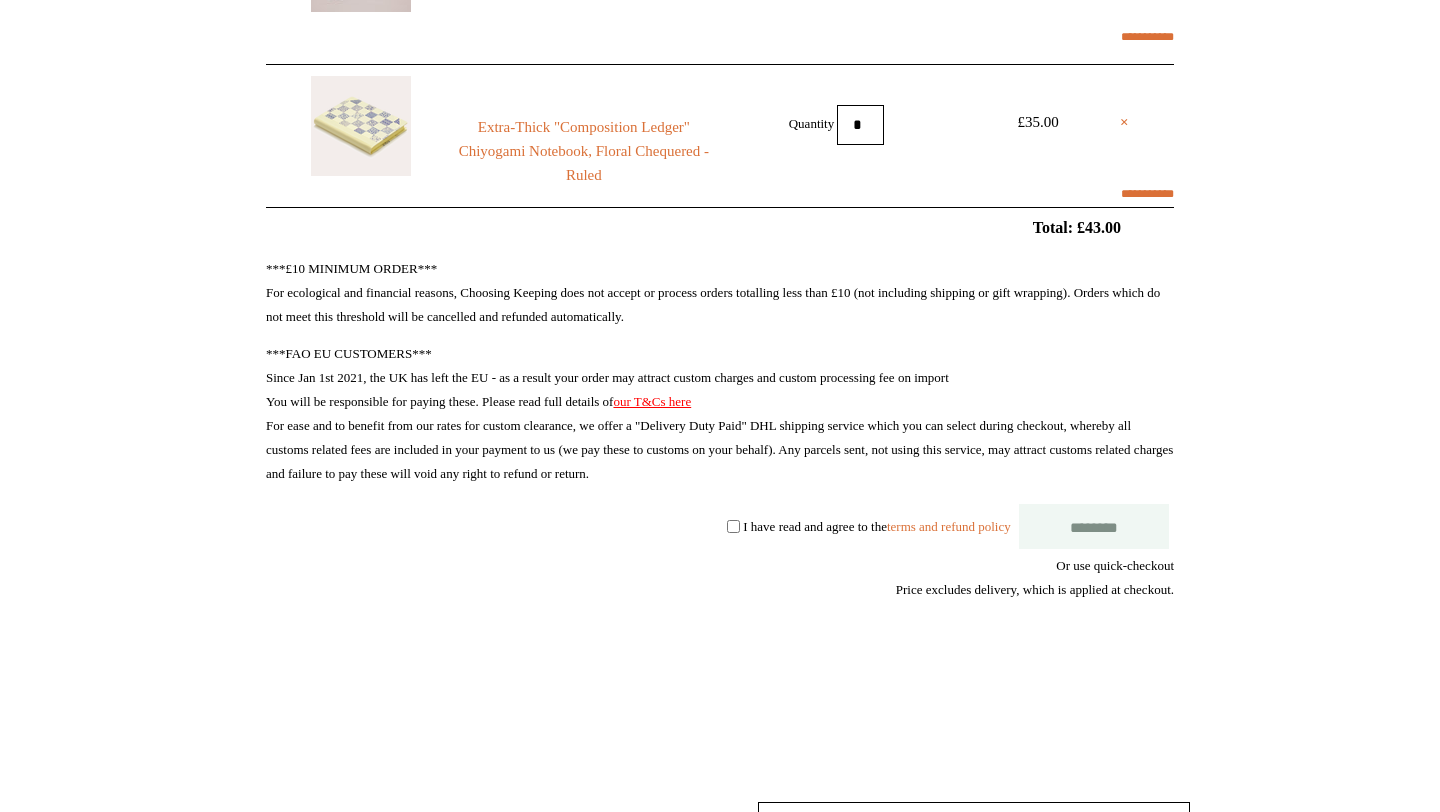 scroll, scrollTop: 333, scrollLeft: 0, axis: vertical 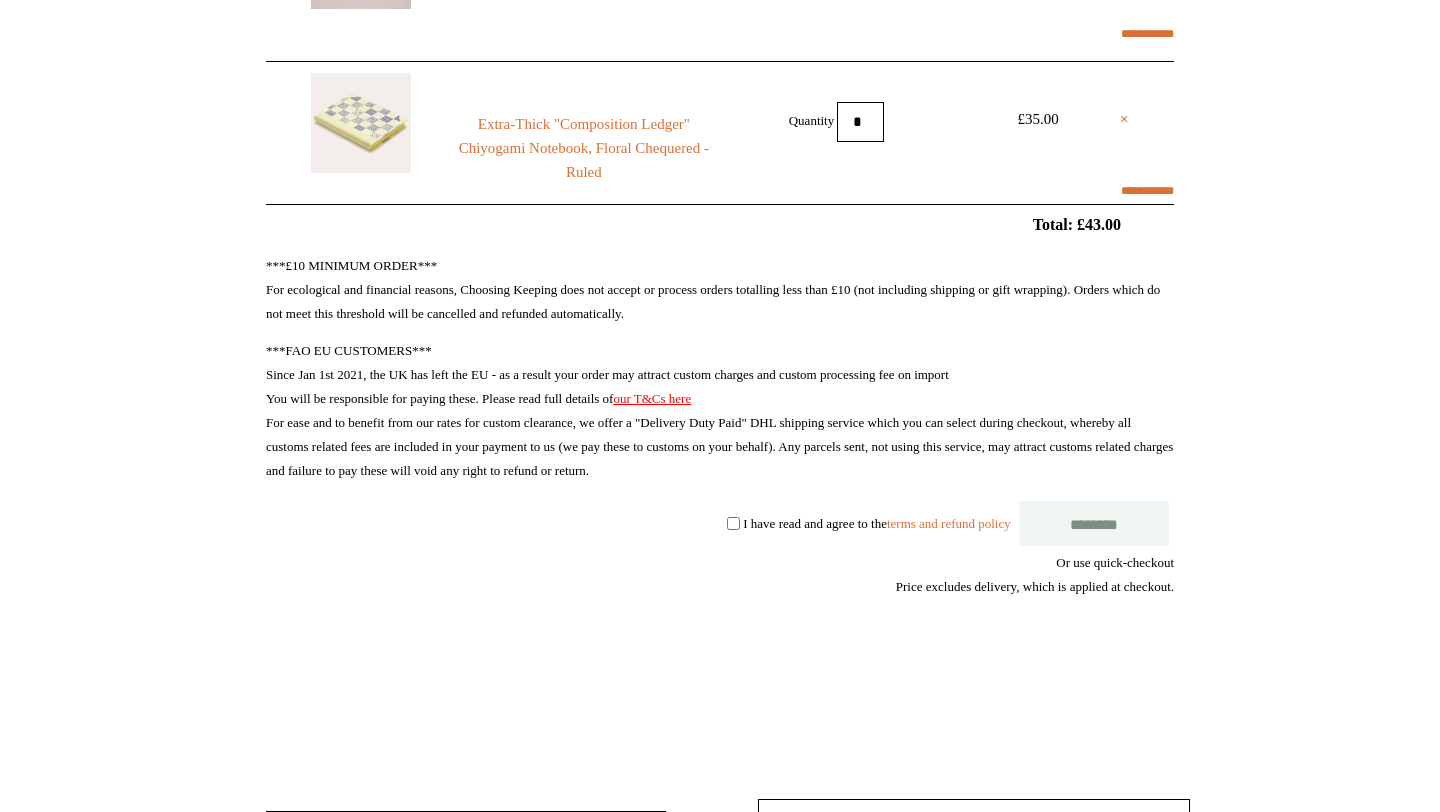 click on "I have read and agree to the  terms and refund policy" at bounding box center (876, 522) 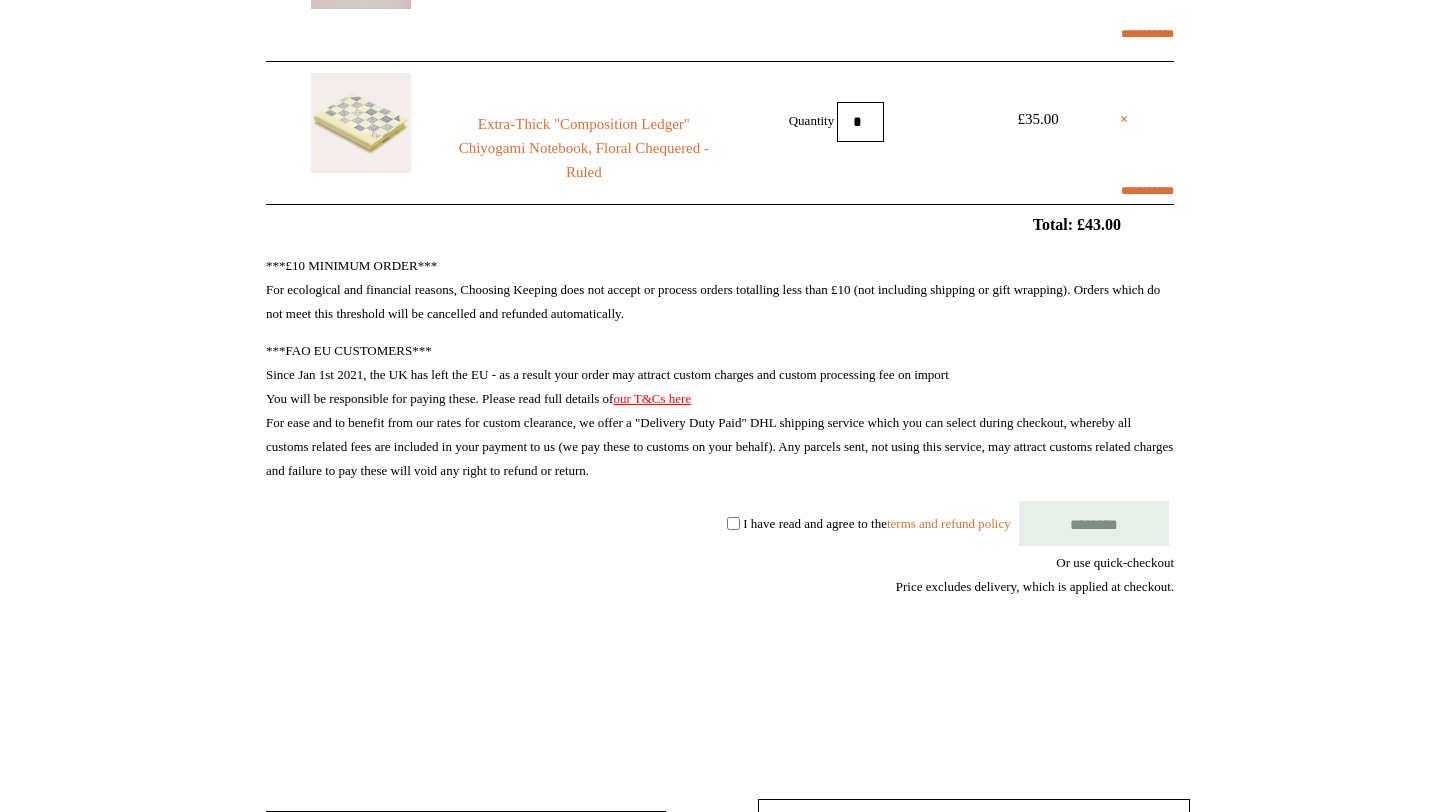 click on "********" at bounding box center [1094, 523] 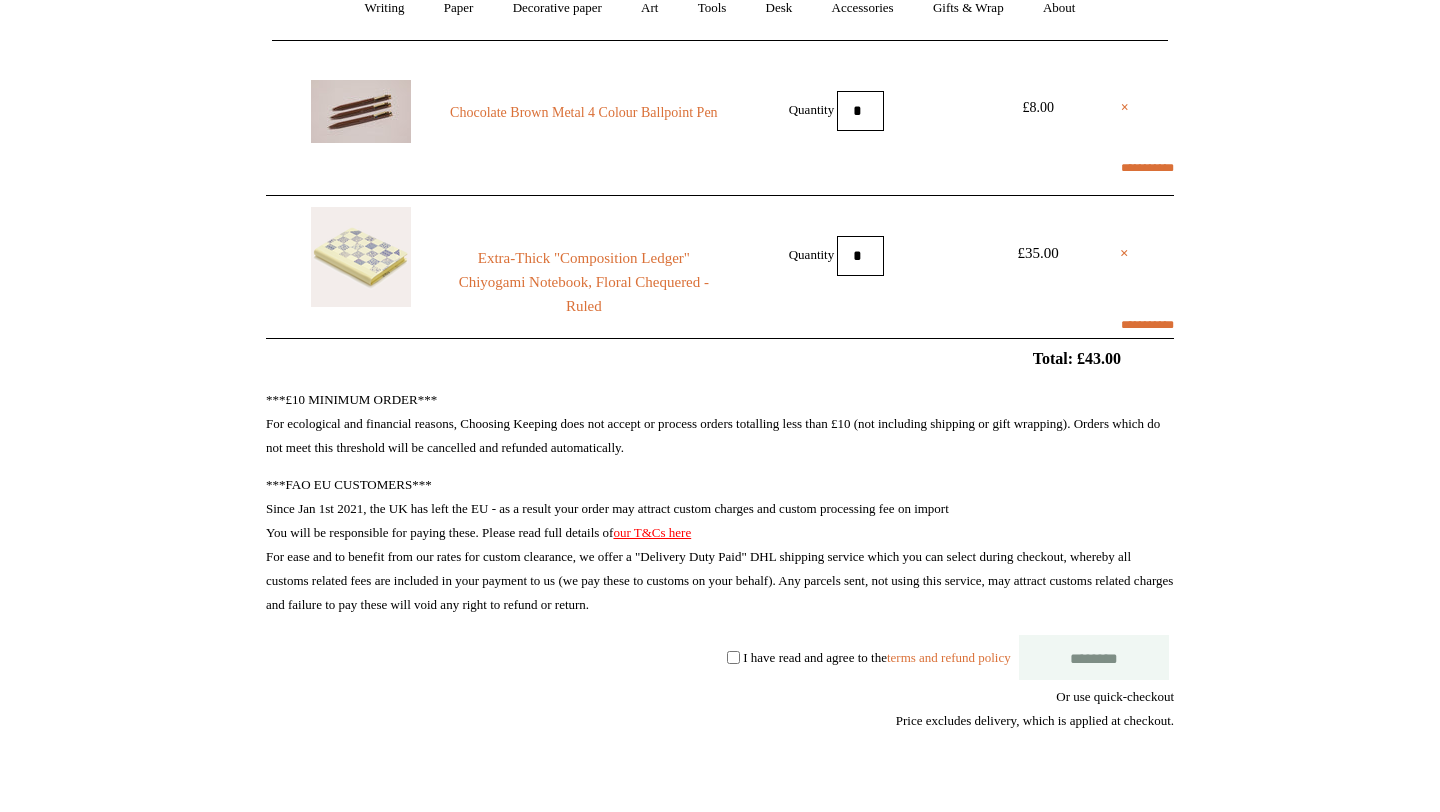 scroll, scrollTop: 139, scrollLeft: 0, axis: vertical 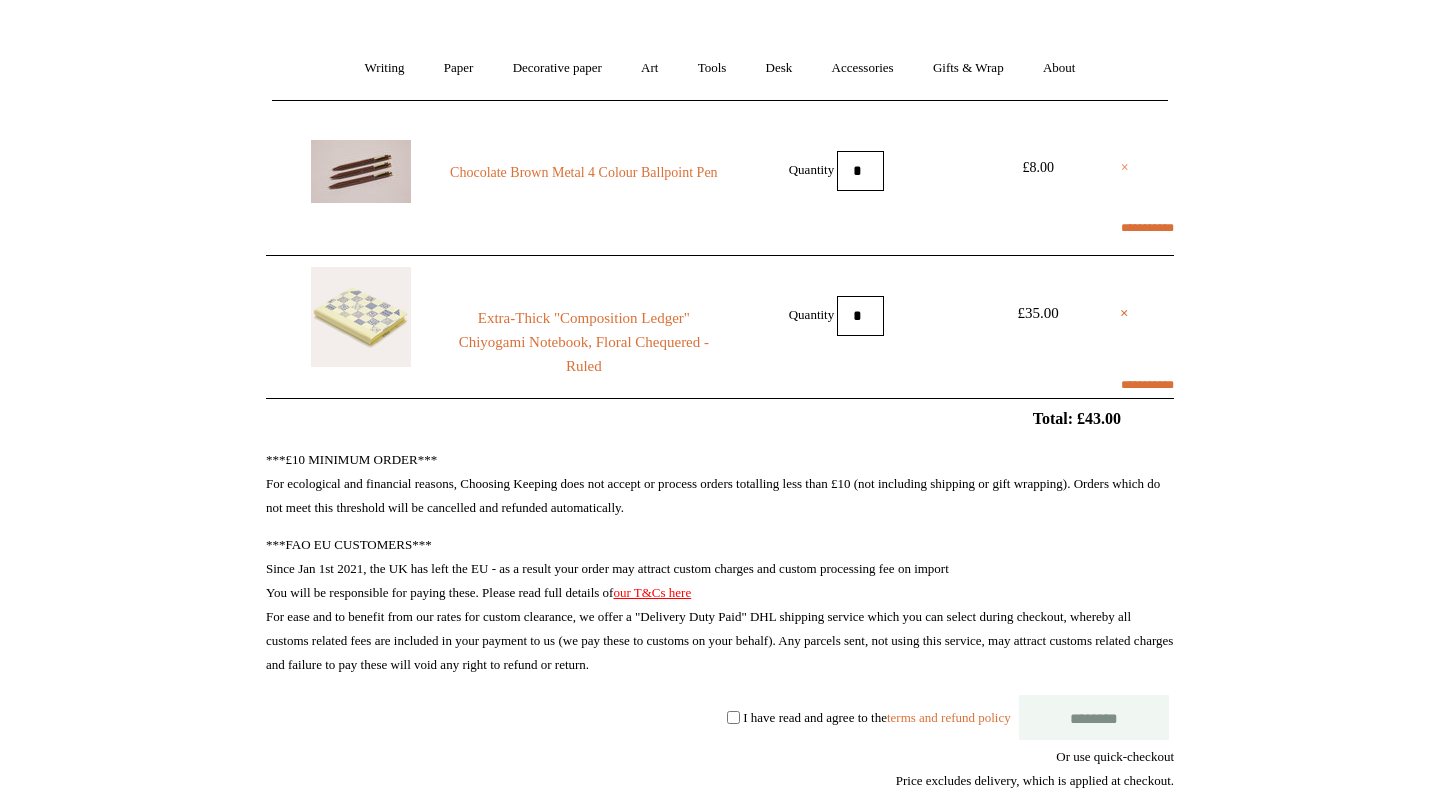 click on "×" at bounding box center (1125, 168) 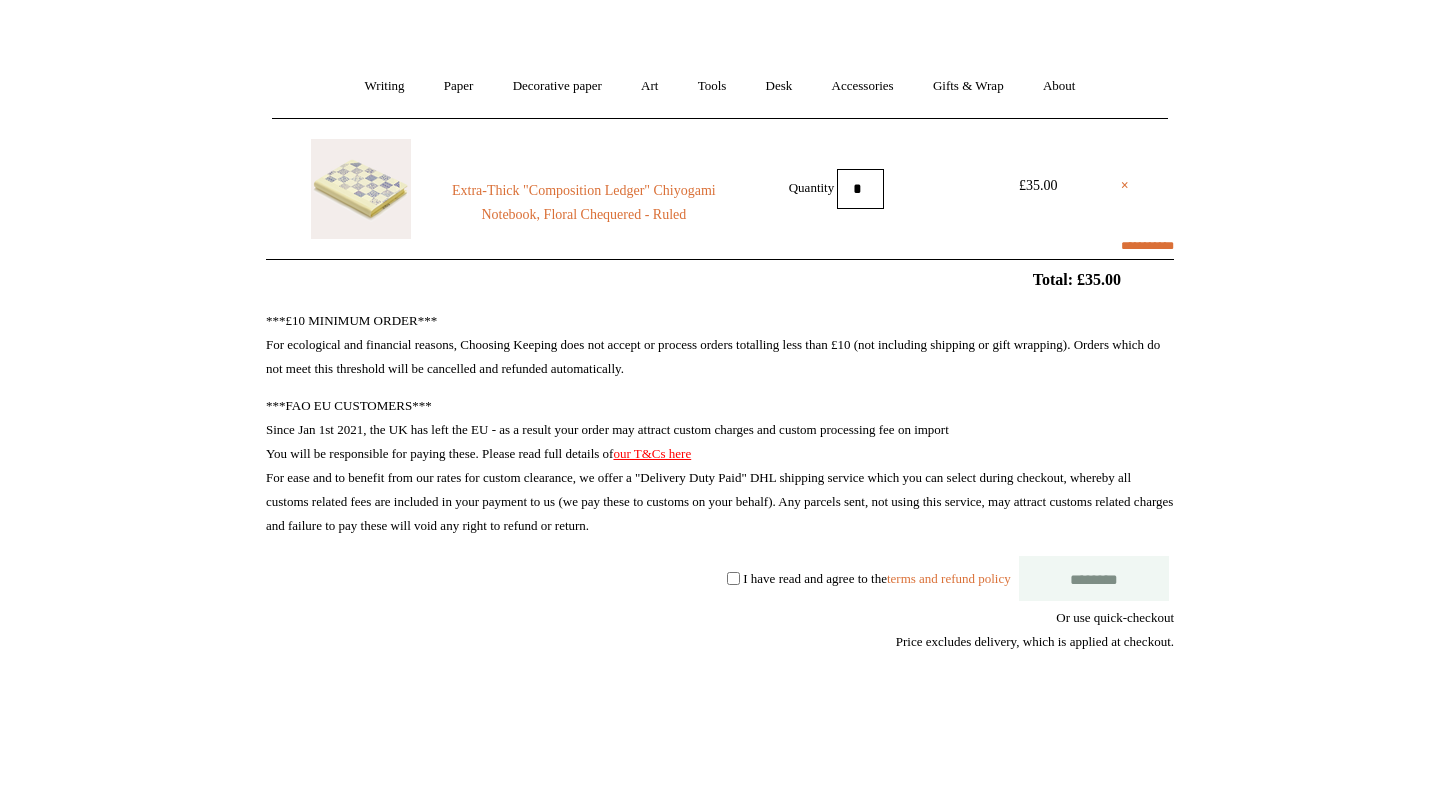 scroll, scrollTop: 136, scrollLeft: 0, axis: vertical 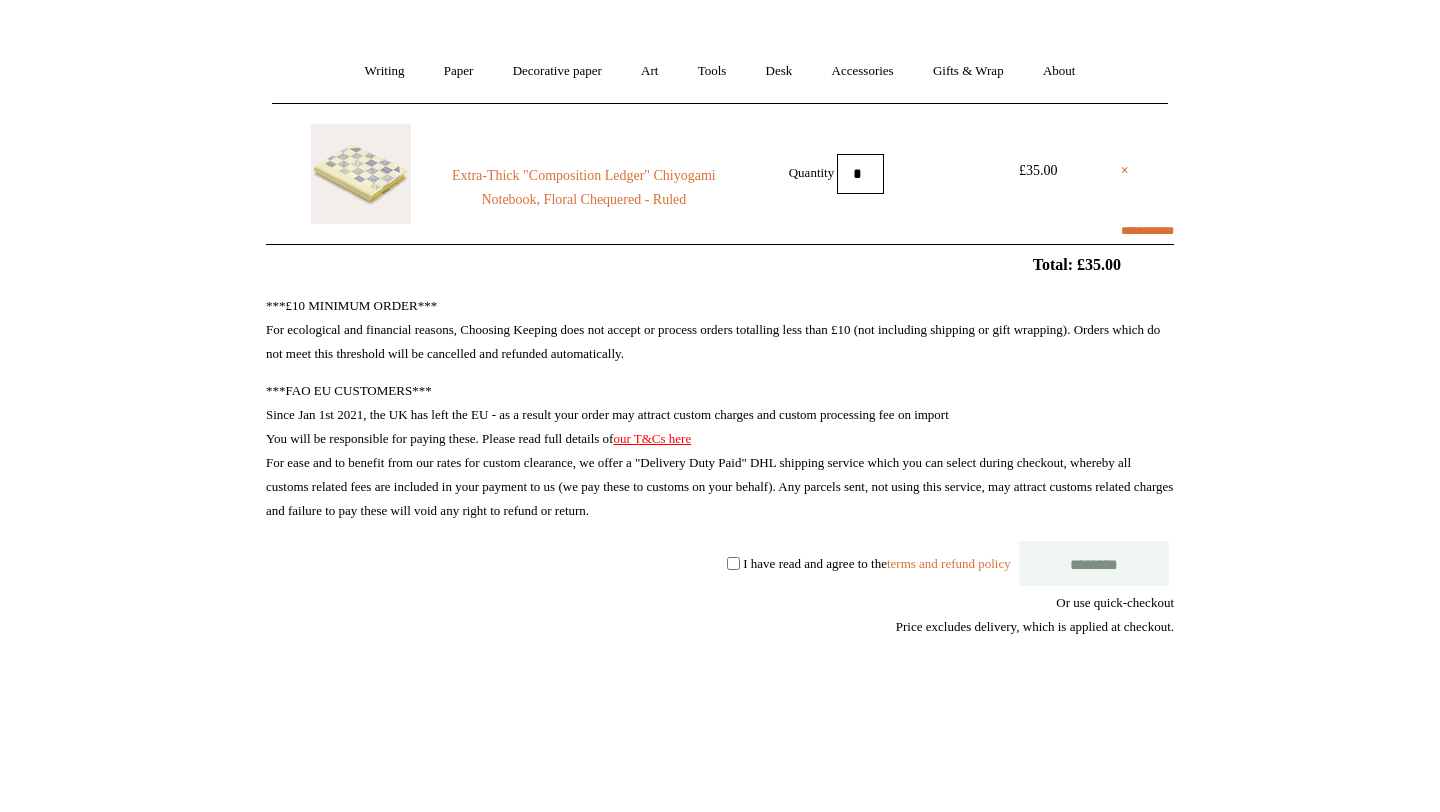 click on "I have read and agree to the  terms and refund policy" at bounding box center (876, 562) 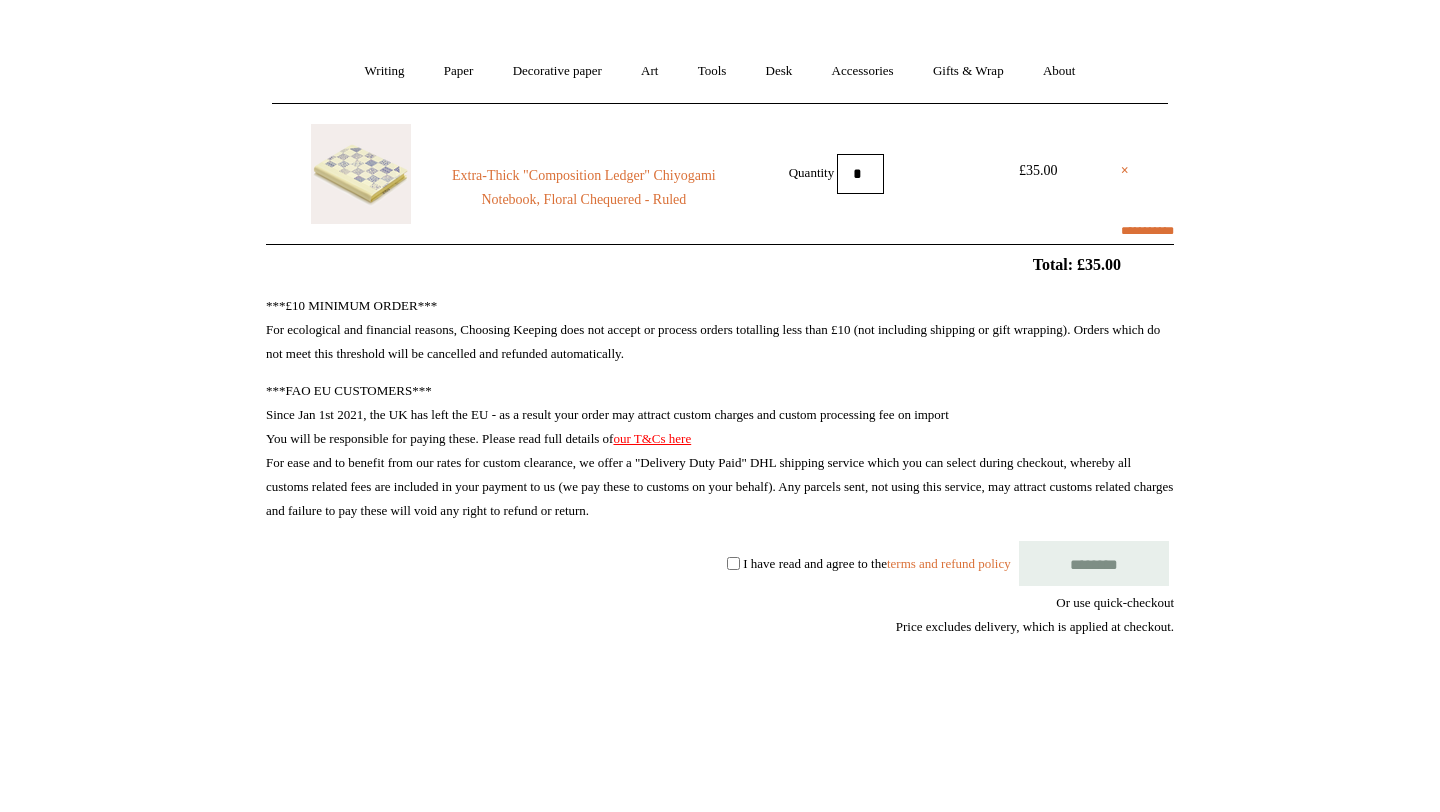 select on "*********" 